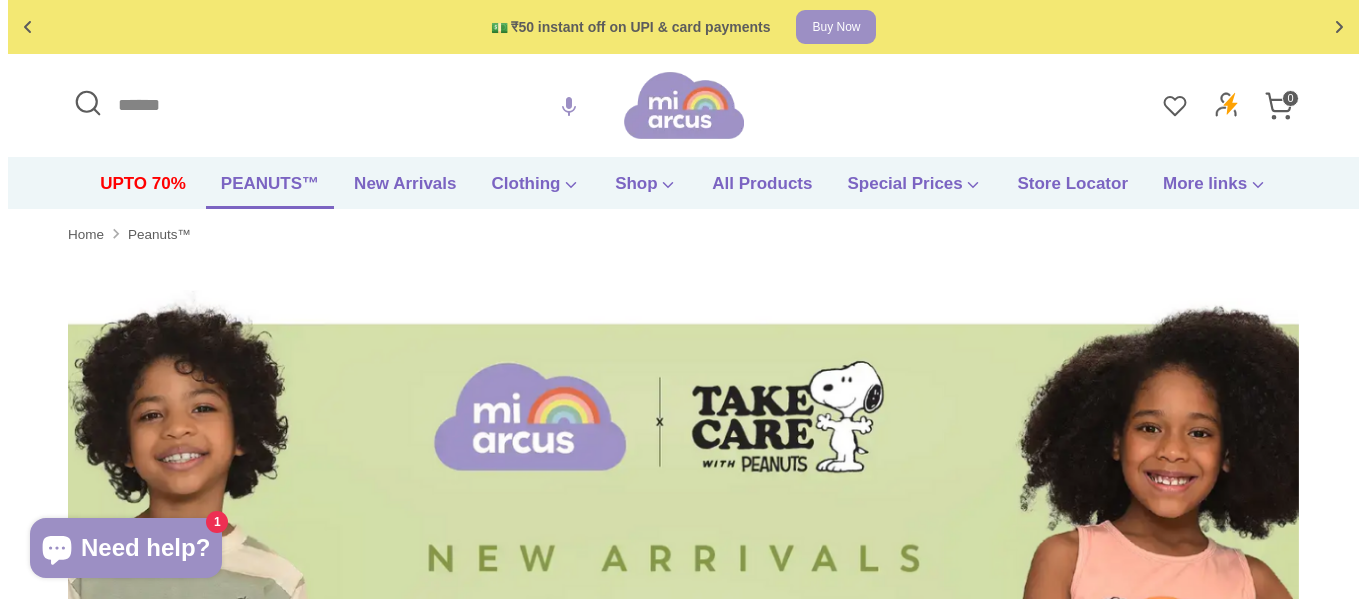 scroll, scrollTop: 0, scrollLeft: 0, axis: both 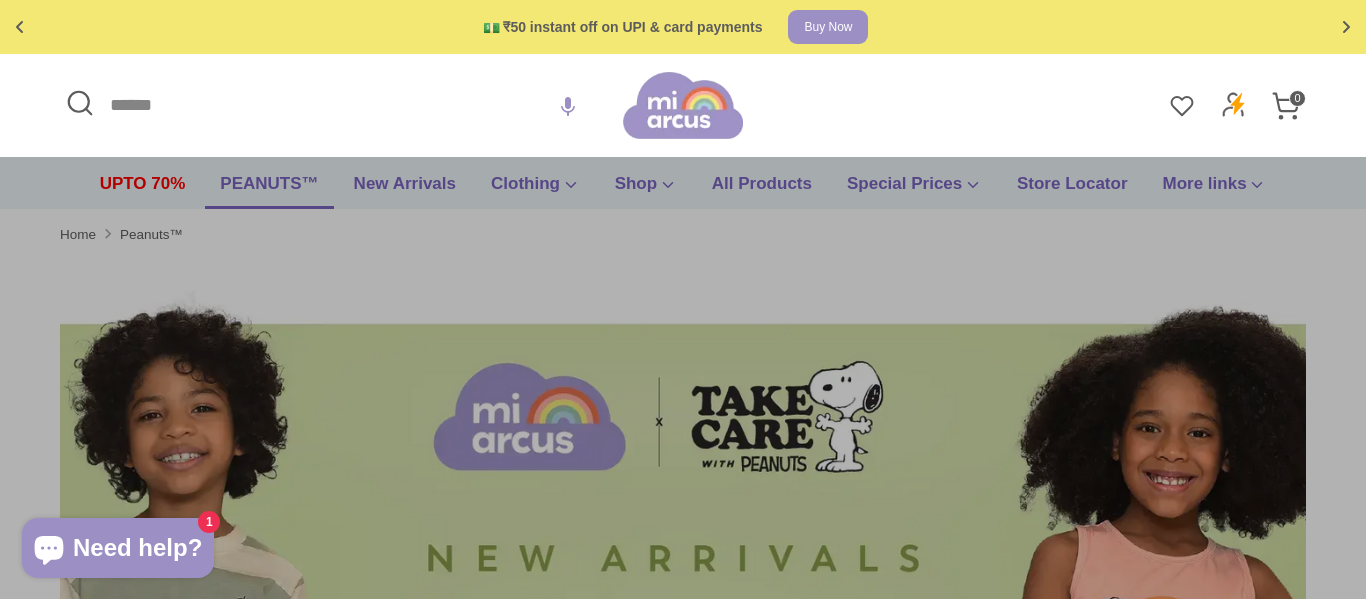 click on "Search" at bounding box center (341, 105) 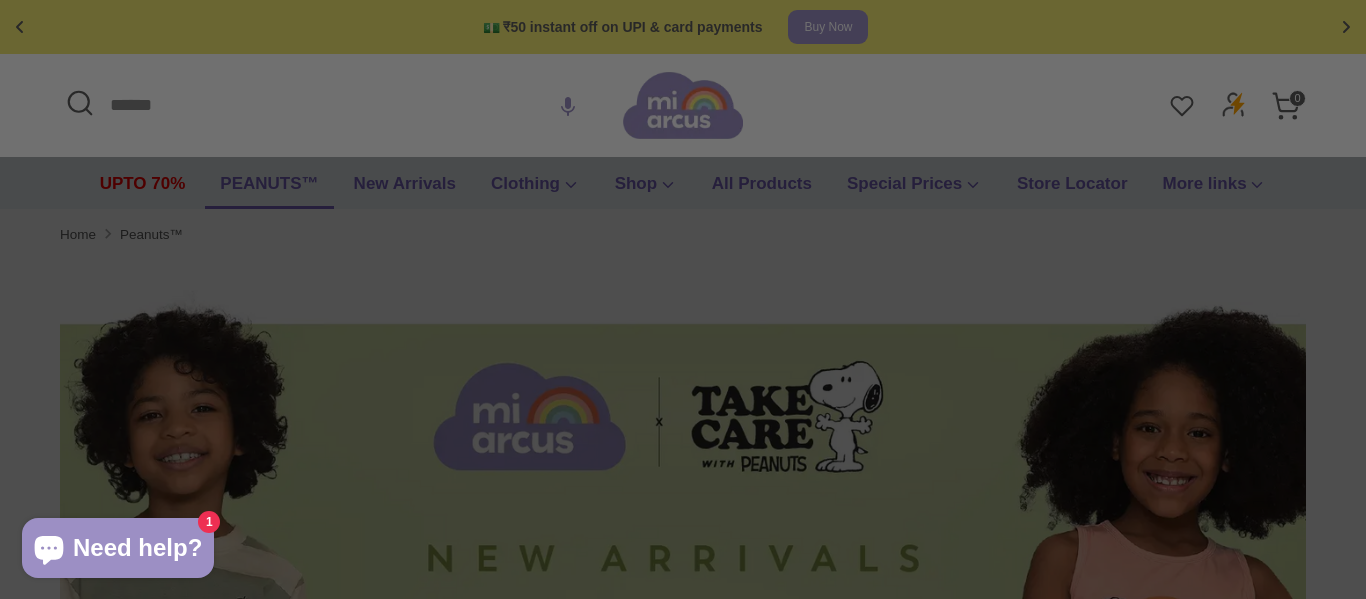 paste on "**********" 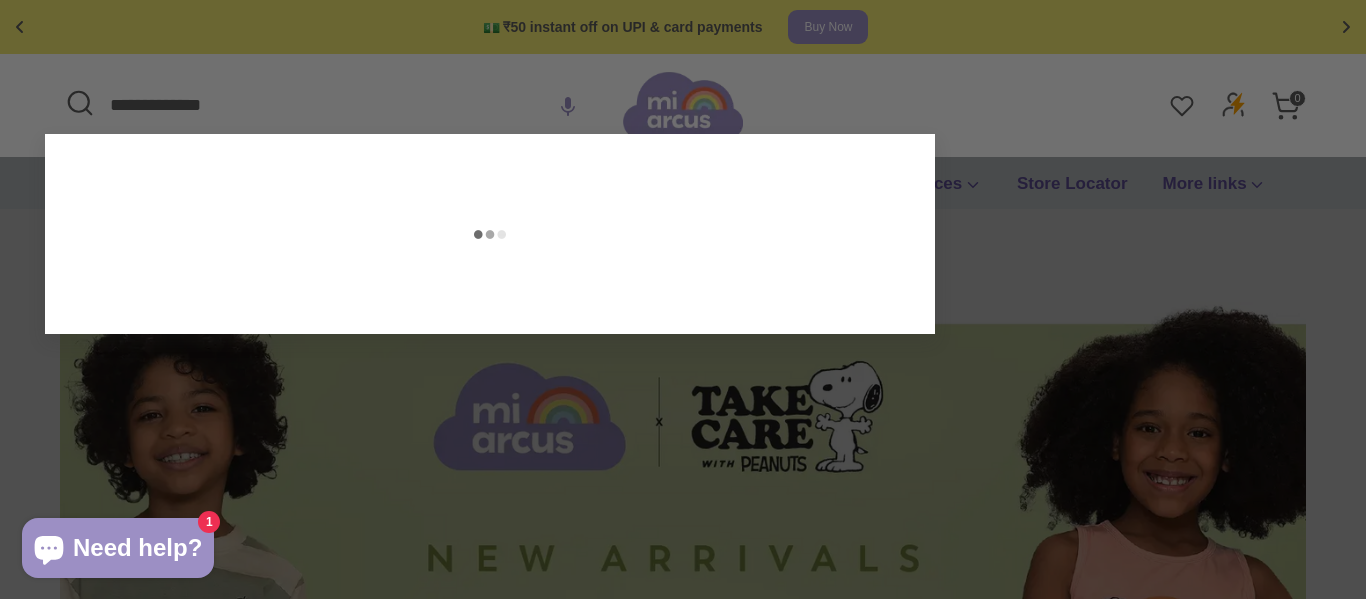type on "**********" 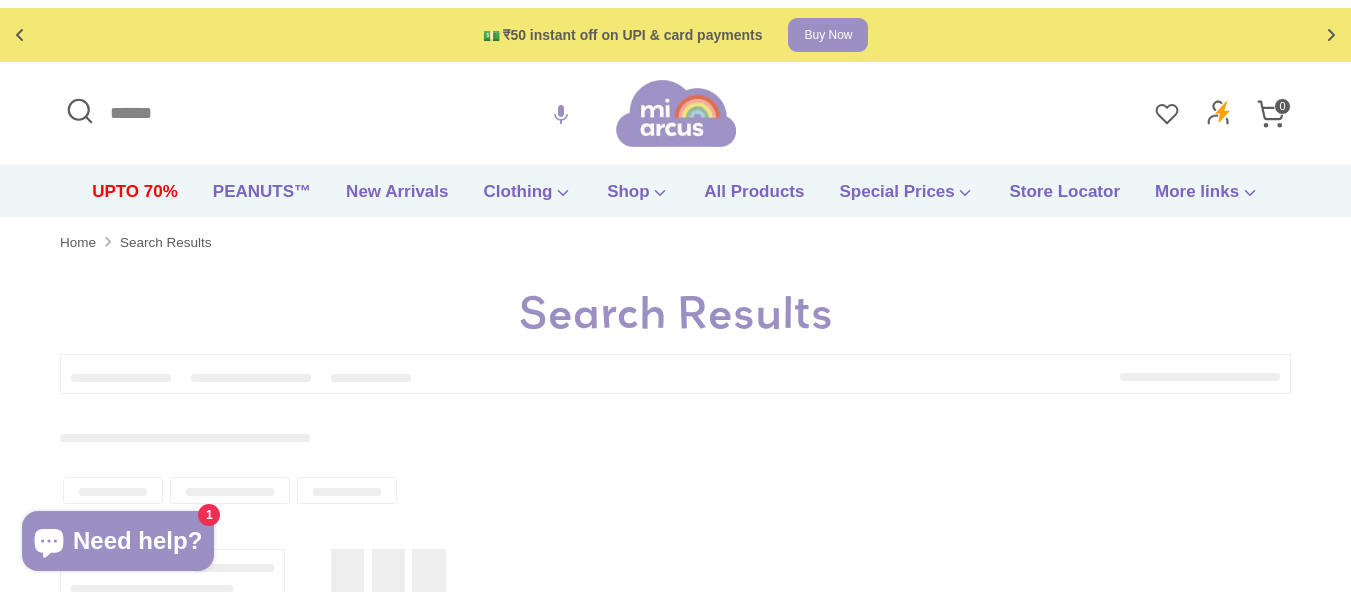 scroll, scrollTop: 0, scrollLeft: 0, axis: both 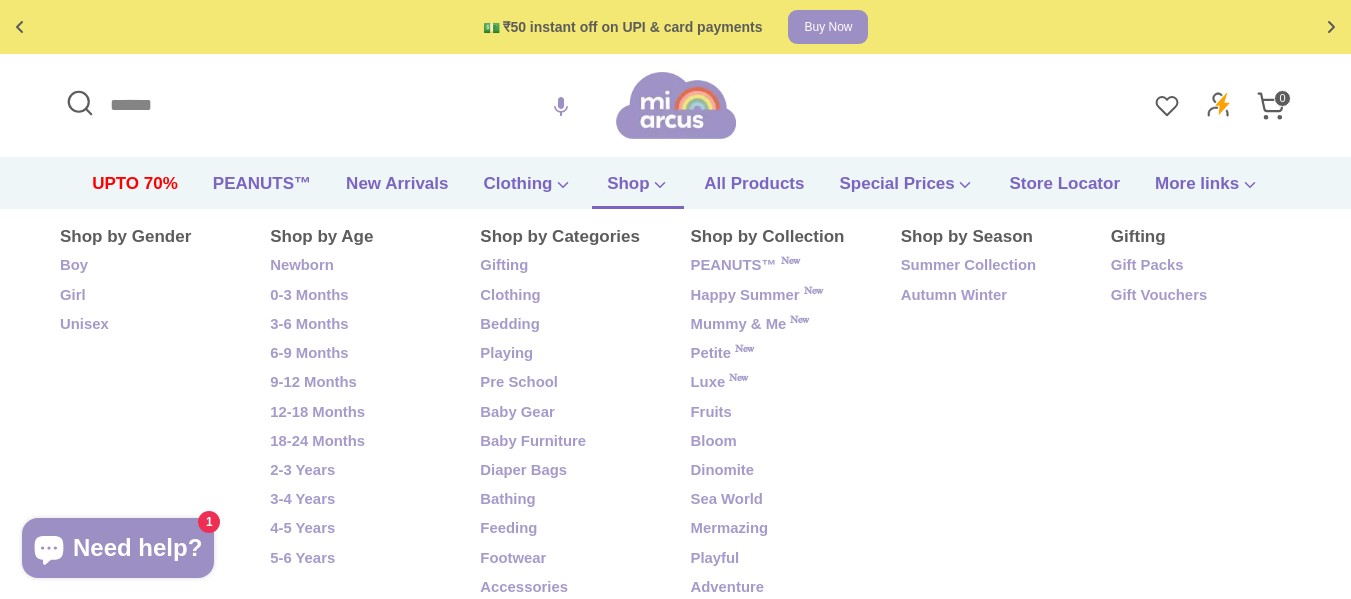 type on "**********" 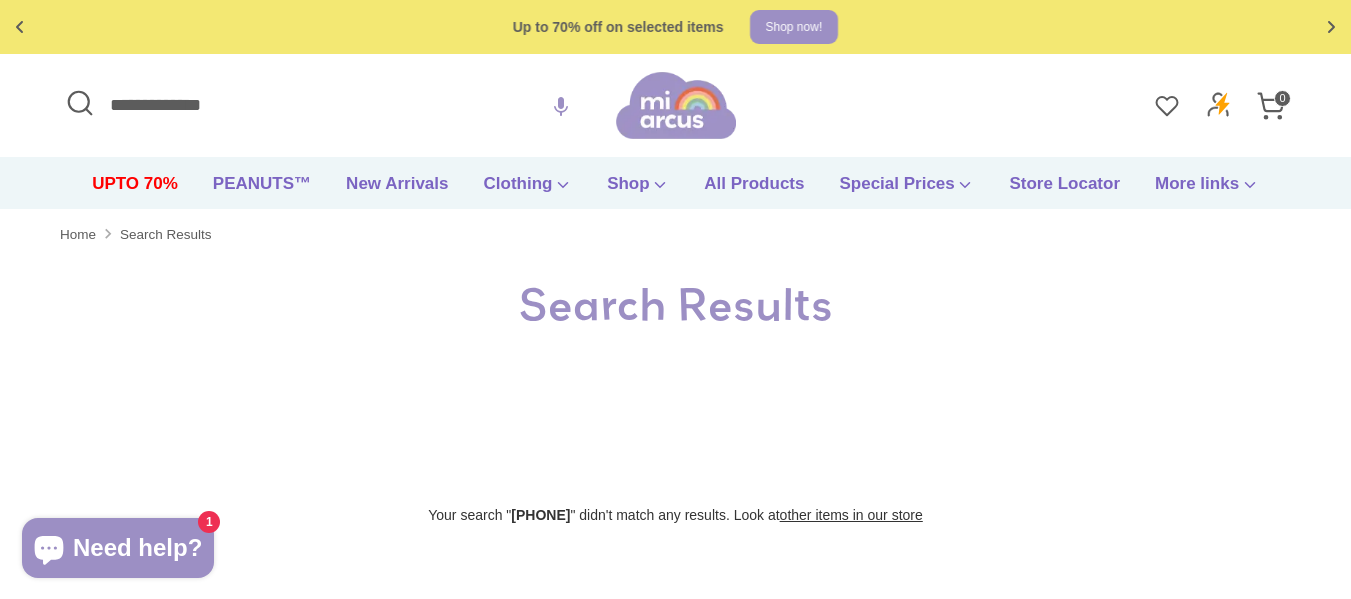 click on "**********" at bounding box center [338, 105] 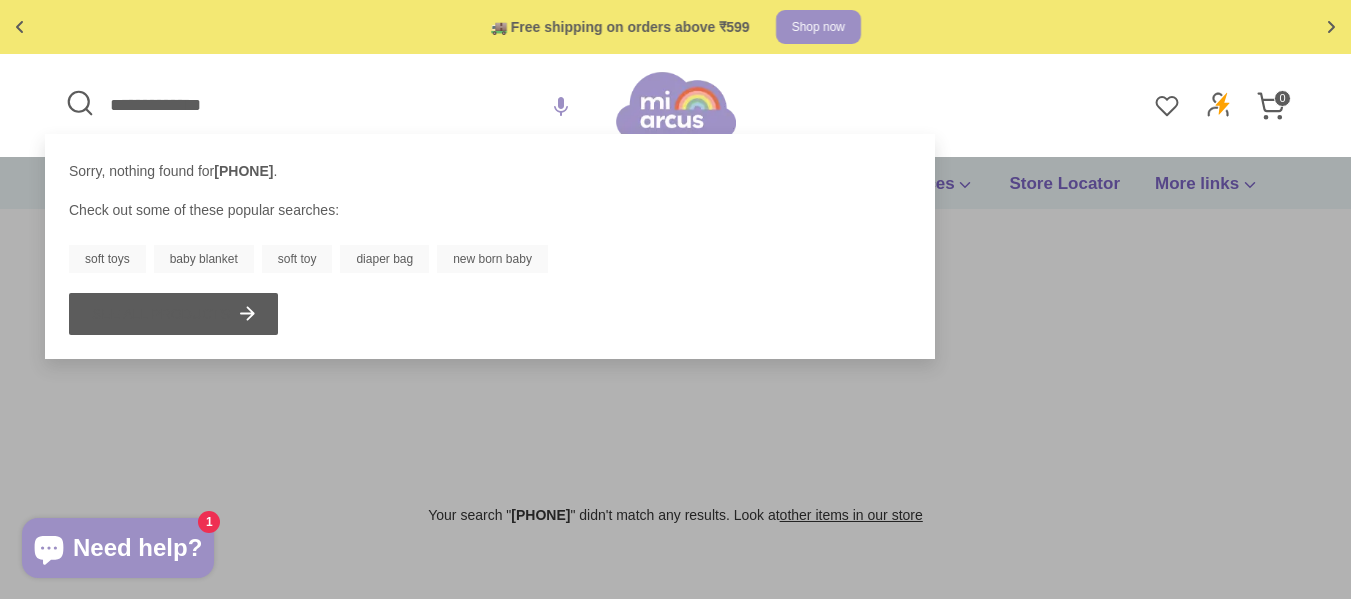 click on "🚚 Free shipping on orders above ₹599 Shop now Free gift on orders above ₹1999 Checkout 💵 ₹50 instant off on UPI & card payments Buy Now Up to 70% off on selected items Shop now! 🚚 Free shipping on orders above ₹599 Shop now Free gift on orders above ₹1999 Checkout 💵 ₹50 instant off on UPI & card payments Buy Now Up to 70% off on selected items Shop now!
✅ Product added to cart!
8904351901202 - Mi Arcus" at bounding box center [675, 745] 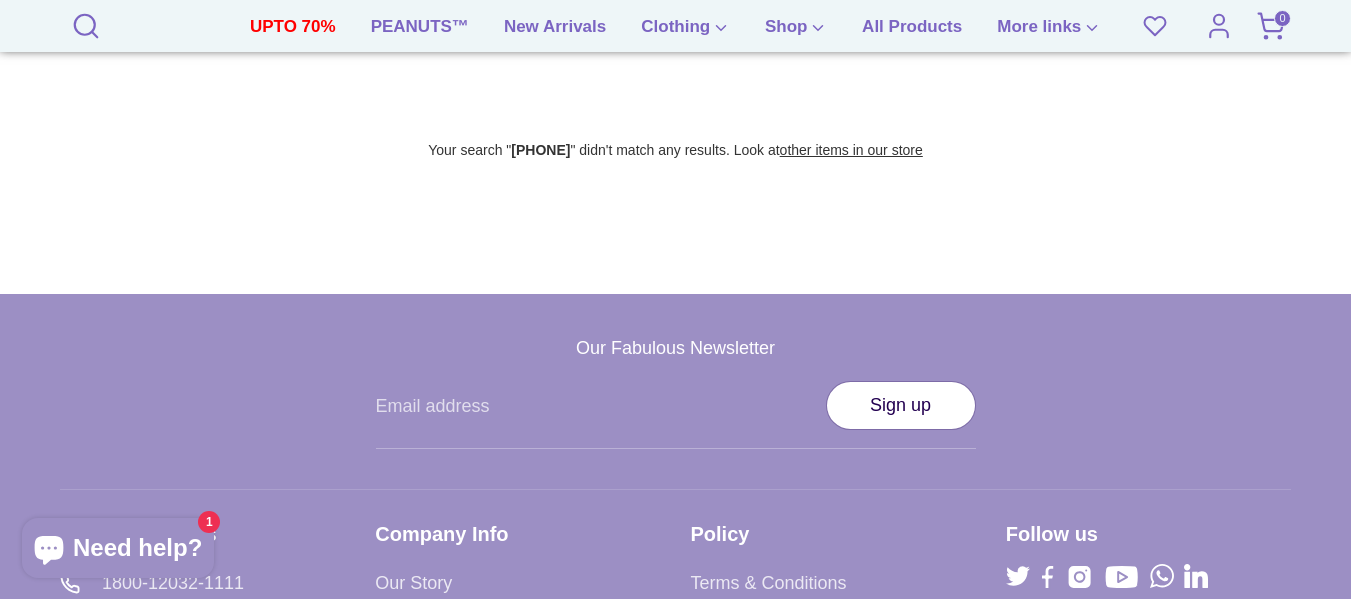 scroll, scrollTop: 0, scrollLeft: 0, axis: both 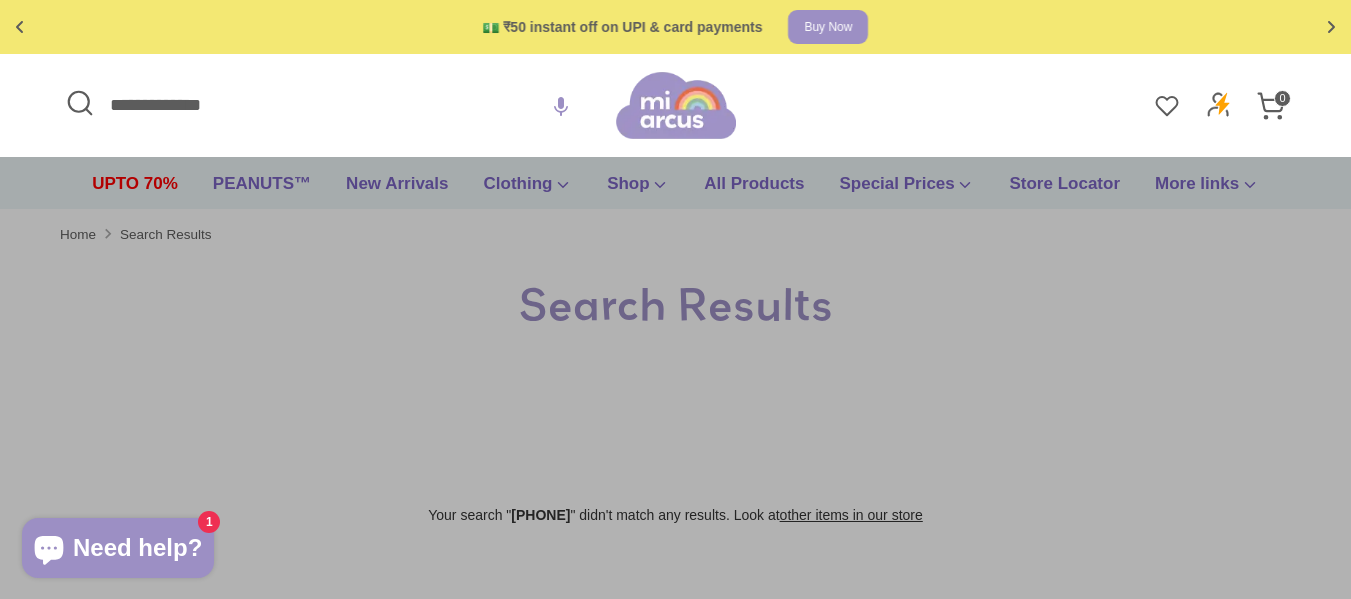 click on "**********" at bounding box center [338, 105] 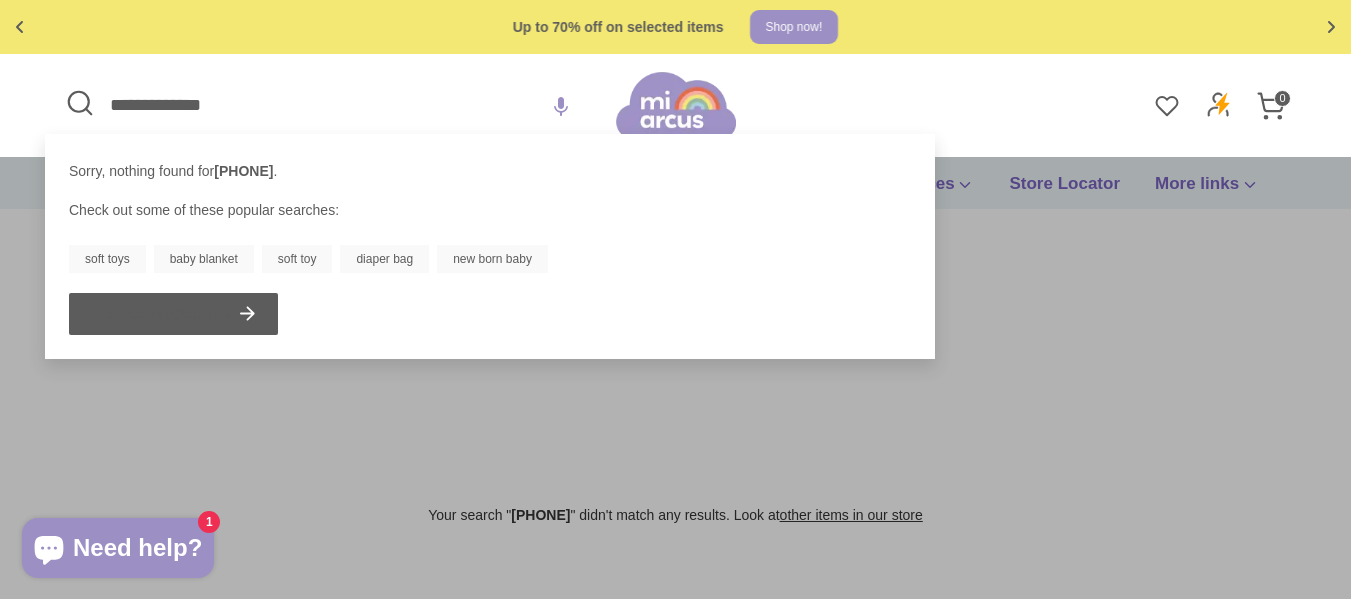 click at bounding box center (247, 313) 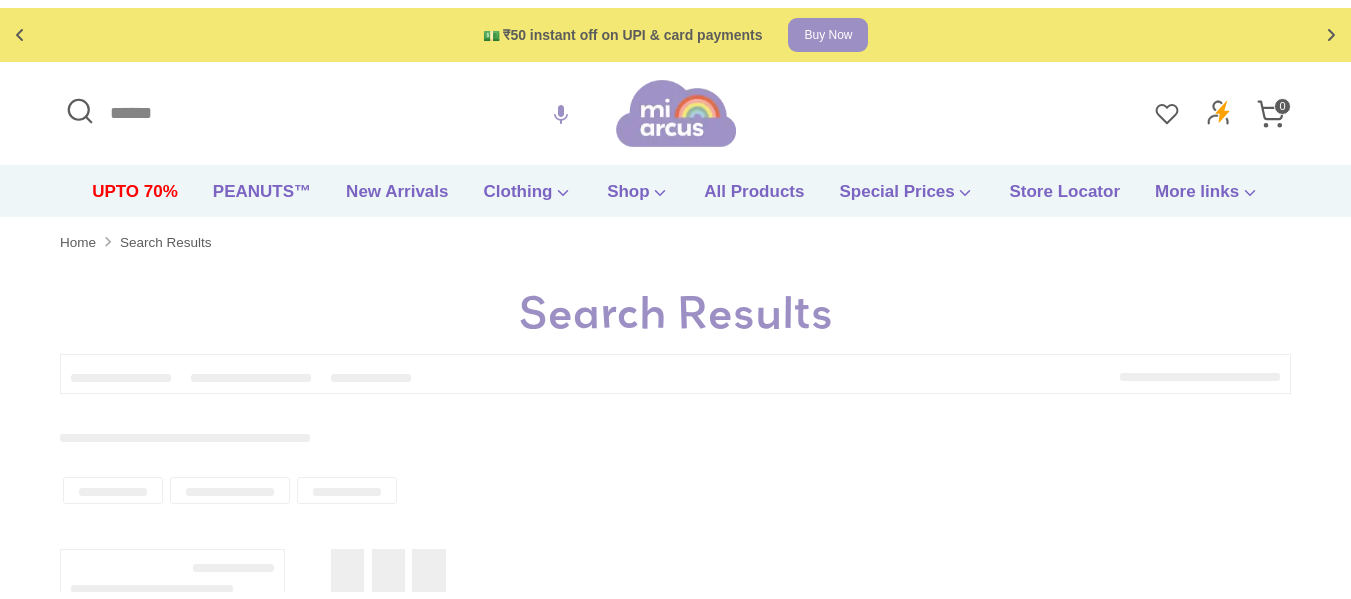 scroll, scrollTop: 0, scrollLeft: 0, axis: both 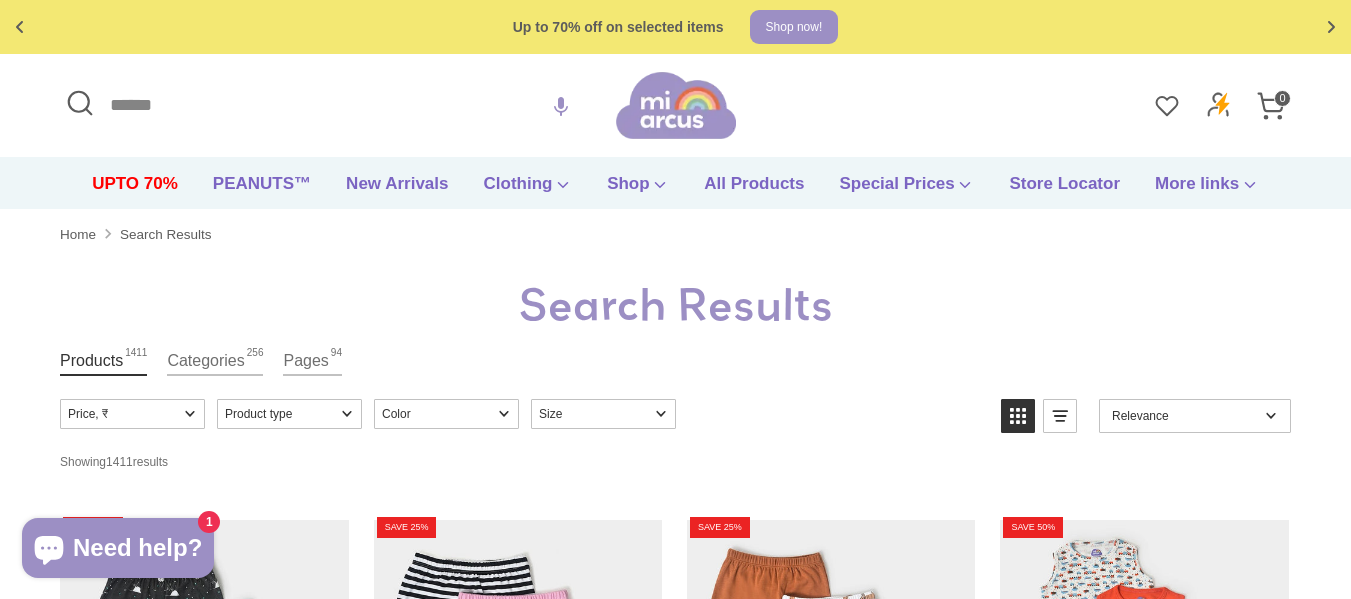 click on "Search" at bounding box center (338, 105) 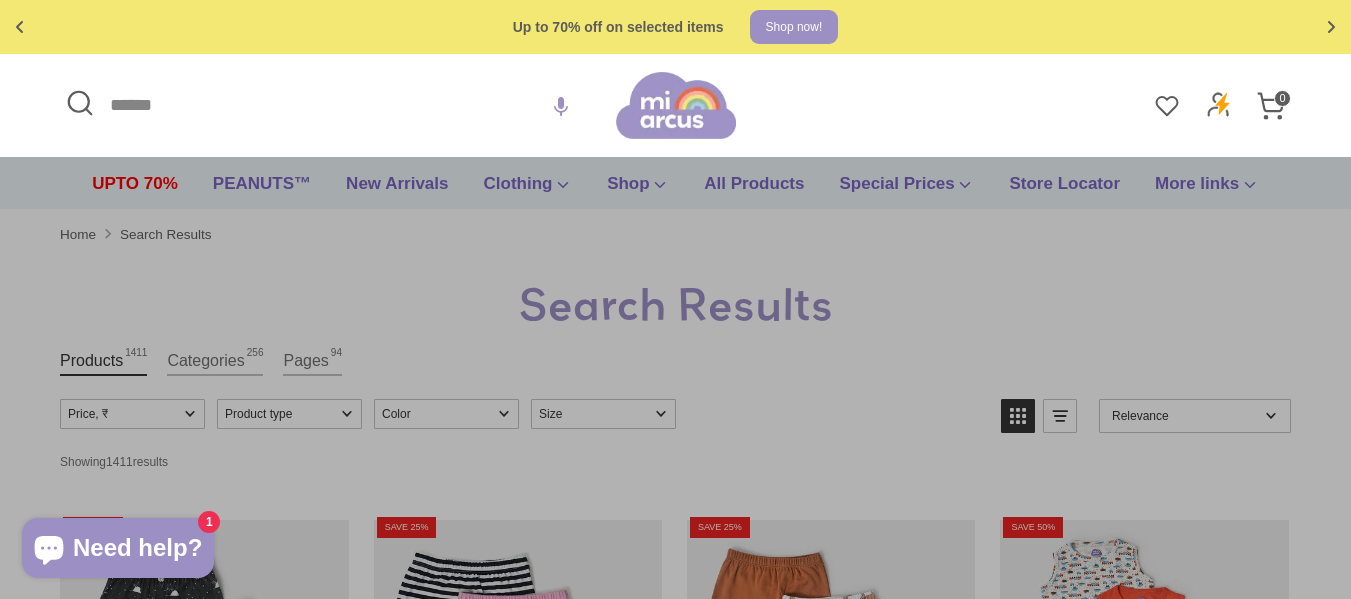 paste on "**********" 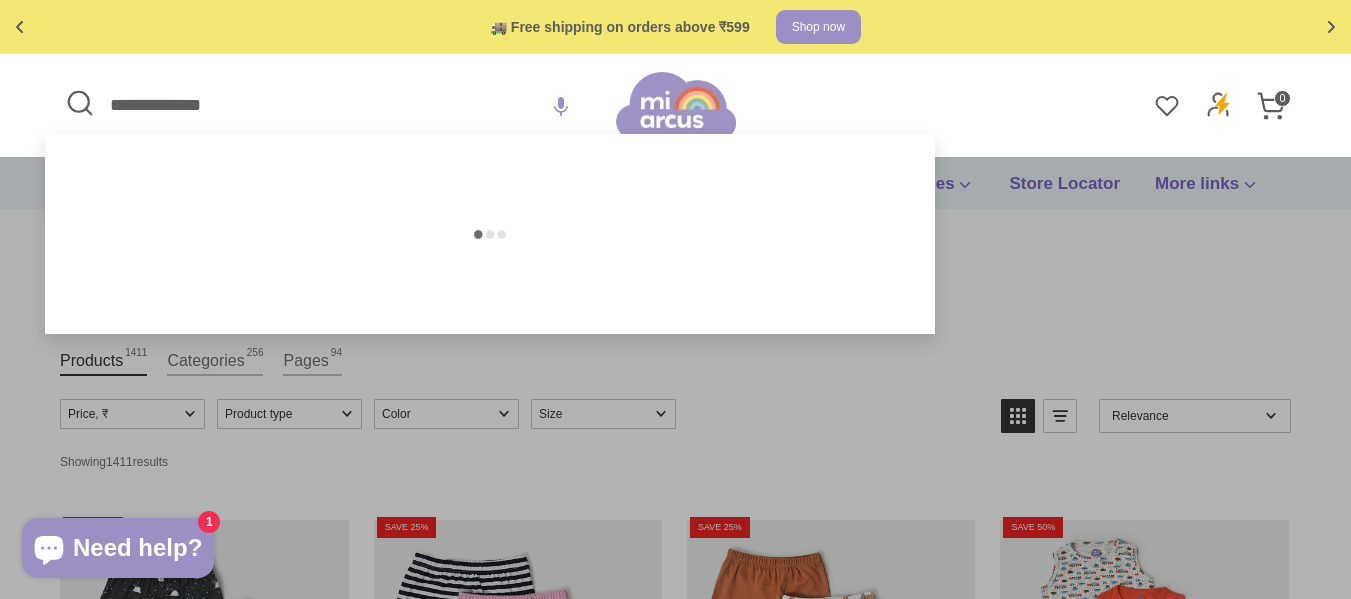 type on "**********" 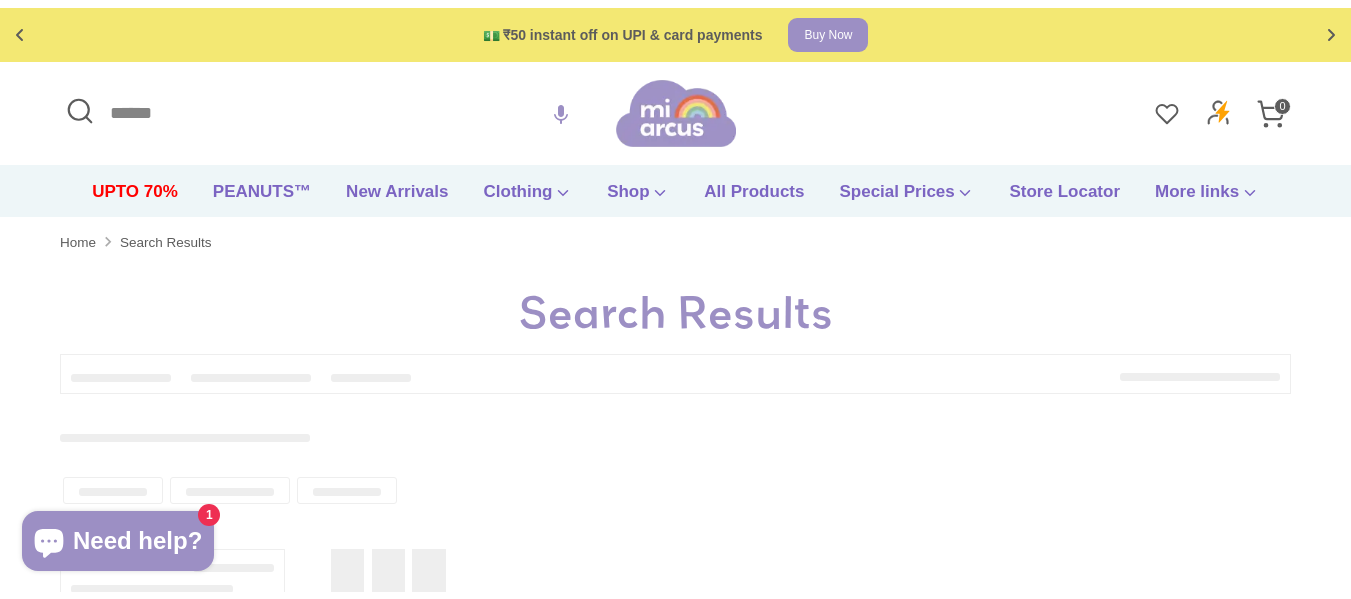 scroll, scrollTop: 0, scrollLeft: 0, axis: both 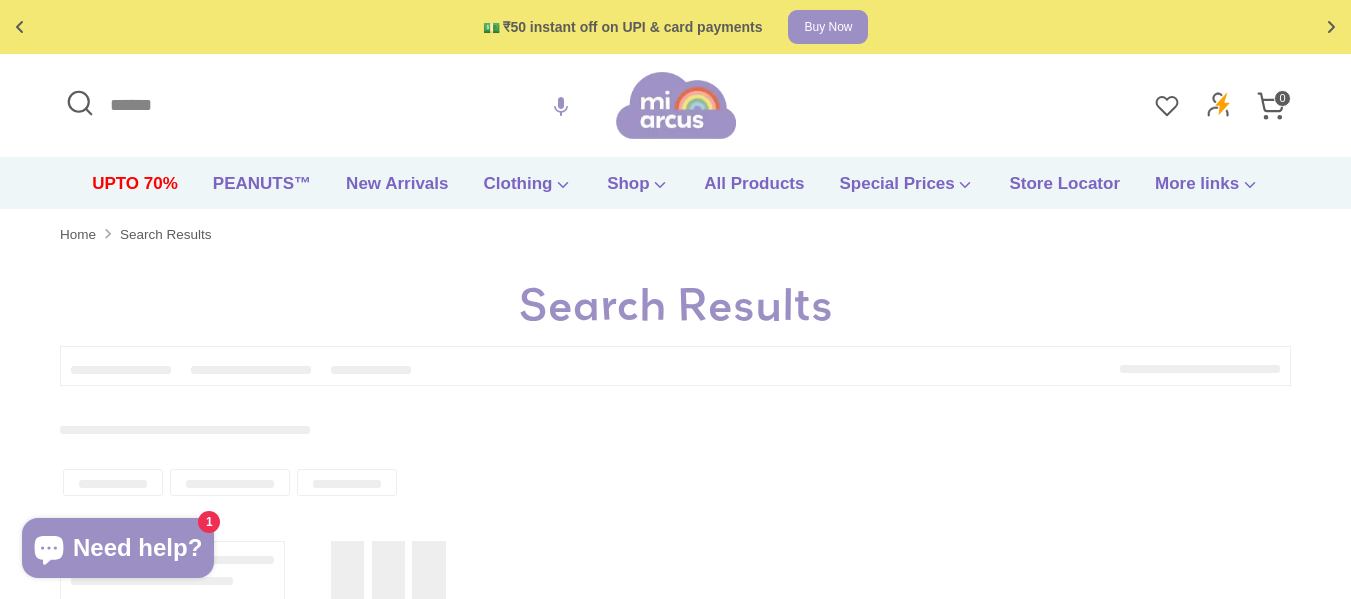 type on "**********" 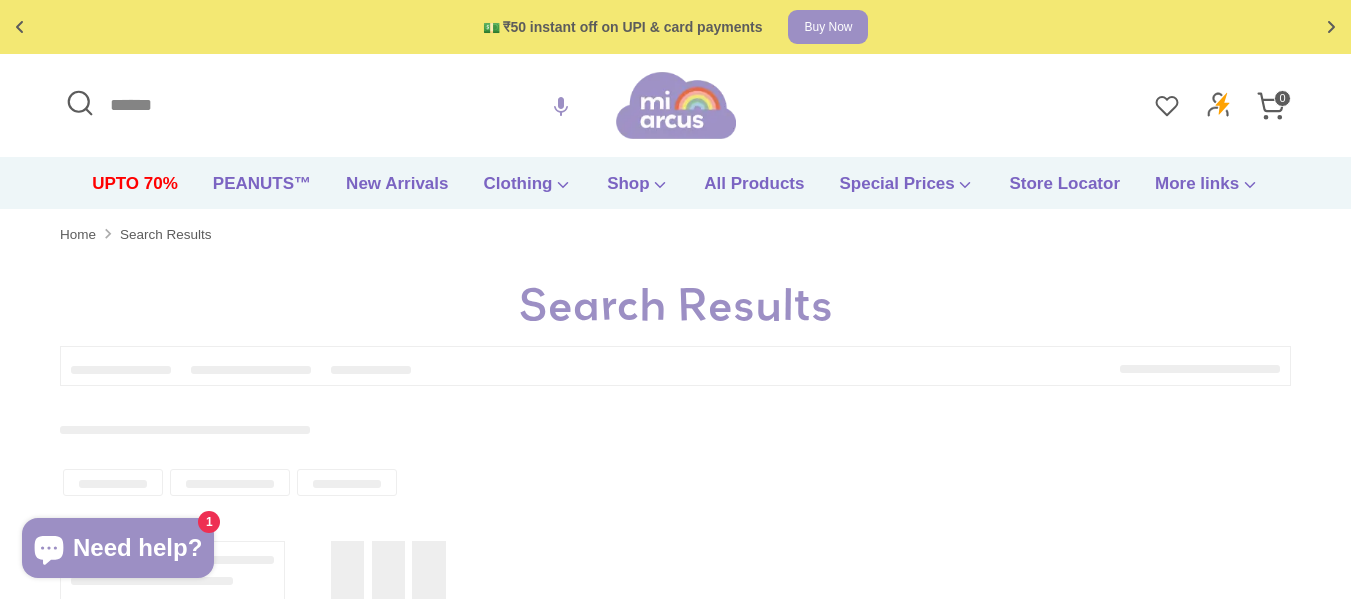 type on "**********" 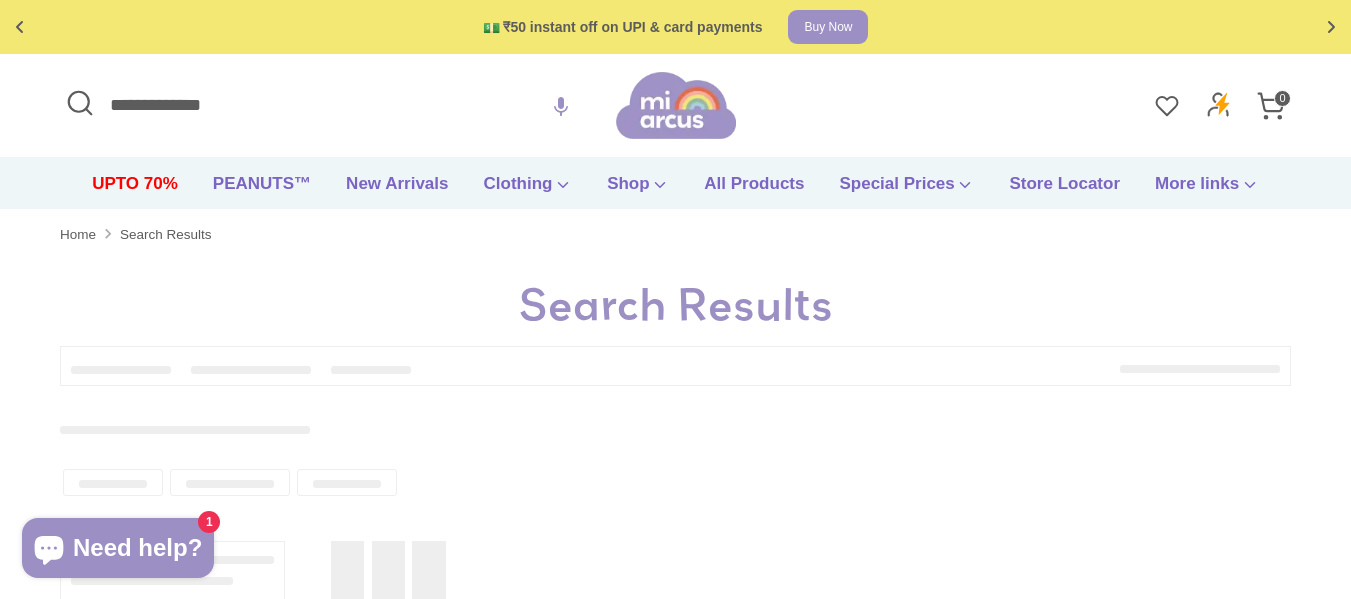 scroll, scrollTop: 0, scrollLeft: 0, axis: both 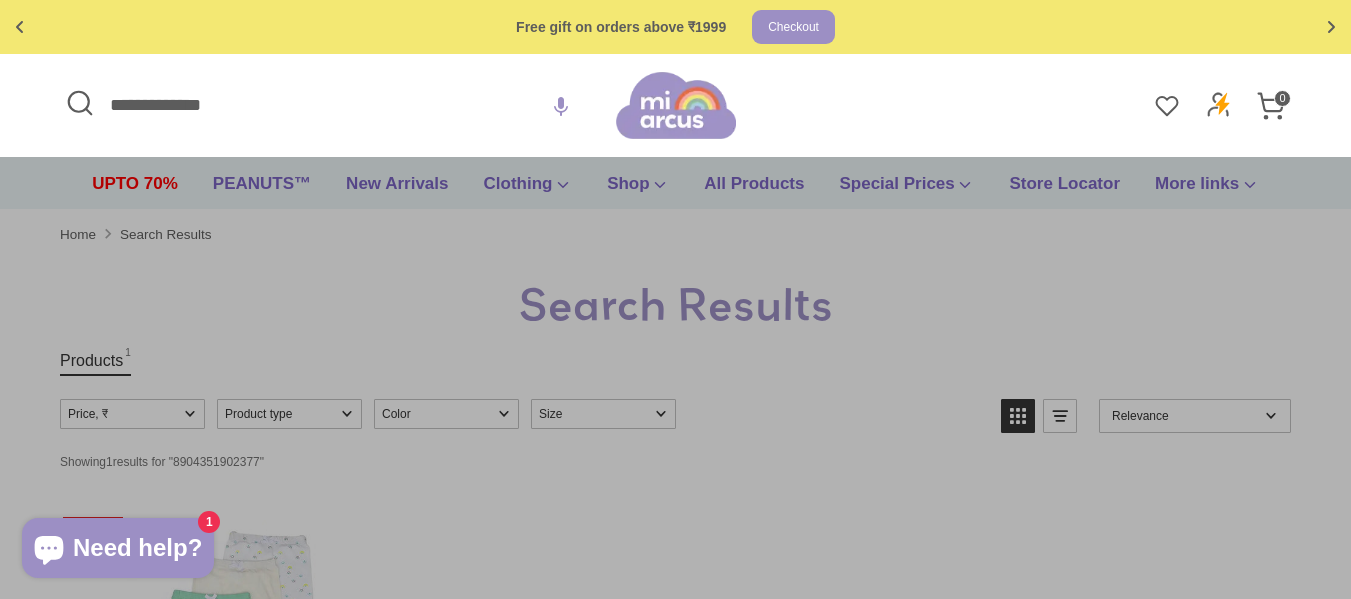 drag, startPoint x: 261, startPoint y: 105, endPoint x: 0, endPoint y: 116, distance: 261.2317 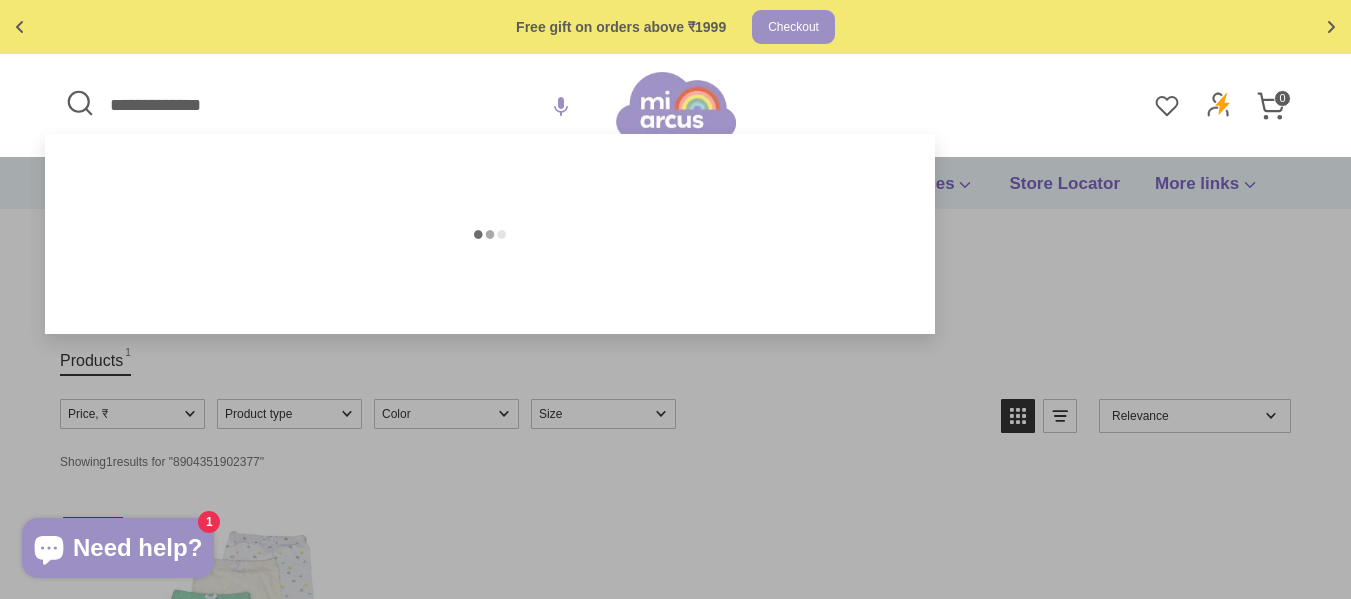 paste 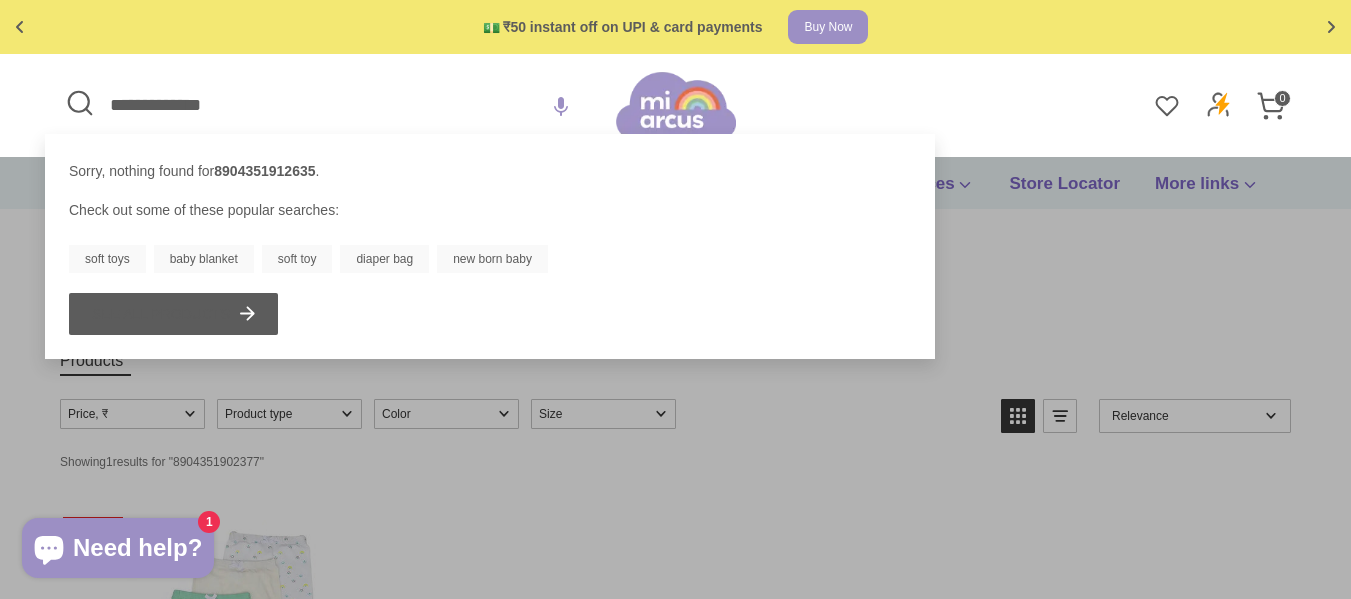 type on "**********" 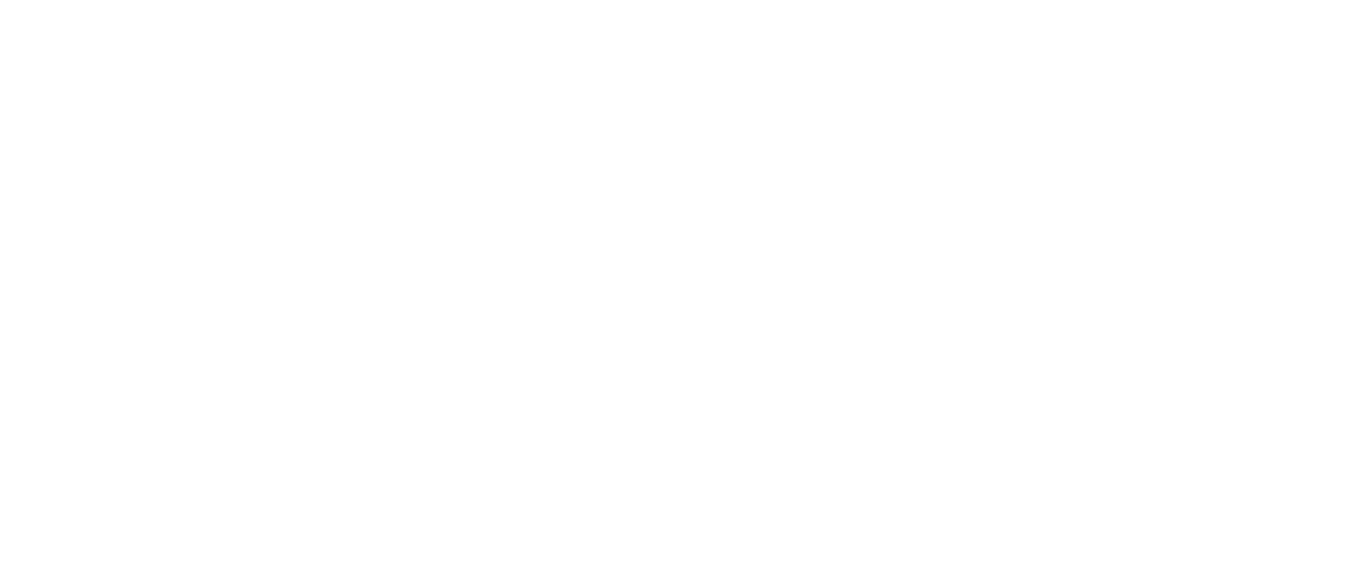 scroll, scrollTop: 0, scrollLeft: 0, axis: both 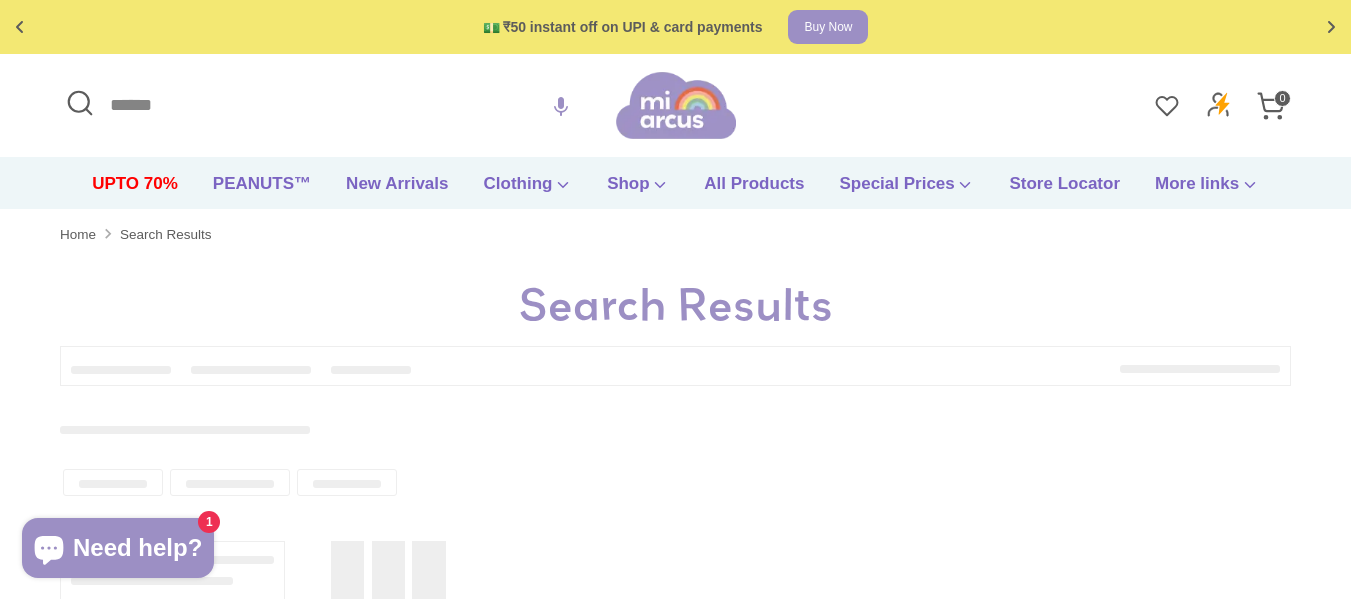 type on "**********" 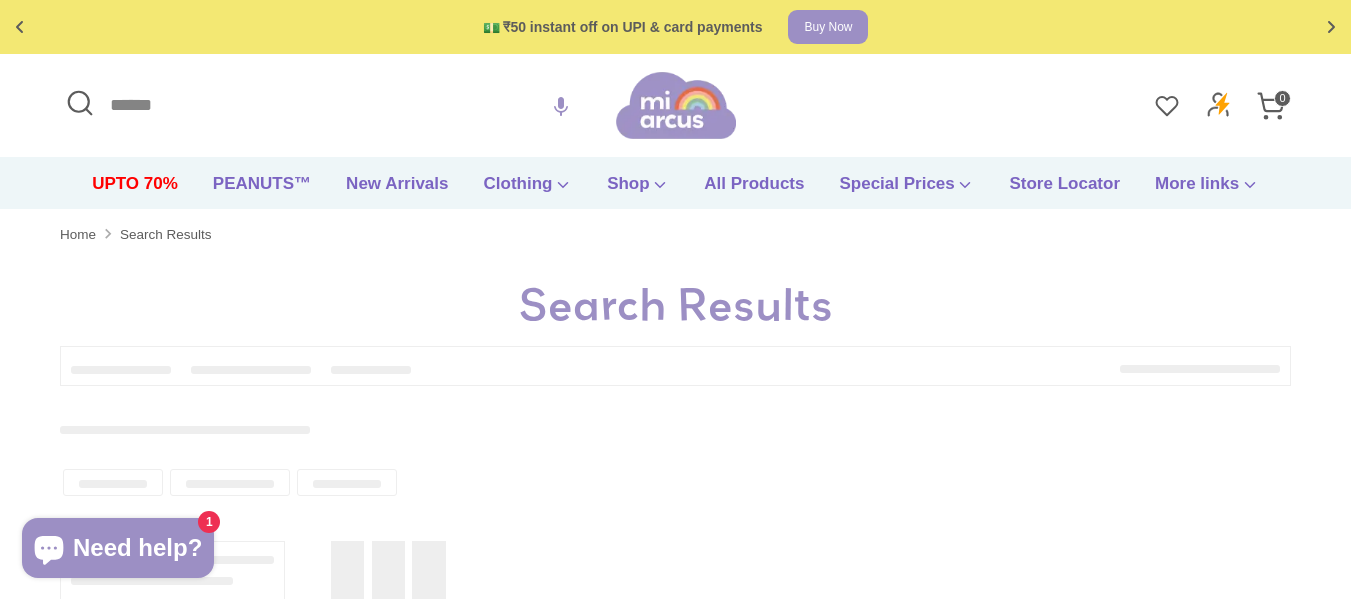 type on "**********" 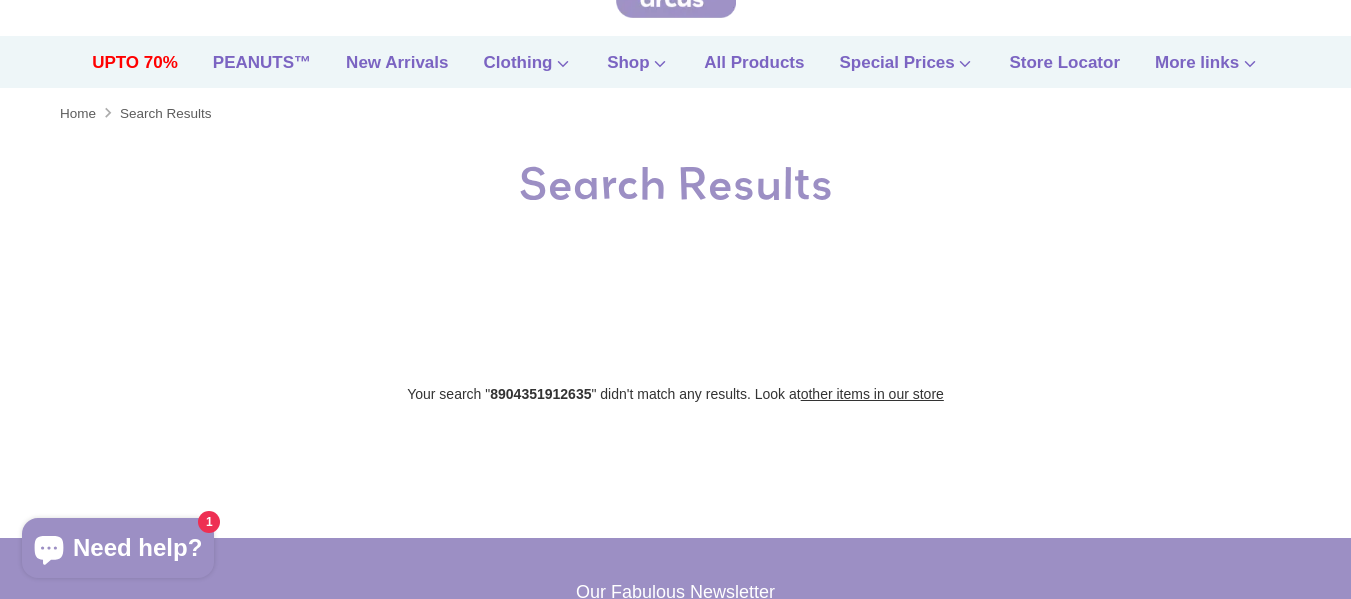 scroll, scrollTop: 0, scrollLeft: 0, axis: both 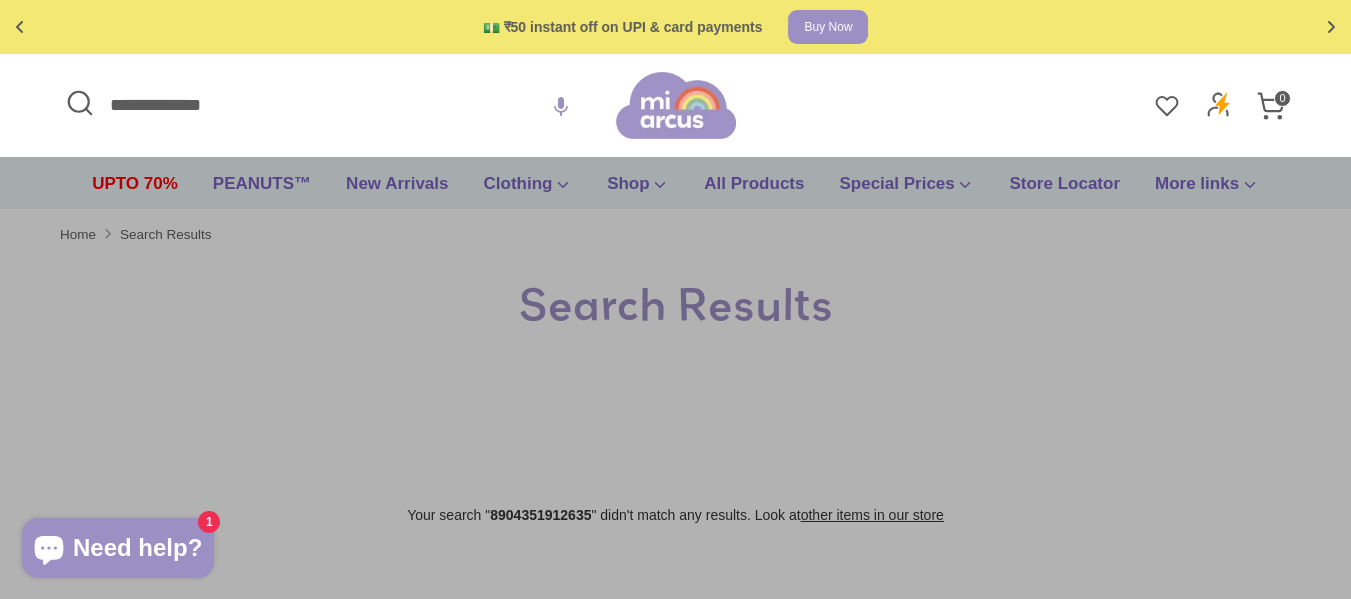 drag, startPoint x: 250, startPoint y: 98, endPoint x: 0, endPoint y: 105, distance: 250.09798 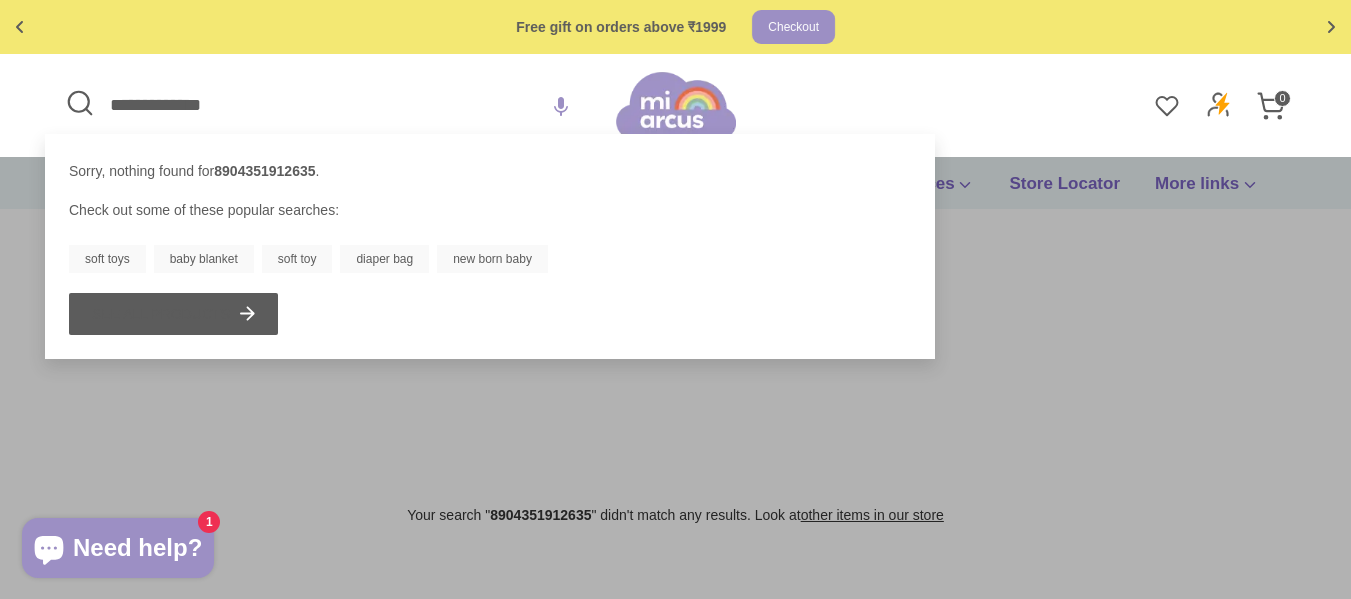 drag, startPoint x: 245, startPoint y: 99, endPoint x: 0, endPoint y: 115, distance: 245.5219 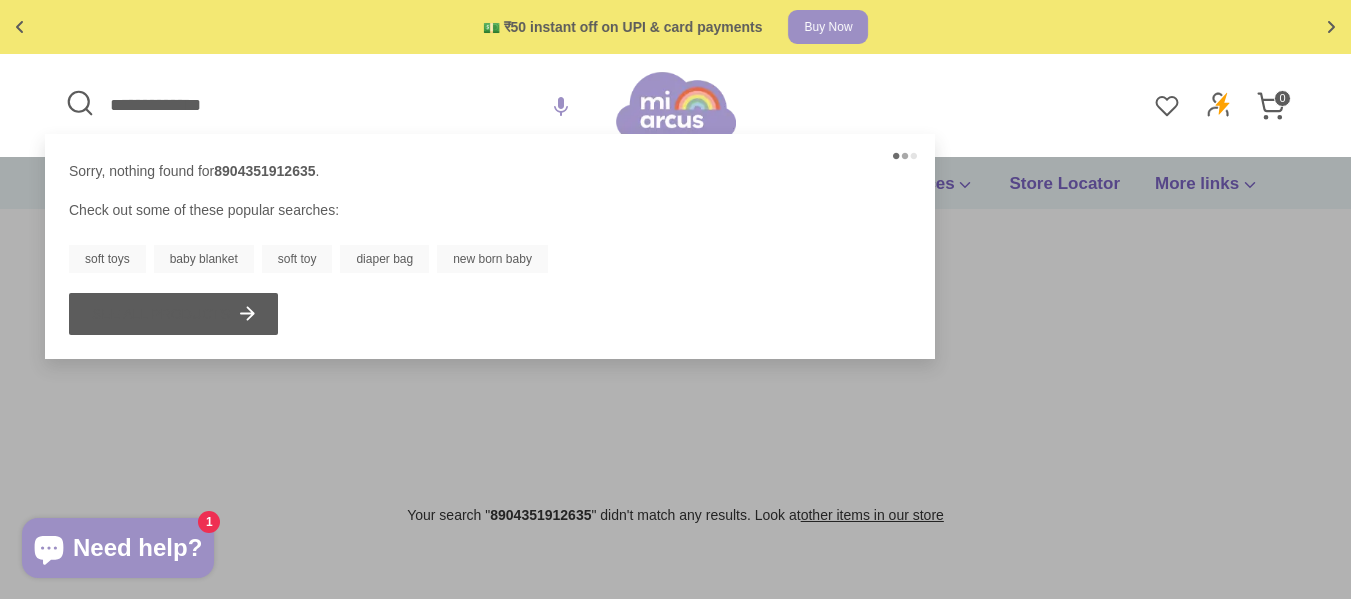 type on "**********" 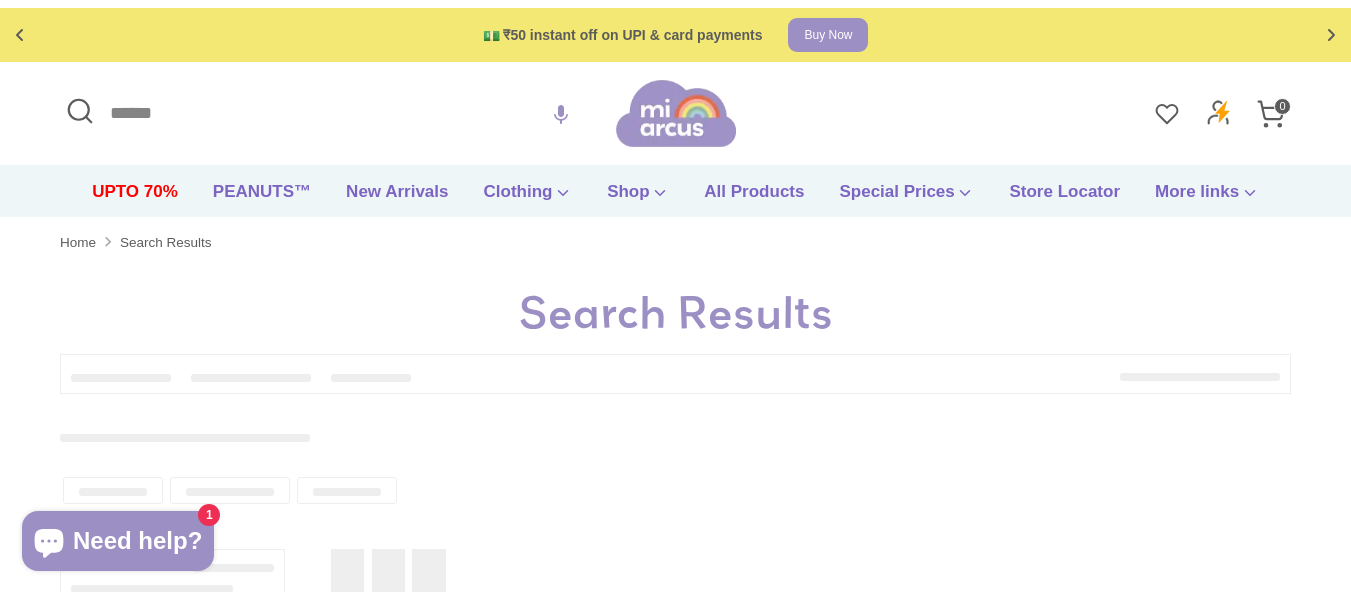 scroll, scrollTop: 0, scrollLeft: 0, axis: both 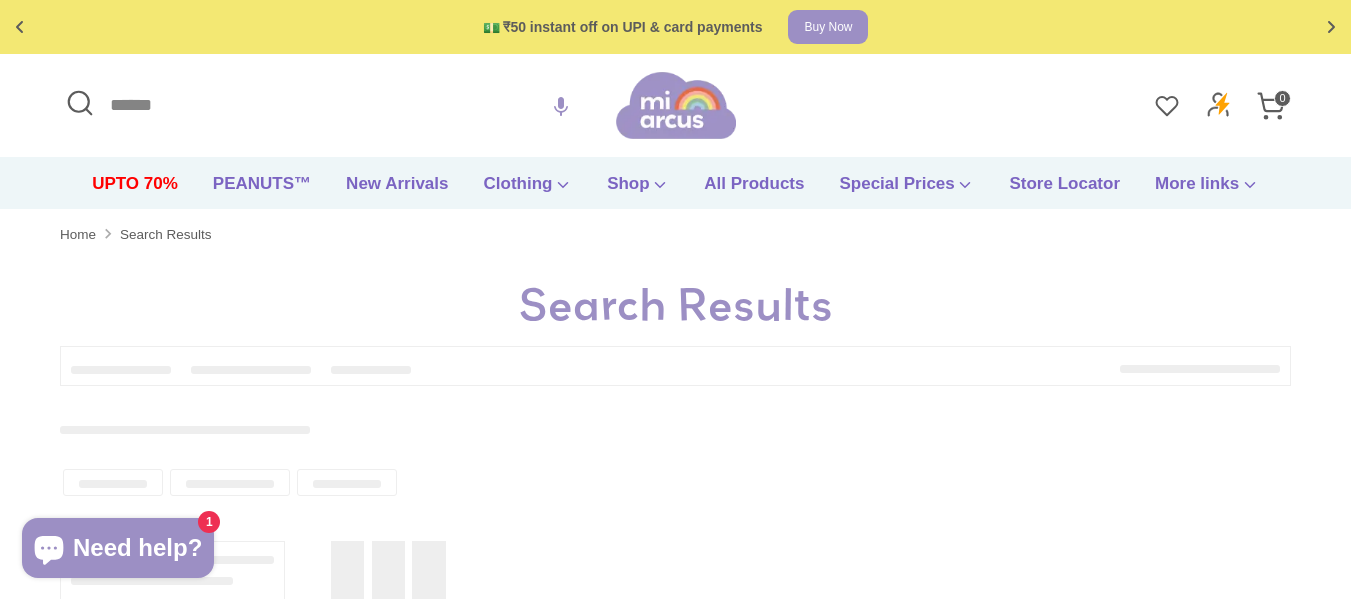 type on "**********" 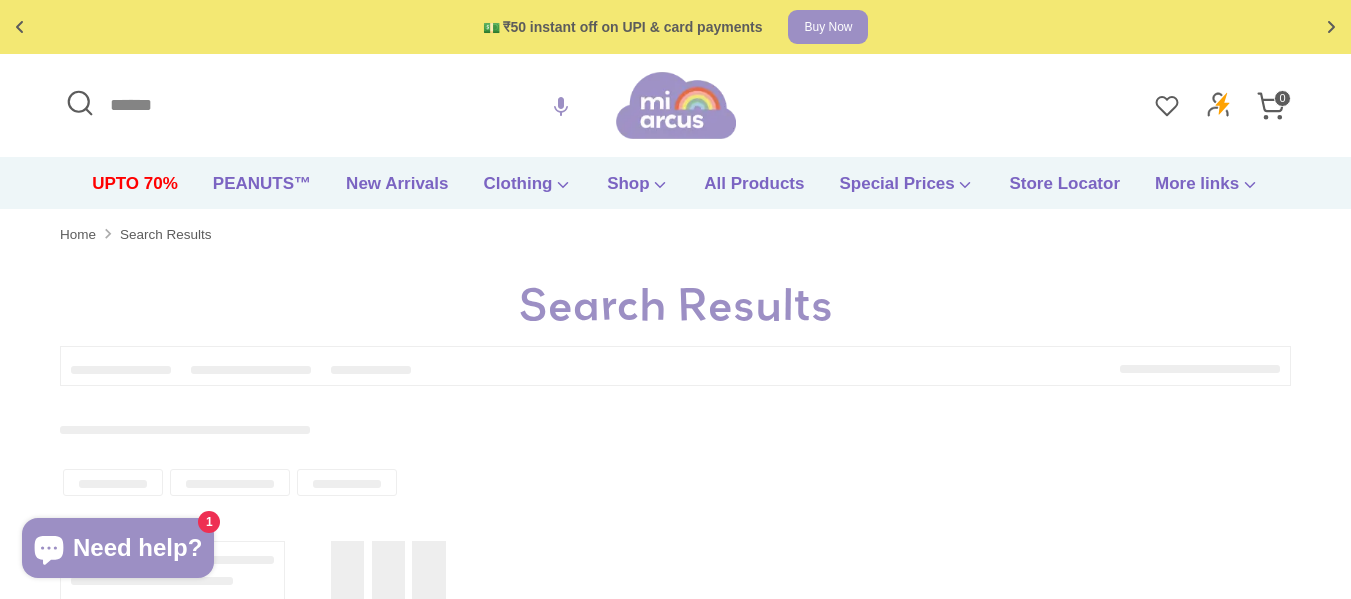 type on "**********" 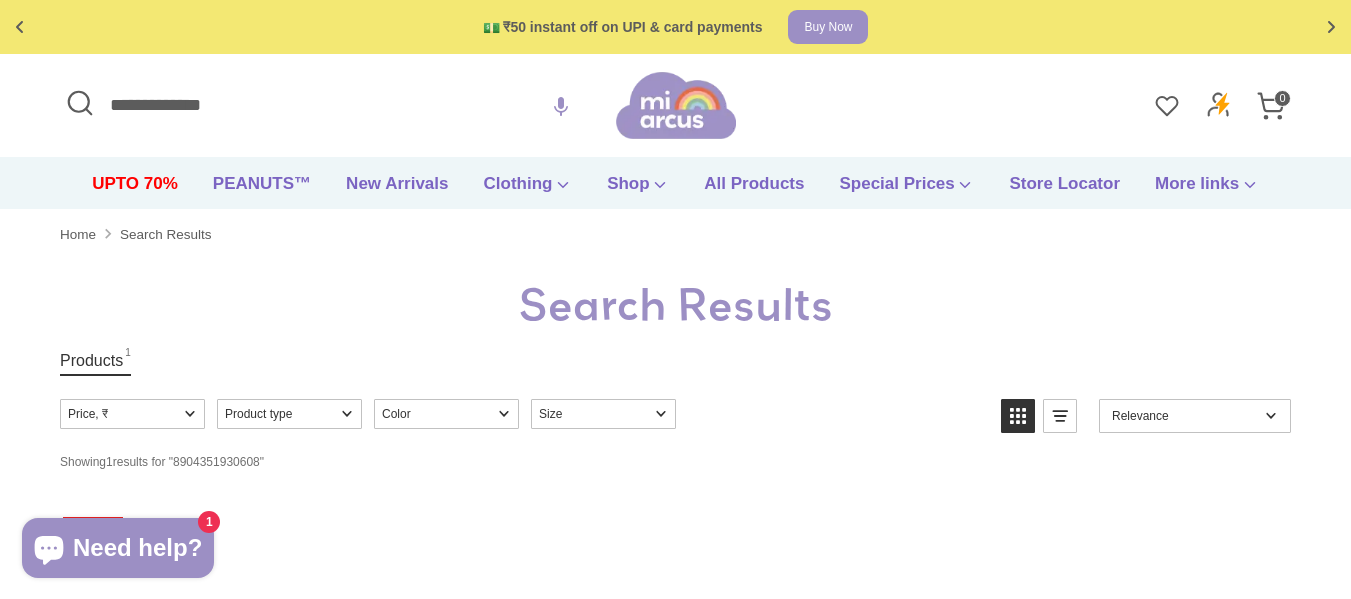 scroll, scrollTop: 0, scrollLeft: 0, axis: both 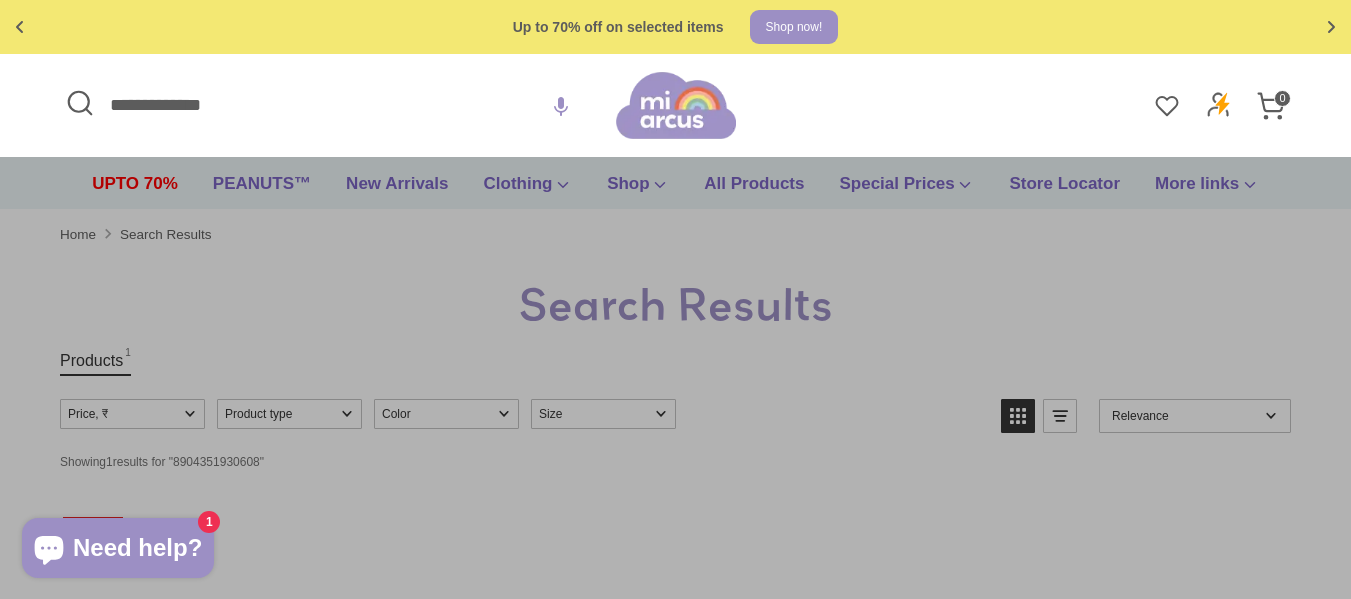 drag, startPoint x: 254, startPoint y: 98, endPoint x: 0, endPoint y: 99, distance: 254.00197 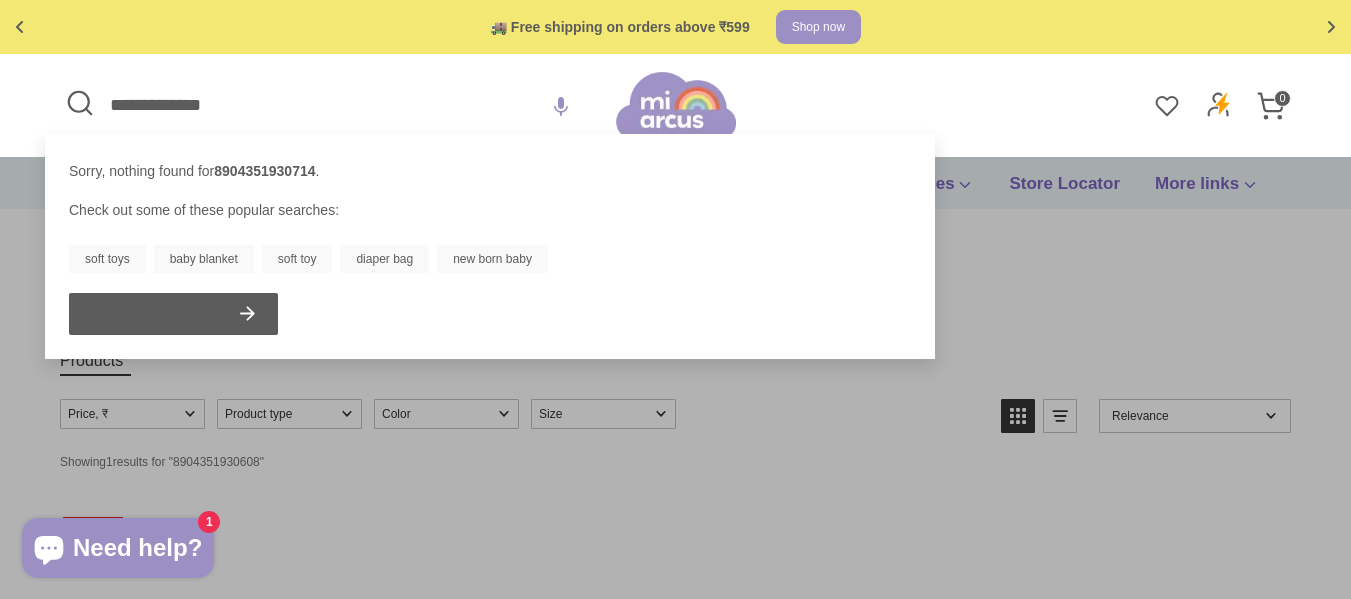 type on "**********" 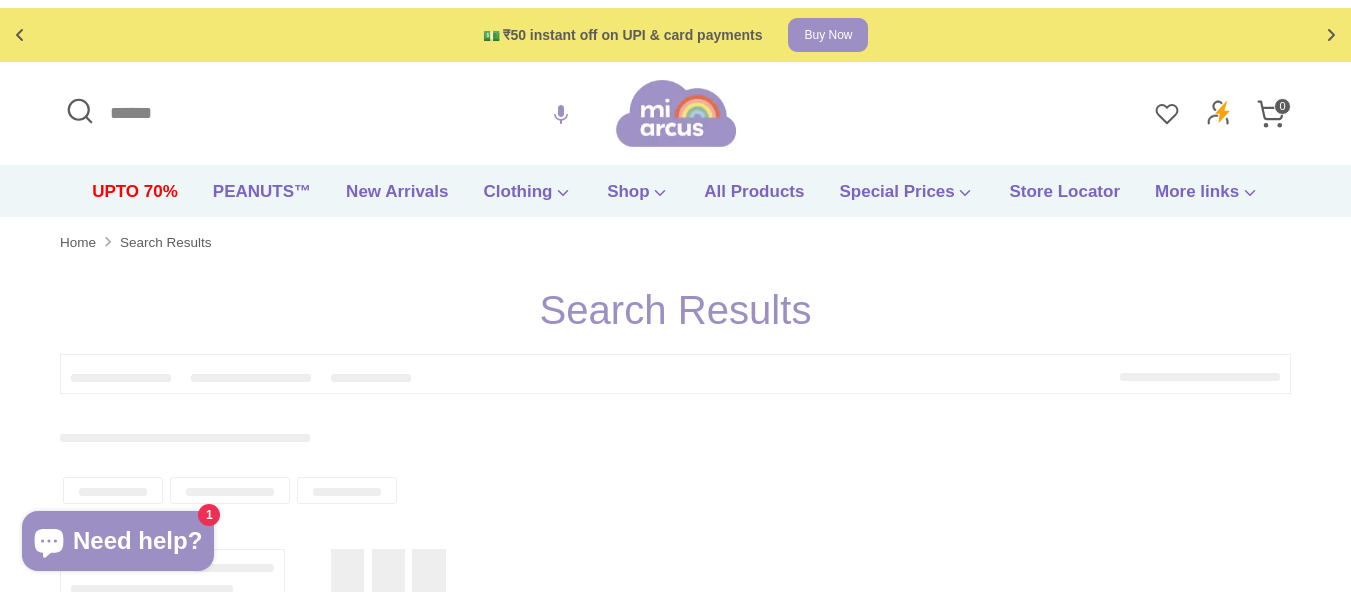 scroll, scrollTop: 0, scrollLeft: 0, axis: both 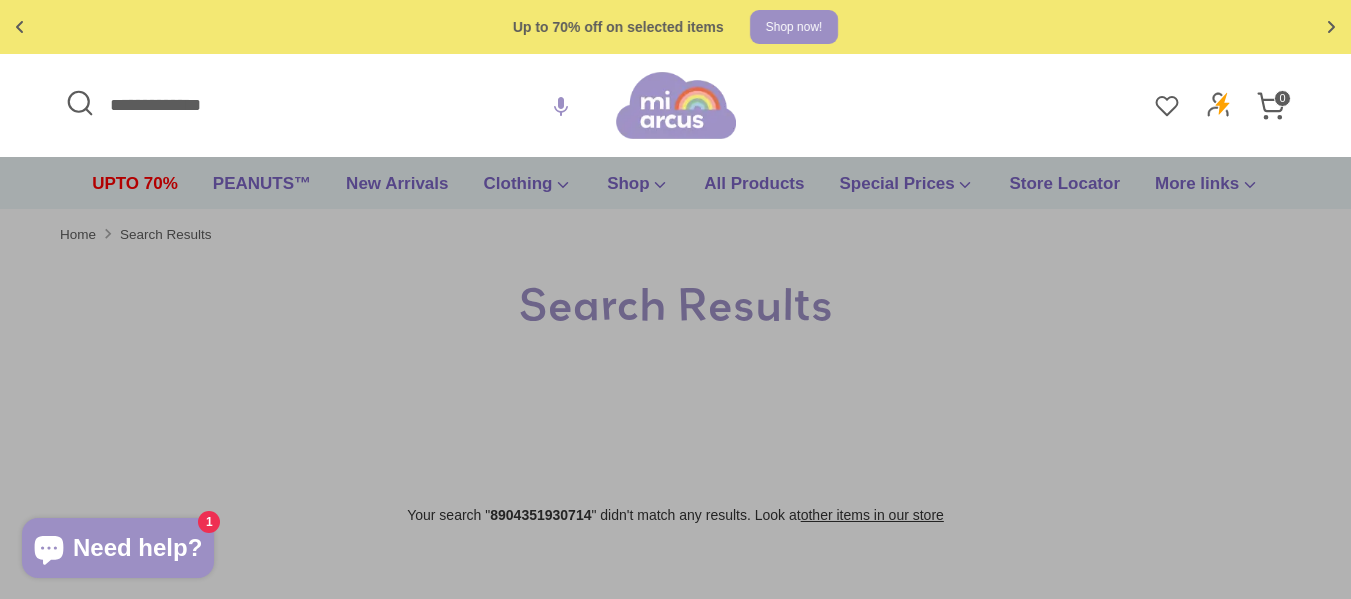 drag, startPoint x: 255, startPoint y: 95, endPoint x: 0, endPoint y: 121, distance: 256.32205 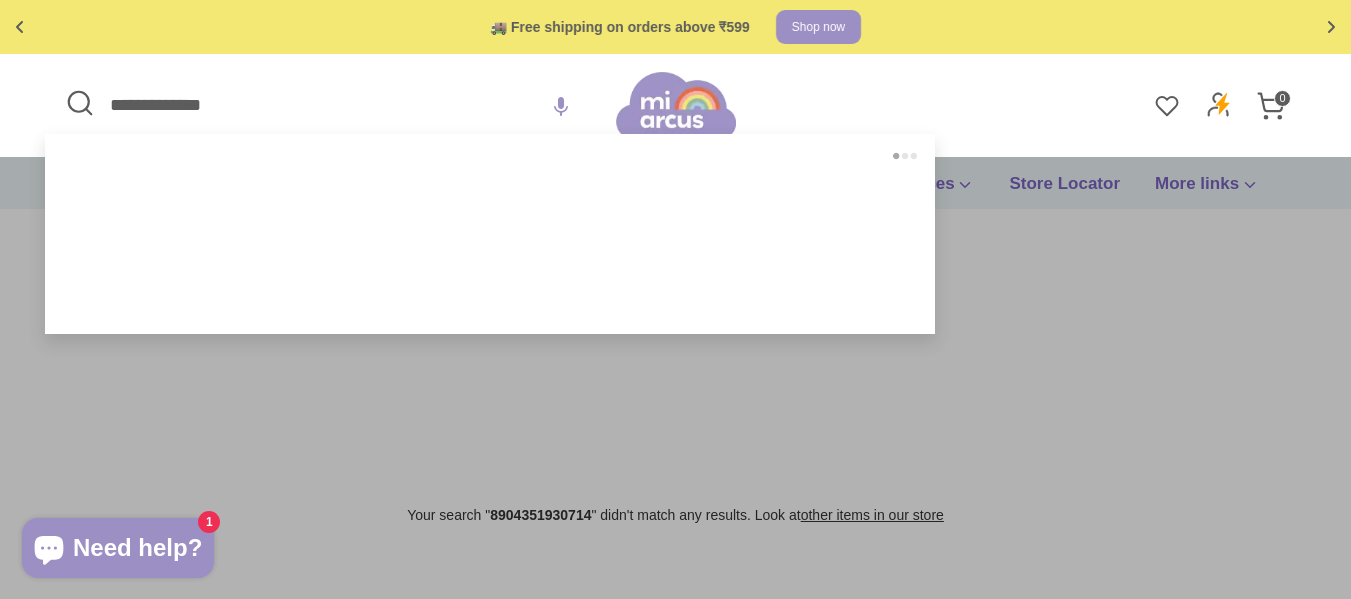 paste 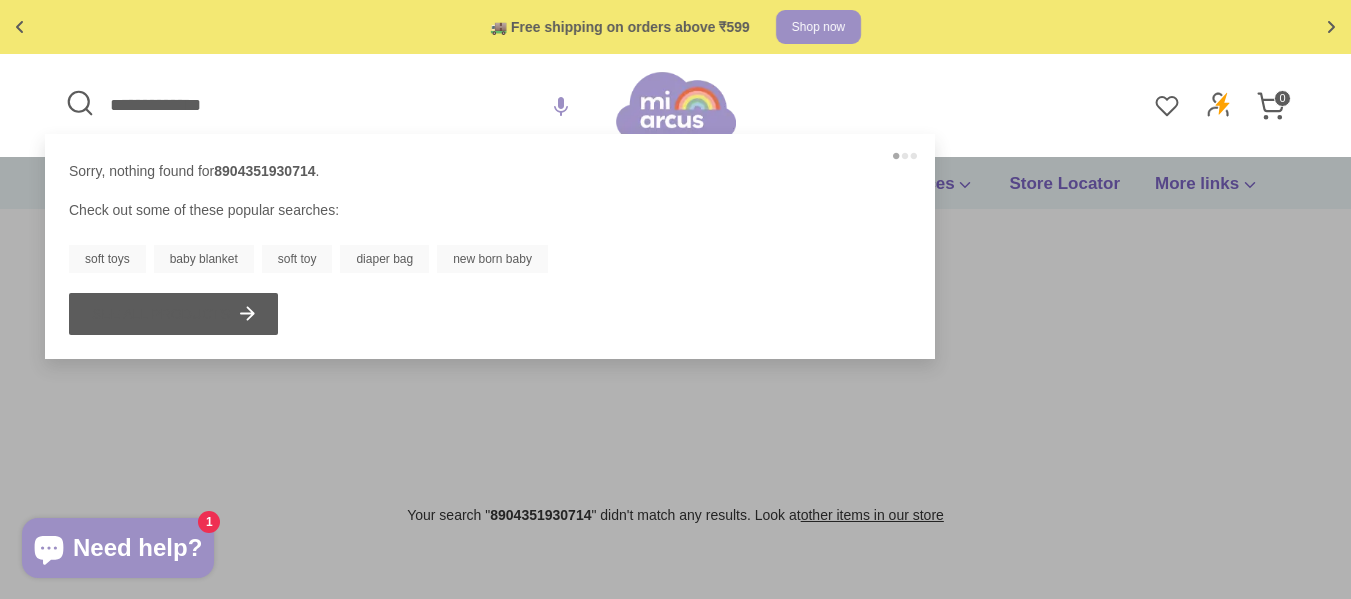 type on "**********" 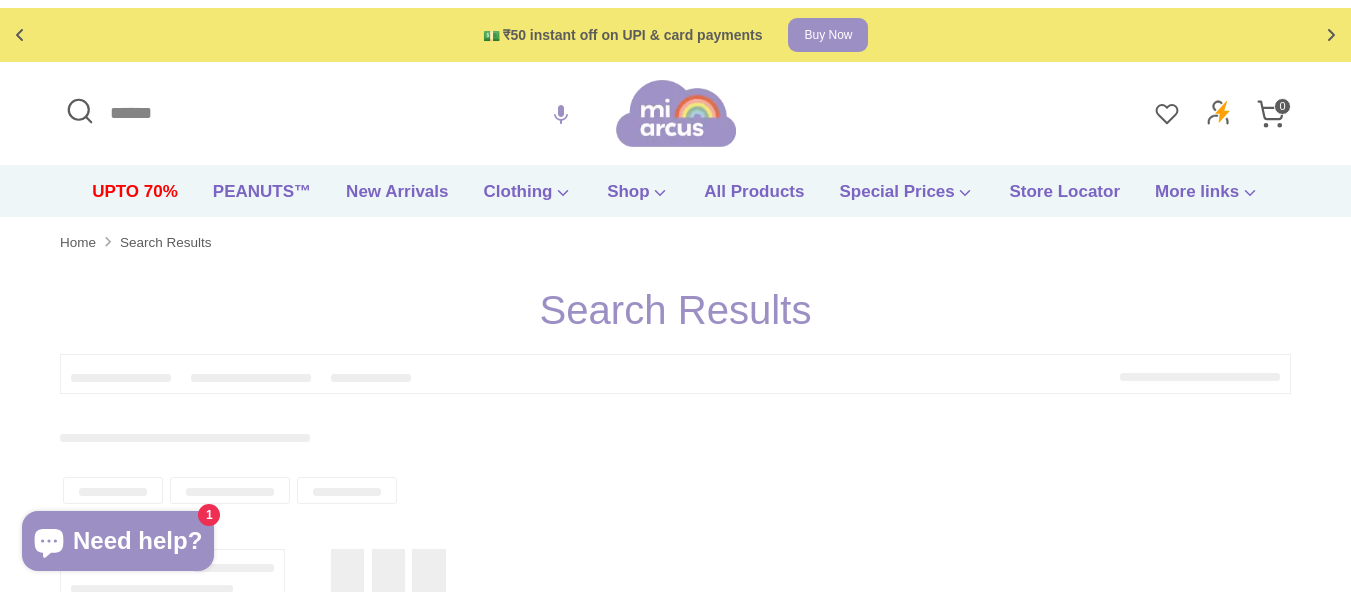 scroll, scrollTop: 0, scrollLeft: 0, axis: both 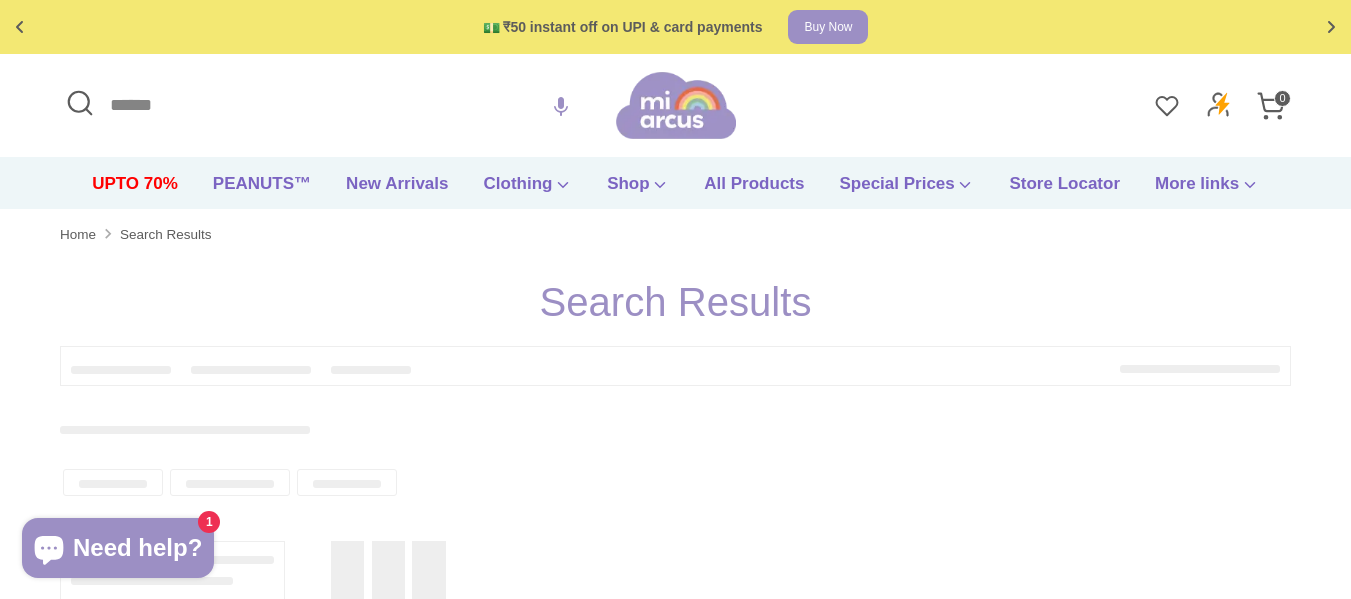 type on "**********" 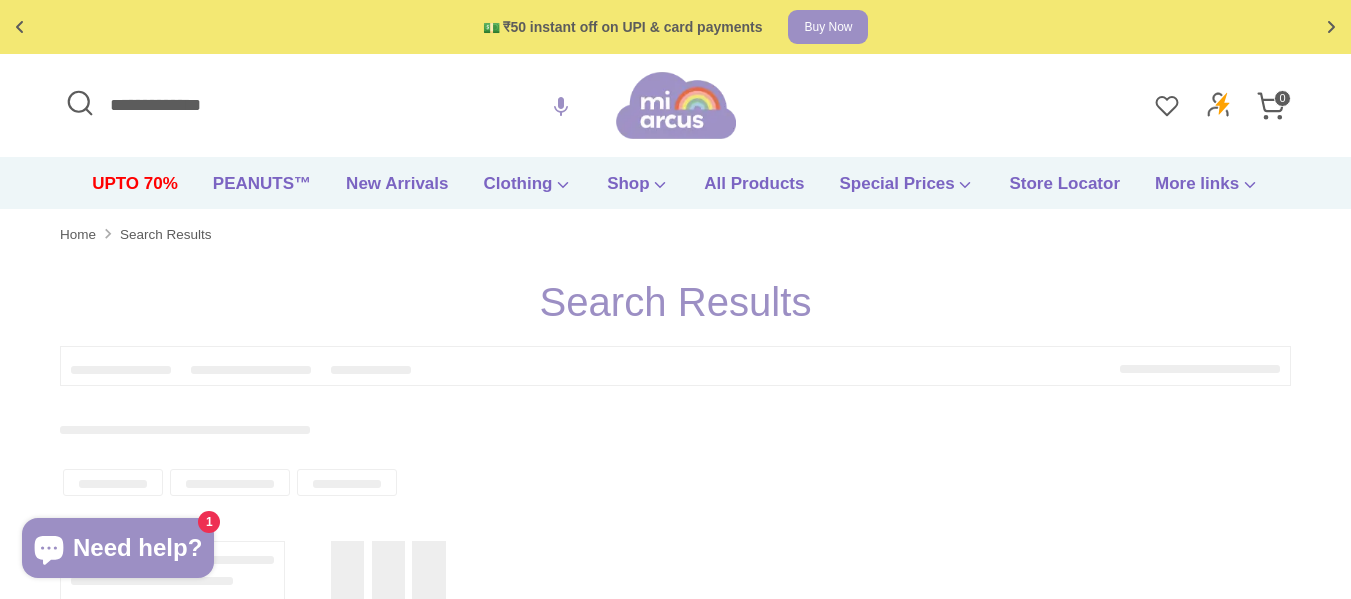 type on "**********" 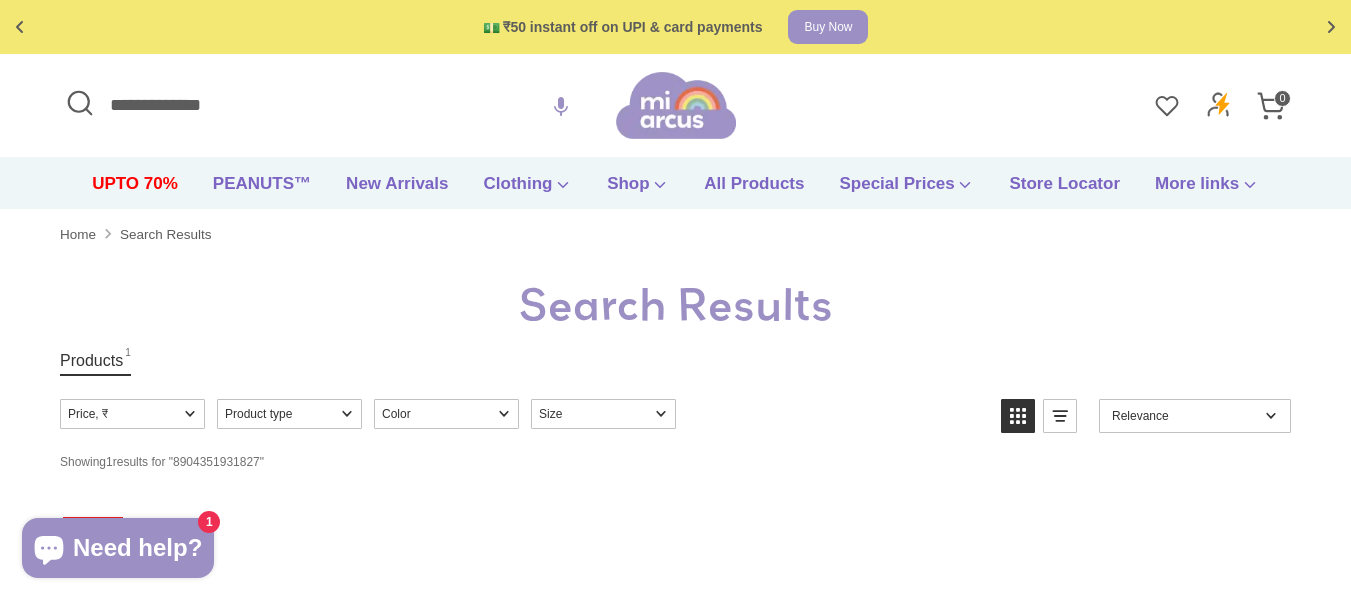 scroll, scrollTop: 0, scrollLeft: 0, axis: both 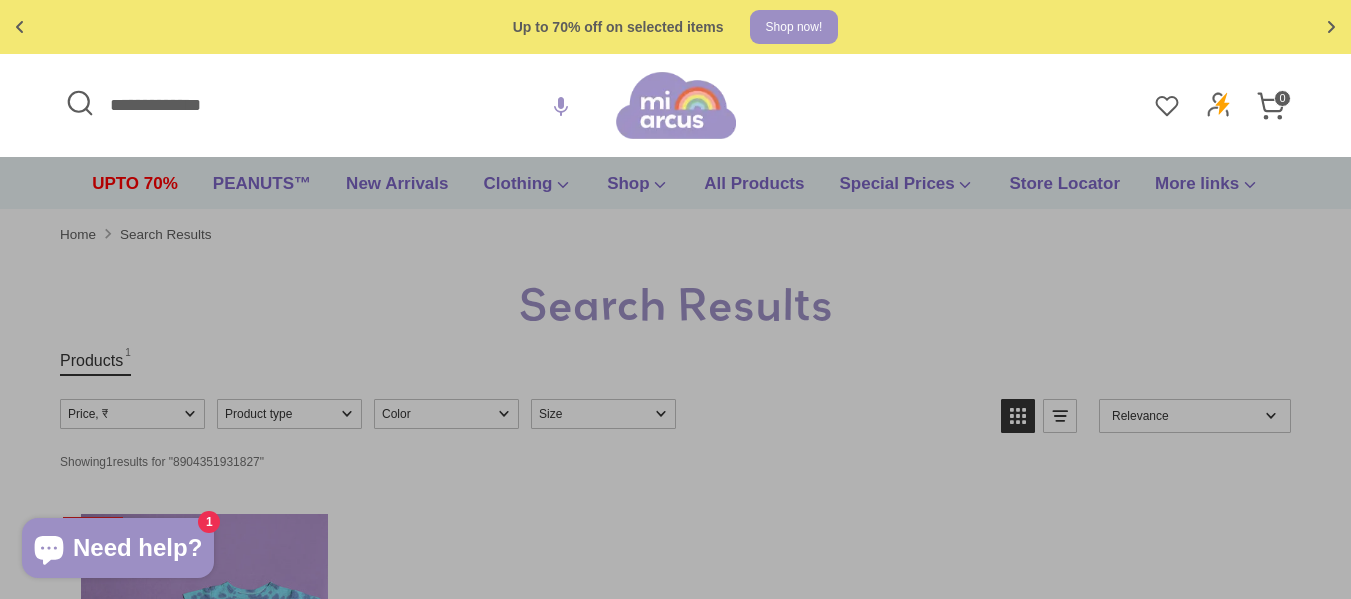 drag, startPoint x: 250, startPoint y: 99, endPoint x: 0, endPoint y: 63, distance: 252.5787 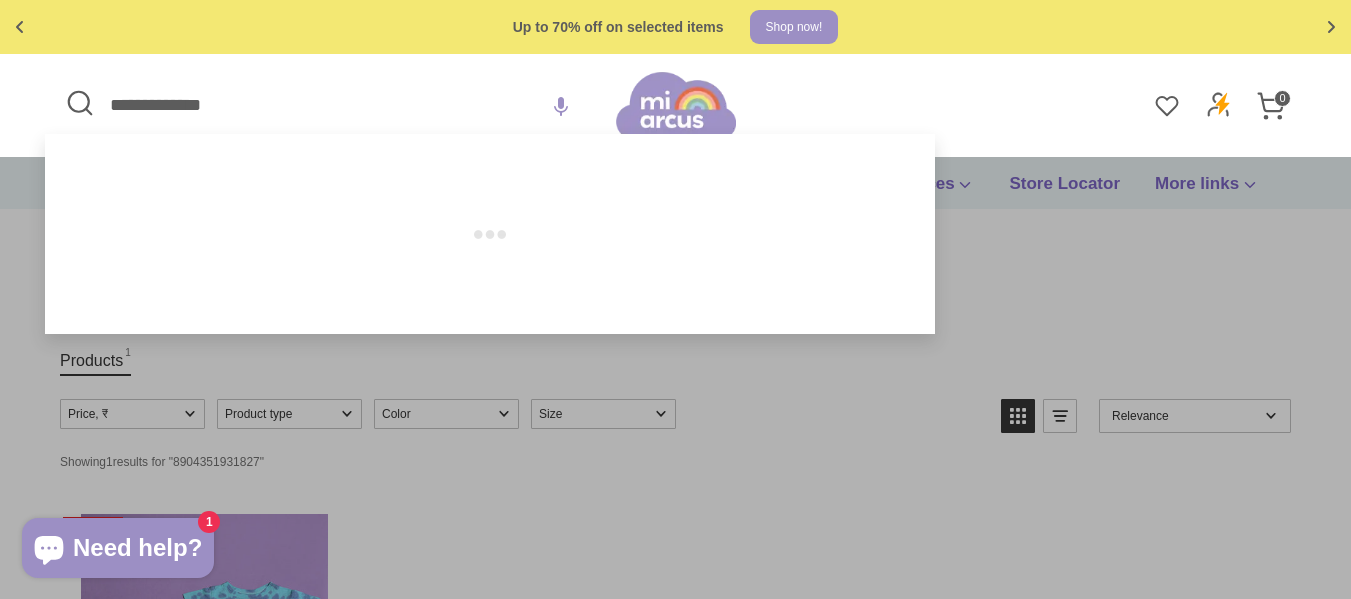 paste 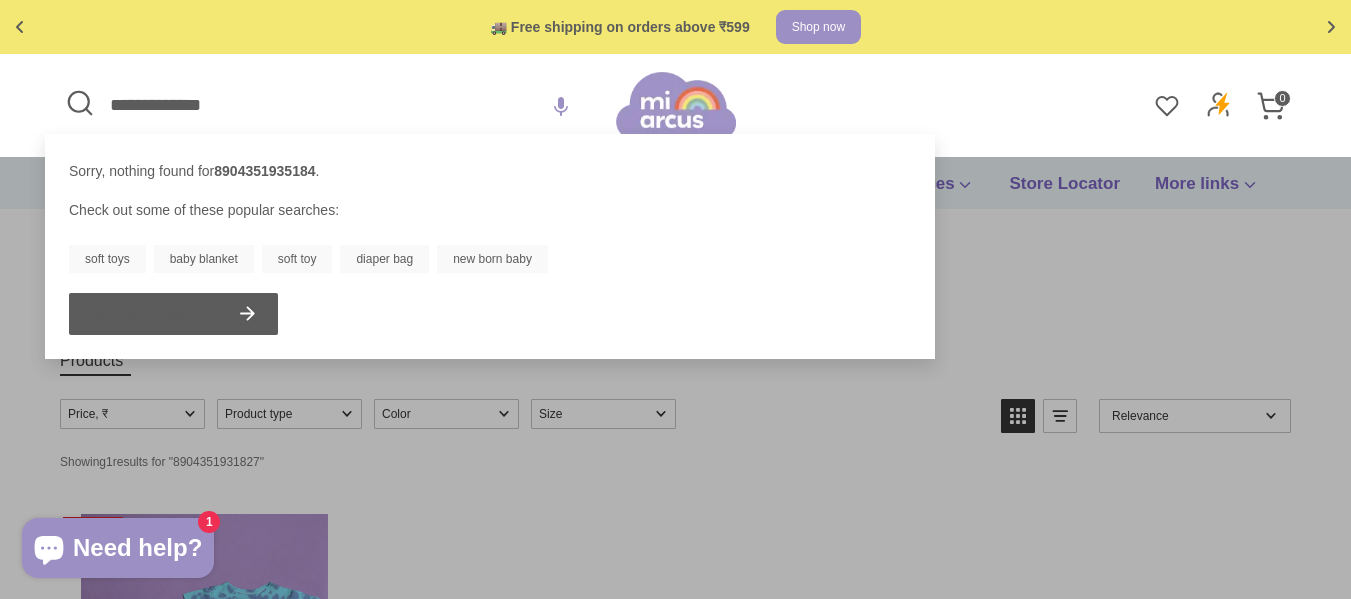 type on "**********" 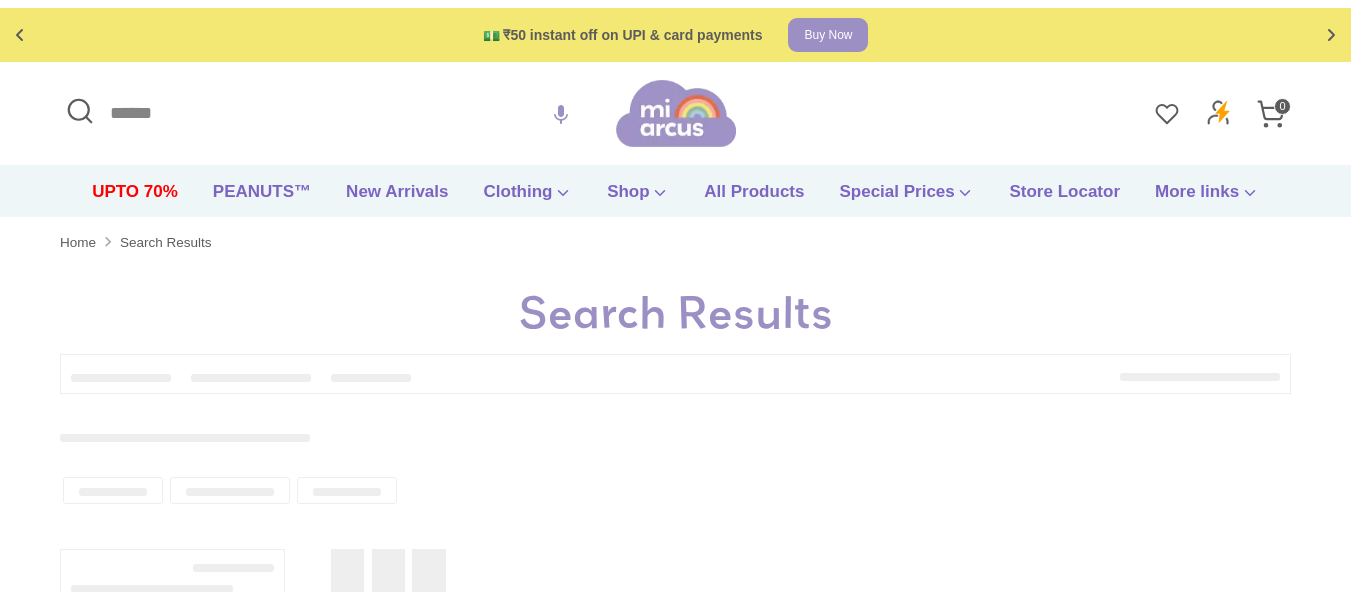 scroll, scrollTop: 0, scrollLeft: 0, axis: both 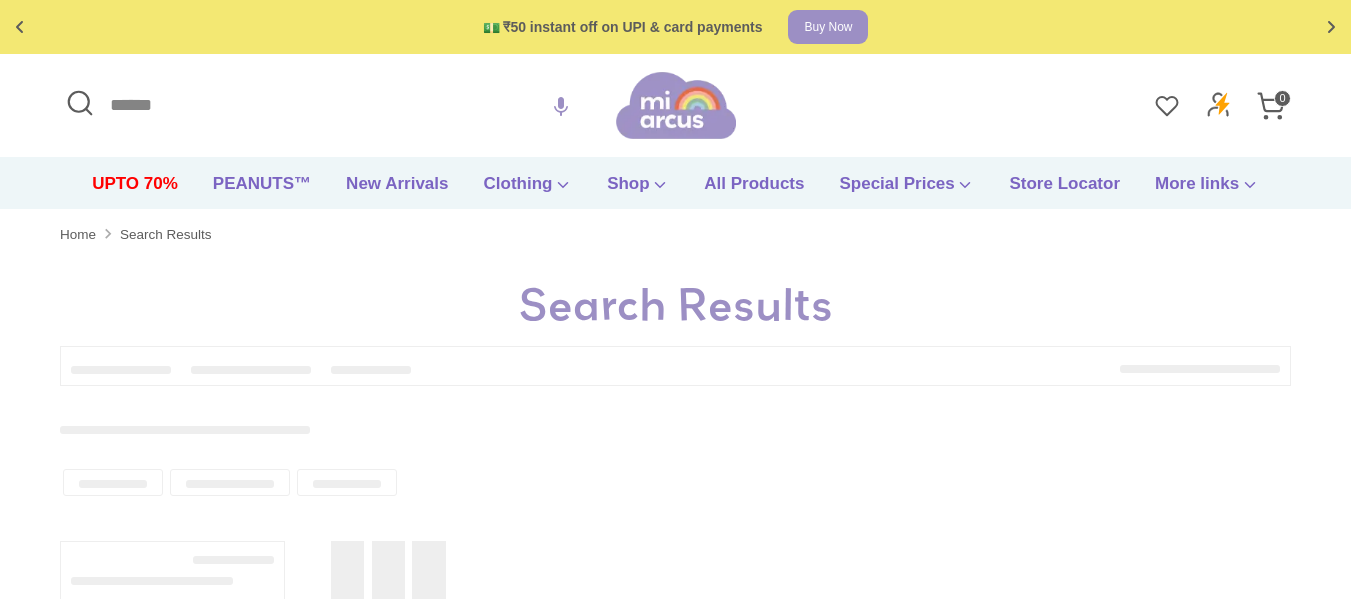 type on "**********" 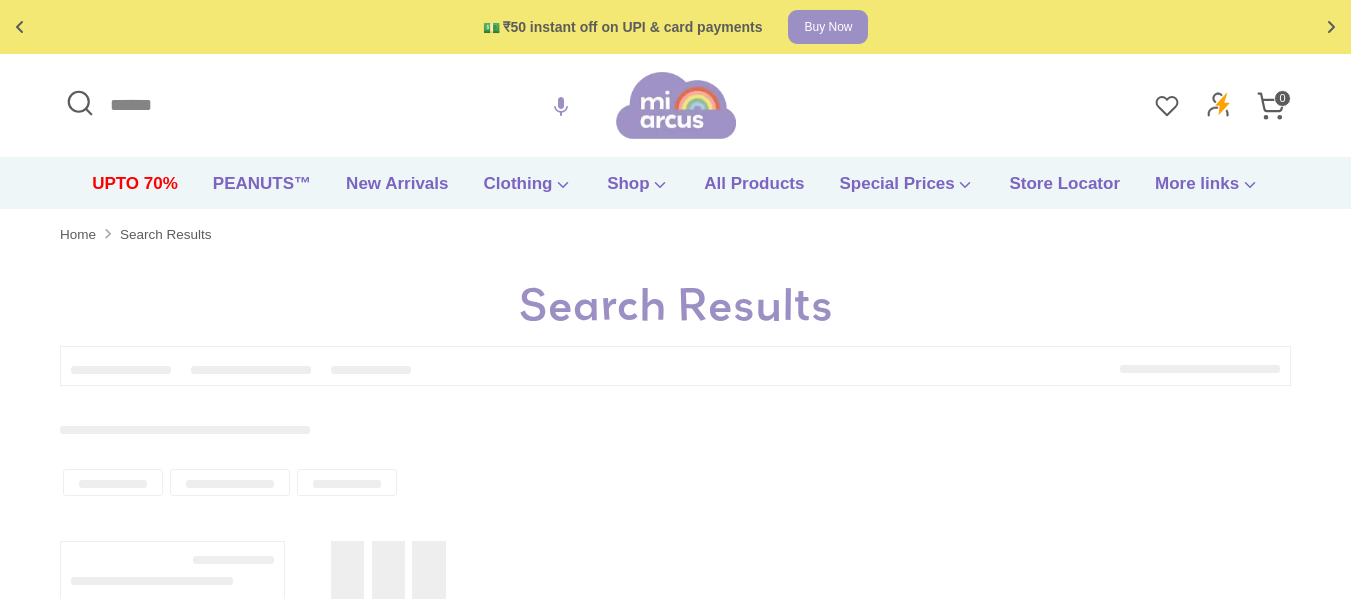 type on "**********" 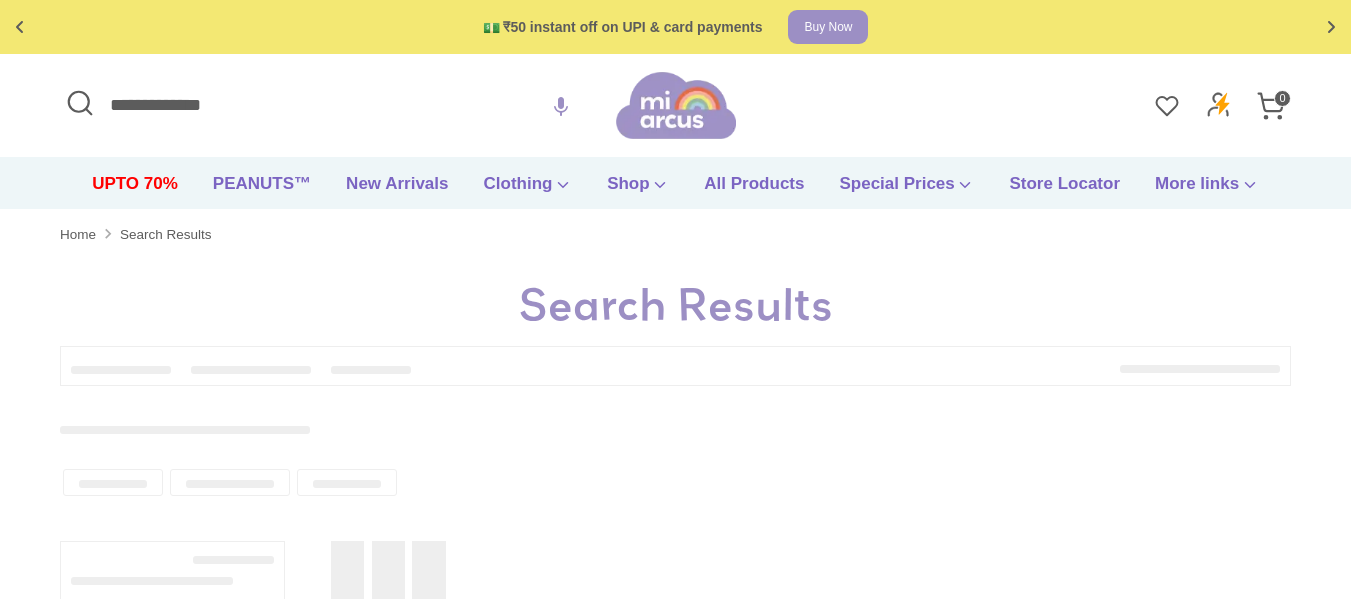 scroll, scrollTop: 0, scrollLeft: 0, axis: both 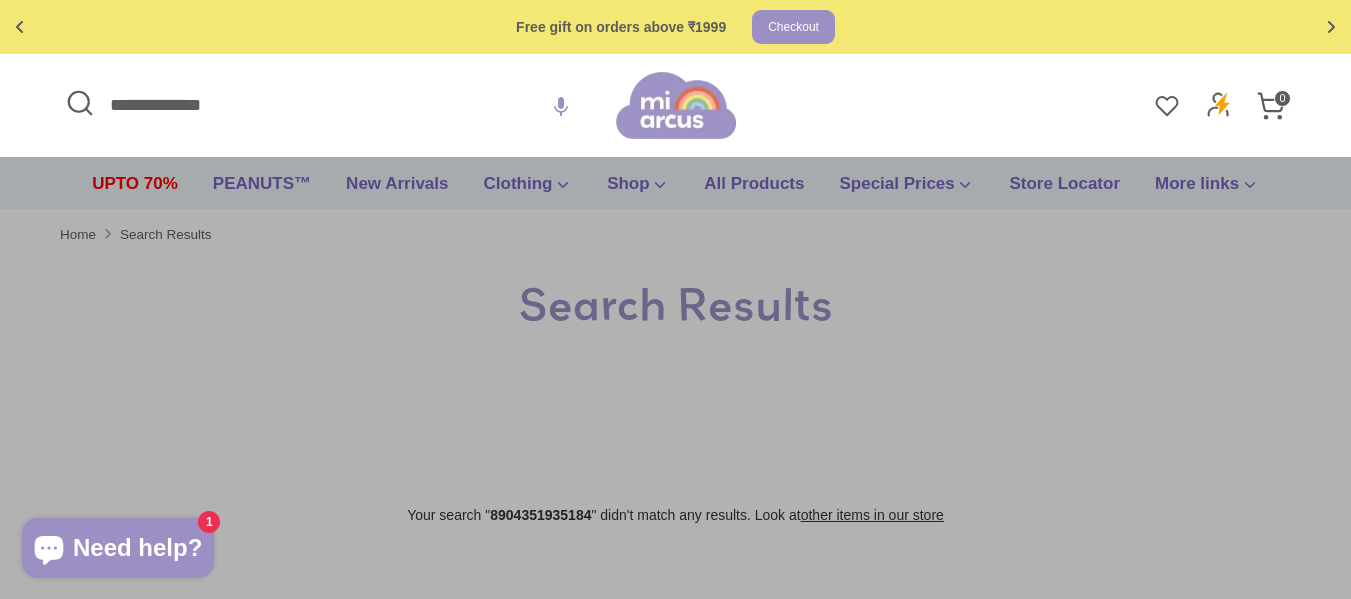 drag, startPoint x: 249, startPoint y: 94, endPoint x: 0, endPoint y: 108, distance: 249.39326 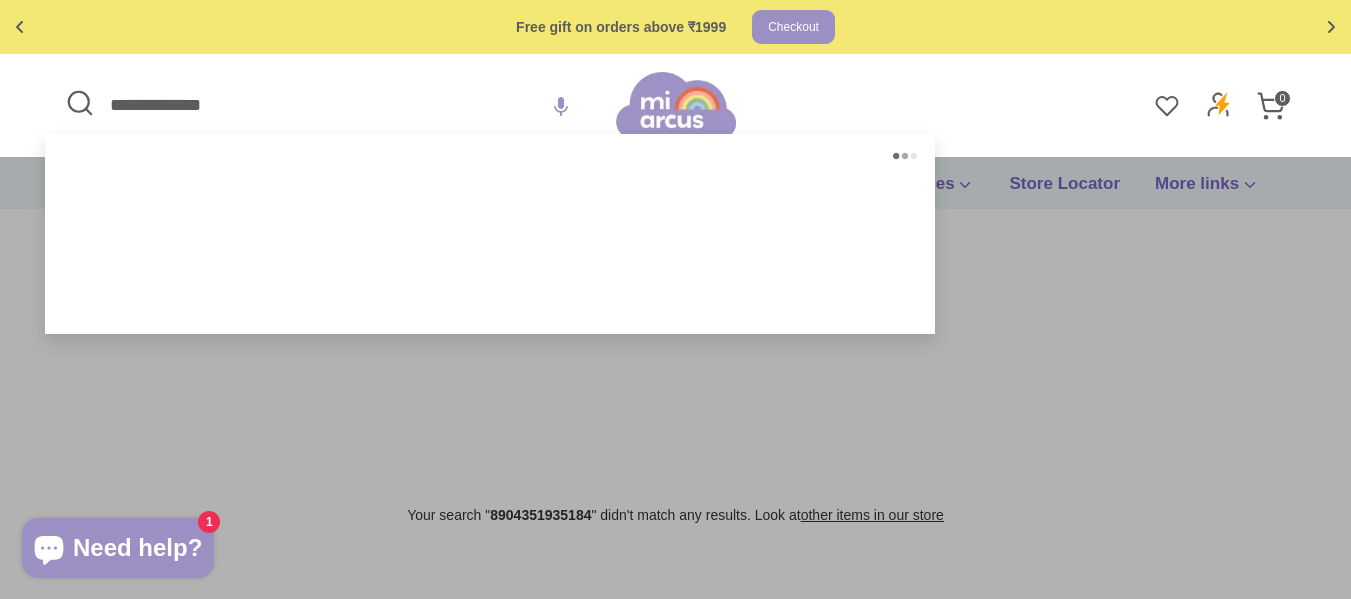 paste 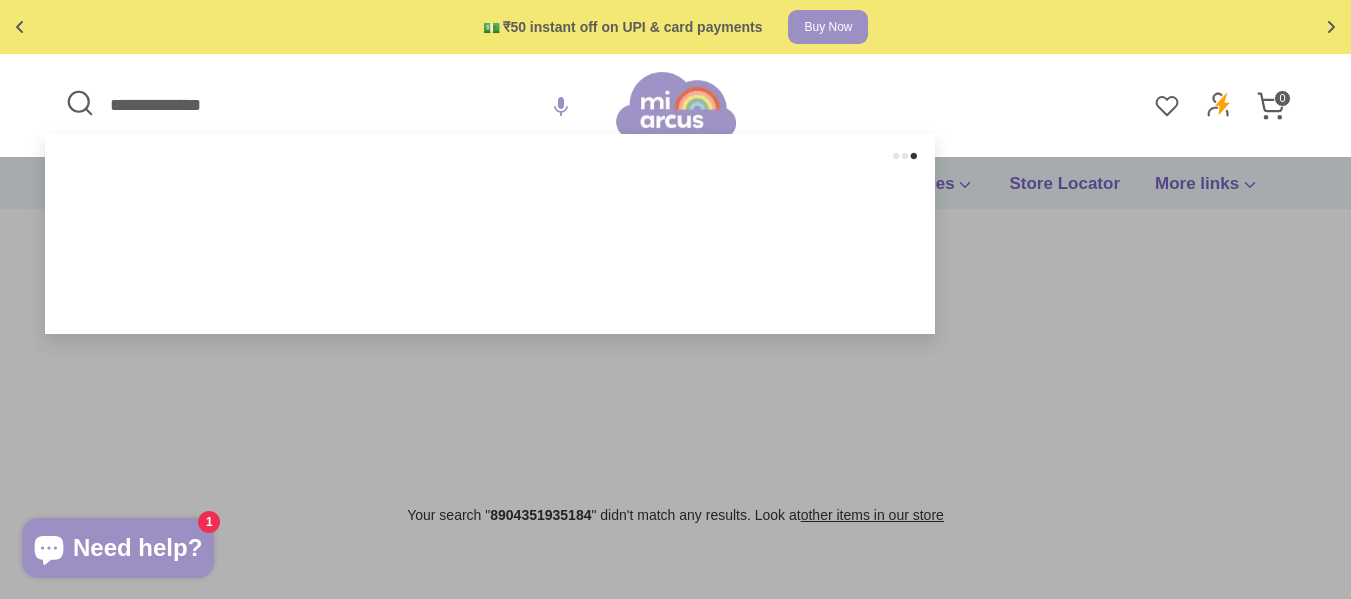 type on "**********" 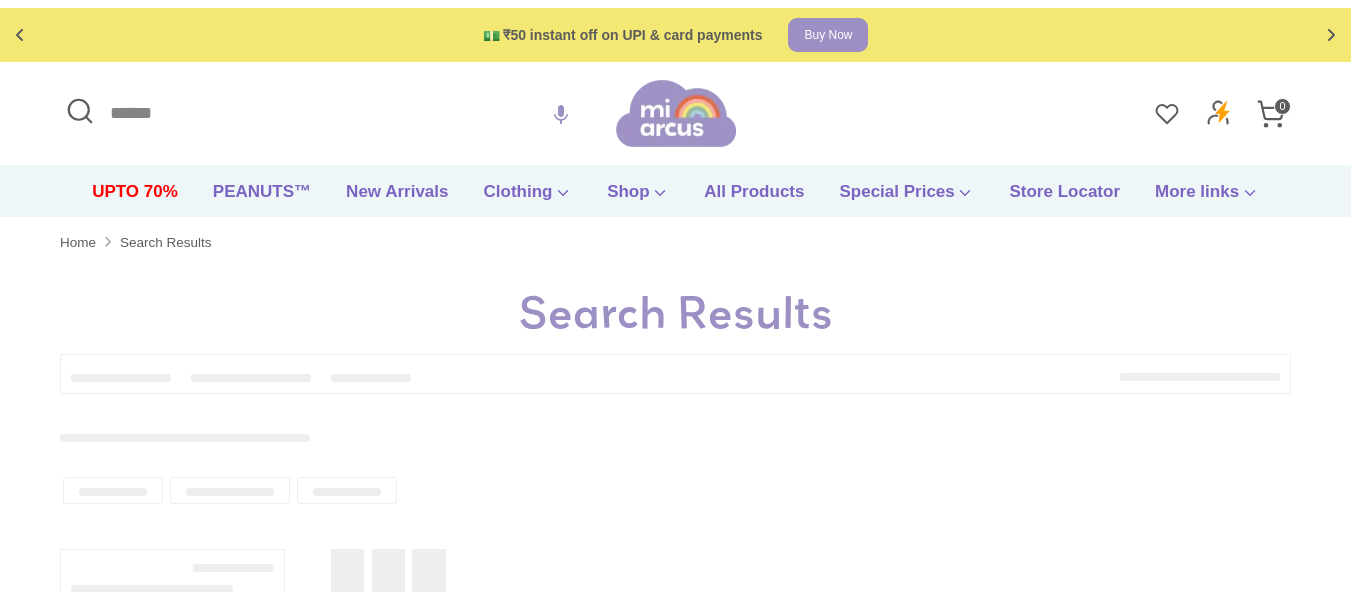 scroll, scrollTop: 0, scrollLeft: 0, axis: both 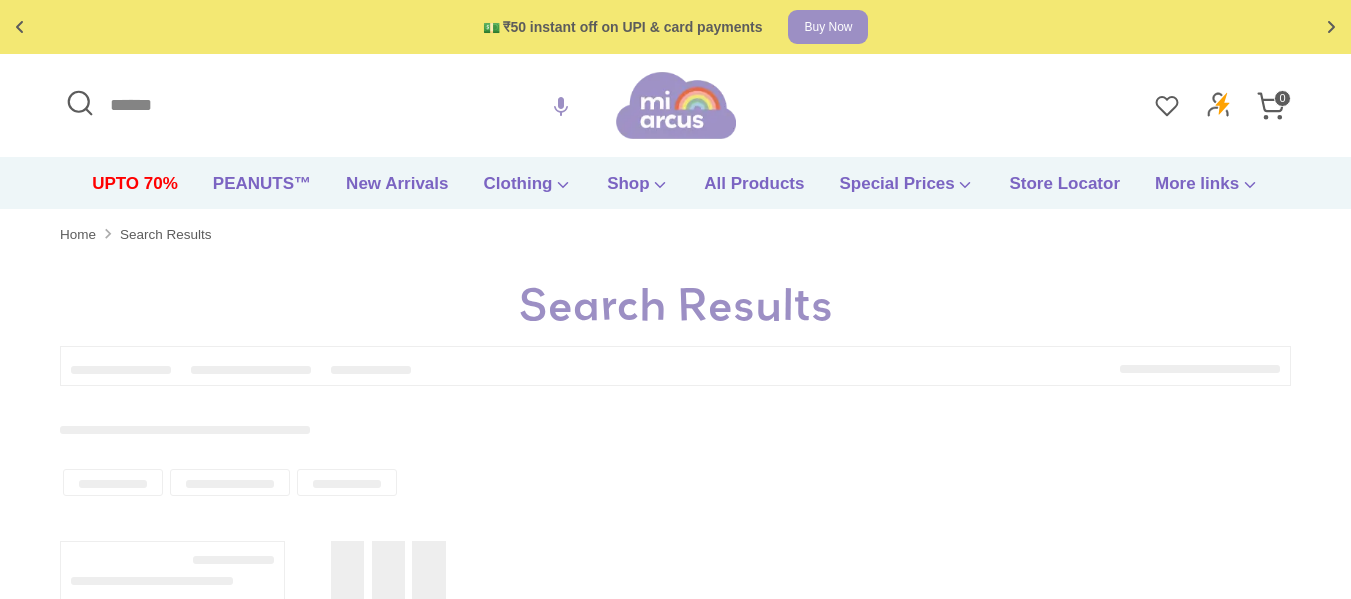 type on "**********" 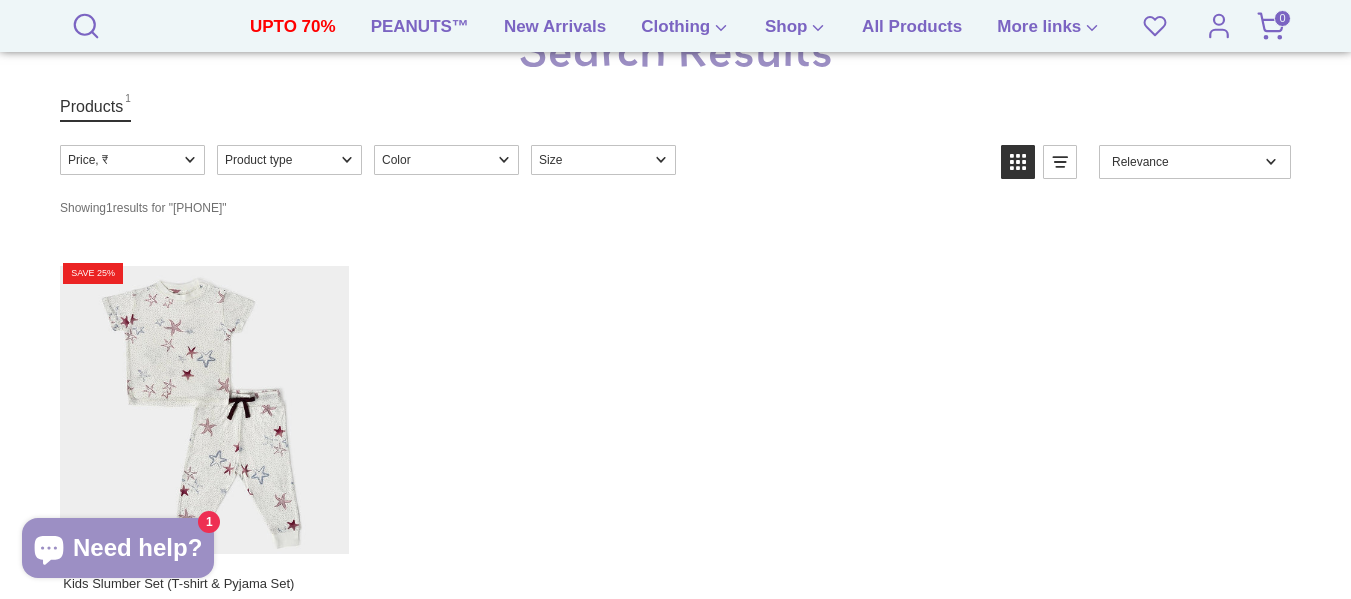scroll, scrollTop: 0, scrollLeft: 0, axis: both 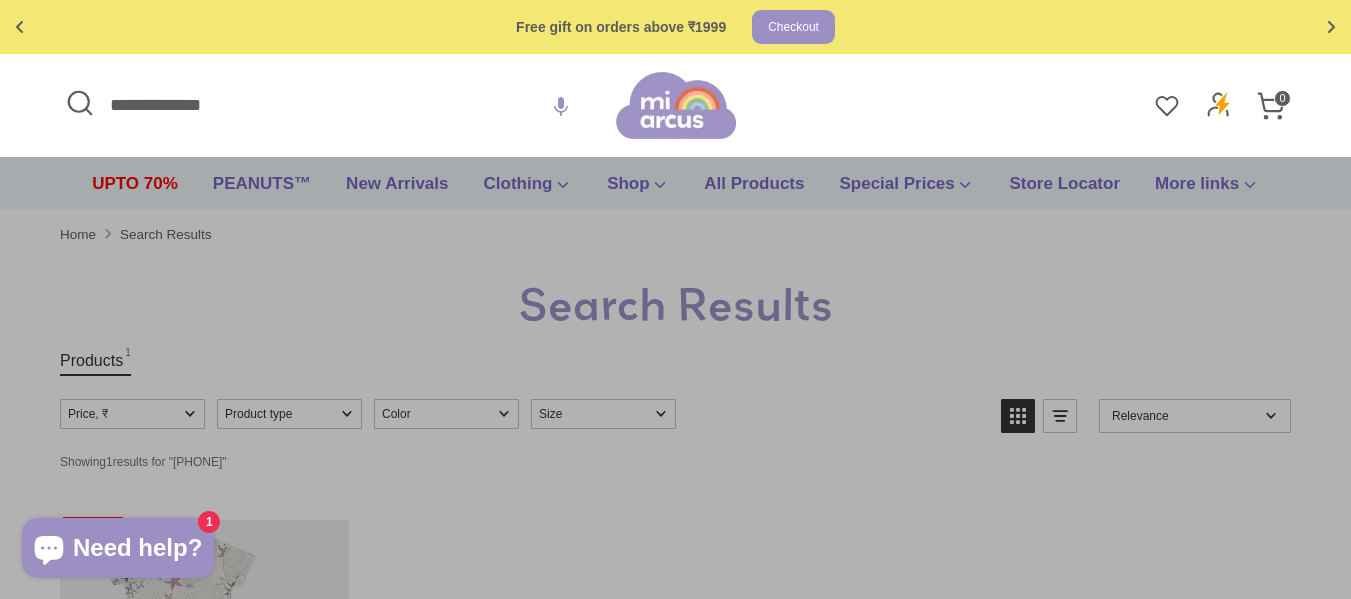 drag, startPoint x: 280, startPoint y: 96, endPoint x: 0, endPoint y: 113, distance: 280.5156 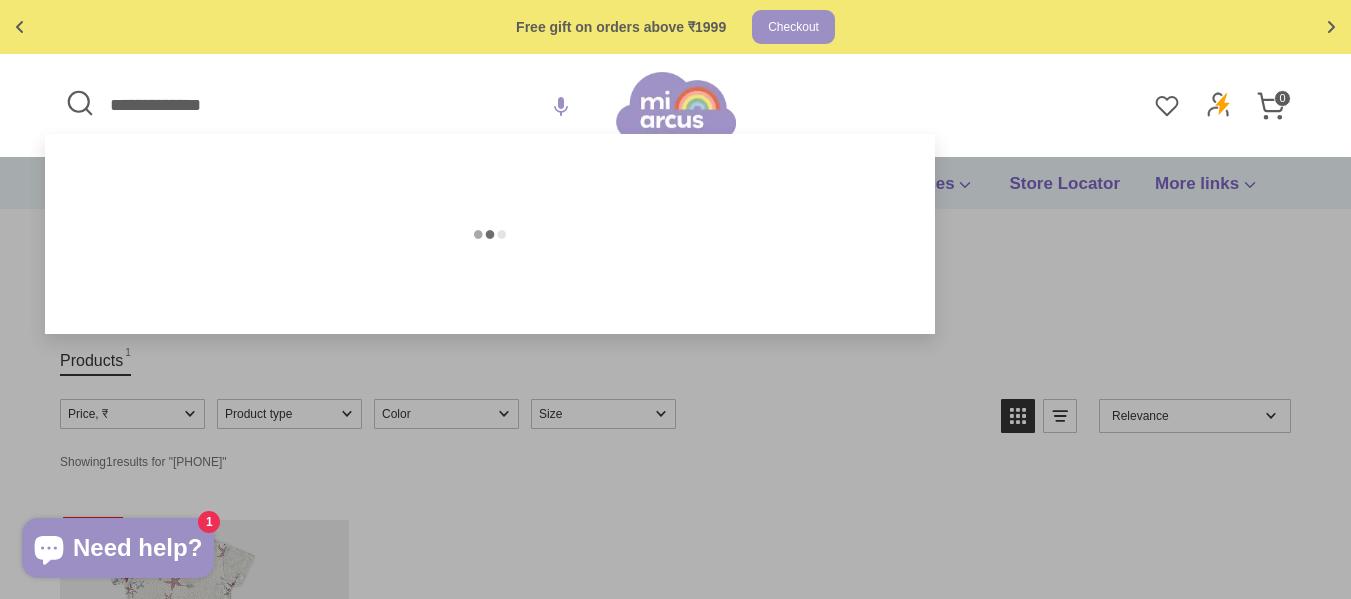 paste 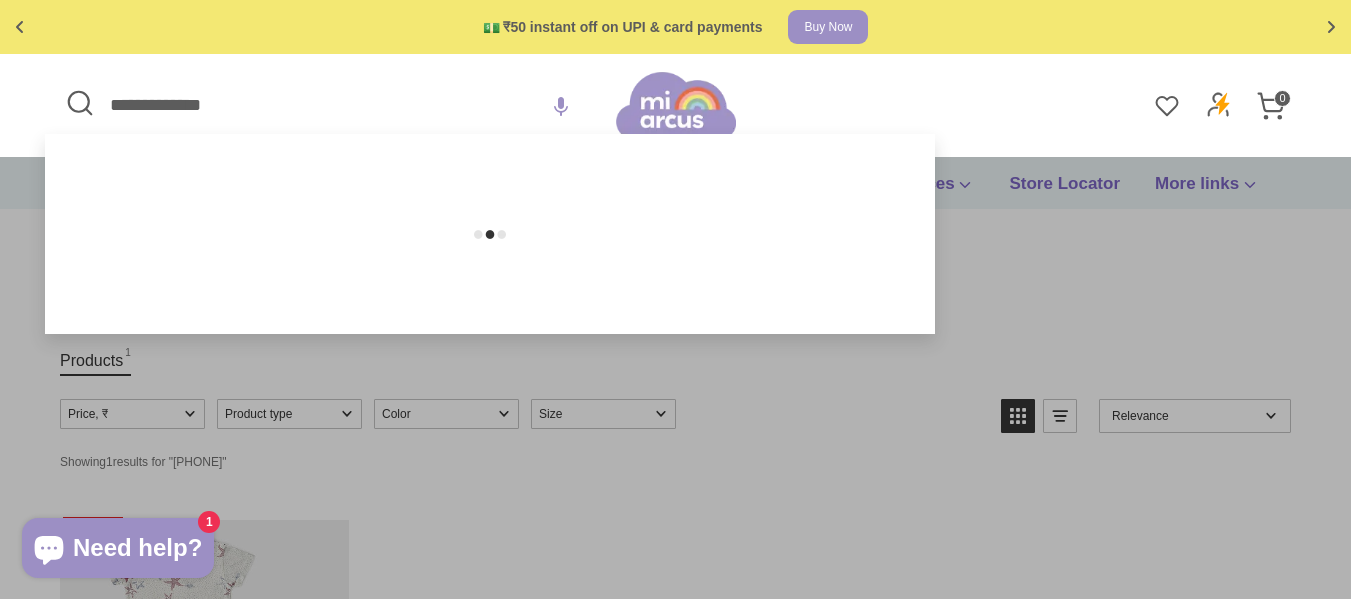 type on "**********" 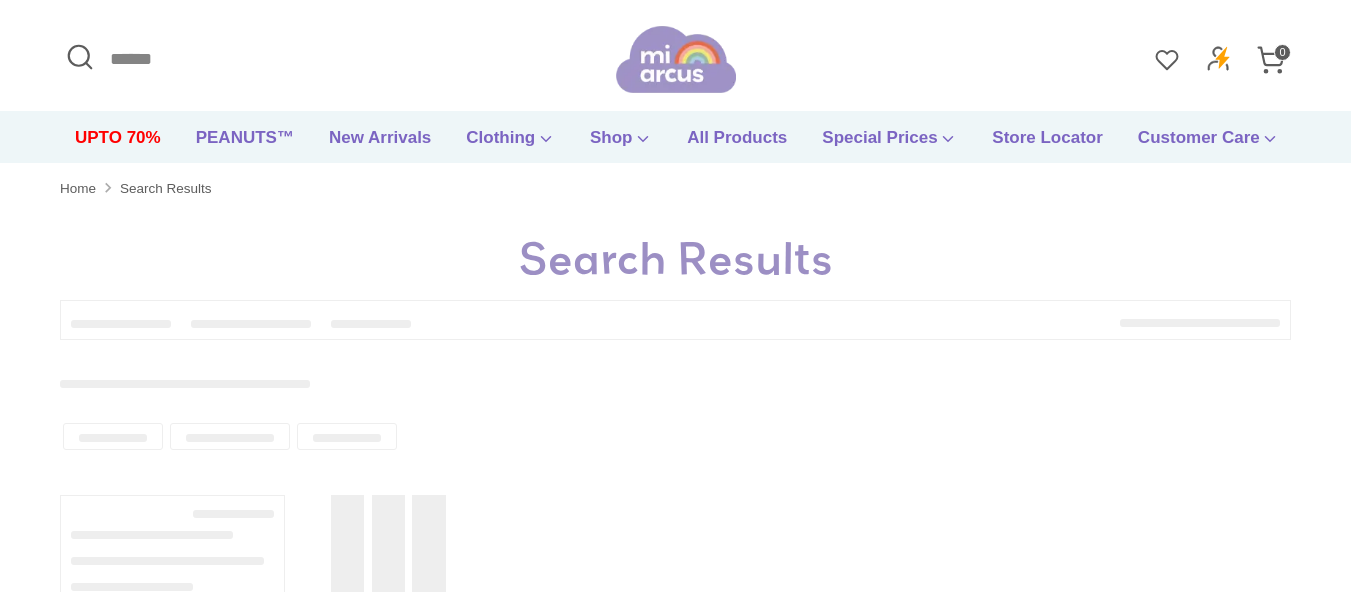 scroll, scrollTop: 0, scrollLeft: 0, axis: both 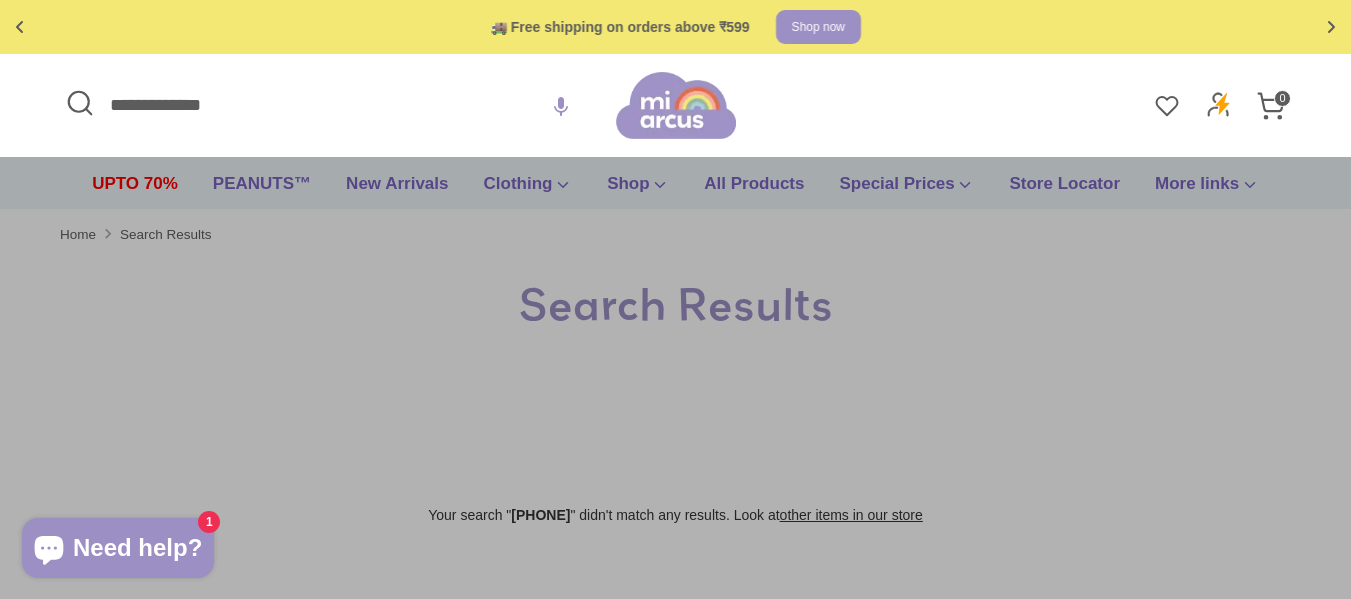 drag, startPoint x: 270, startPoint y: 104, endPoint x: 0, endPoint y: 114, distance: 270.18512 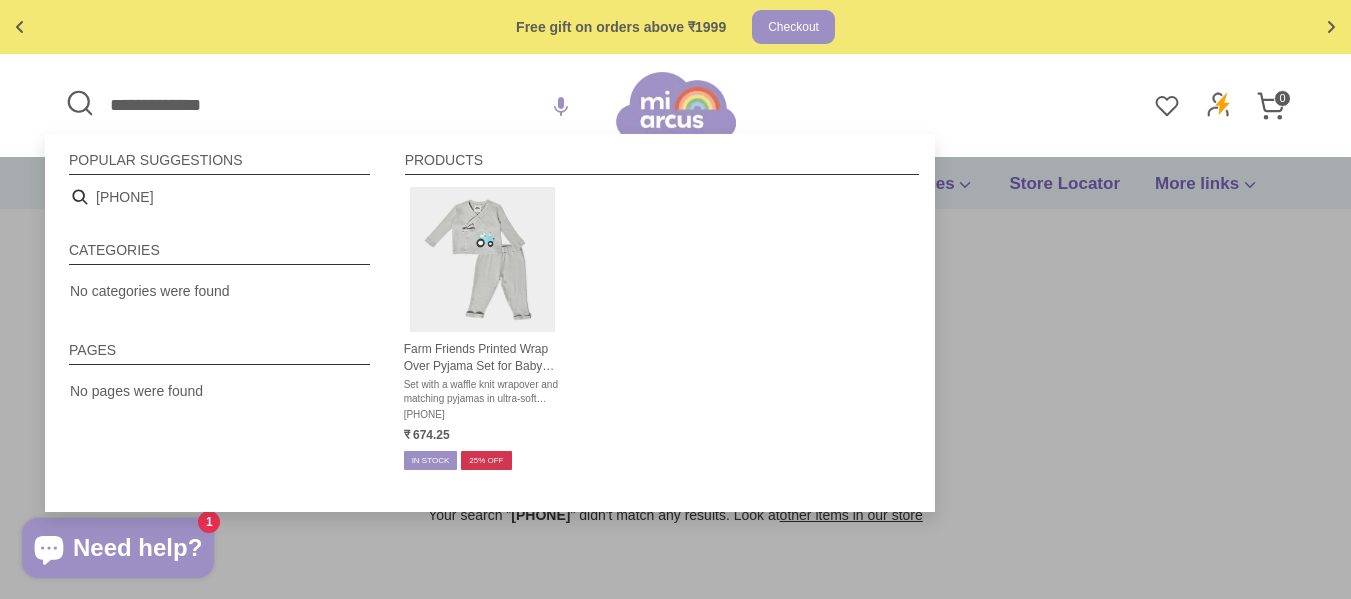 type on "**********" 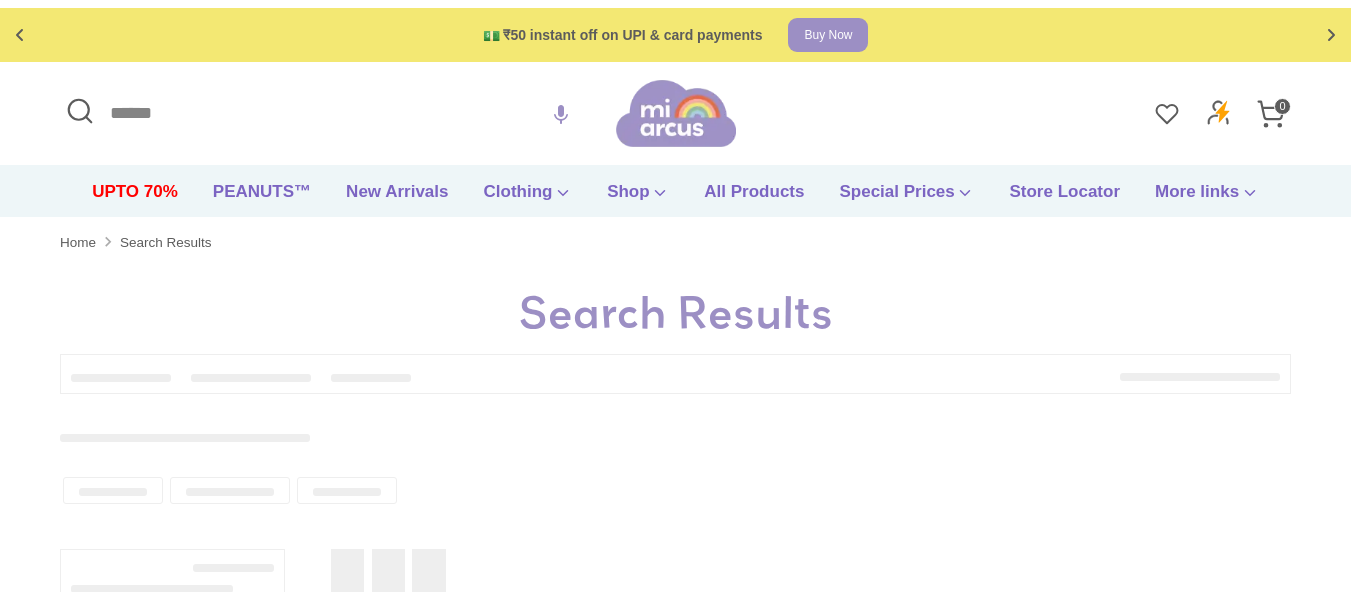 scroll, scrollTop: 0, scrollLeft: 0, axis: both 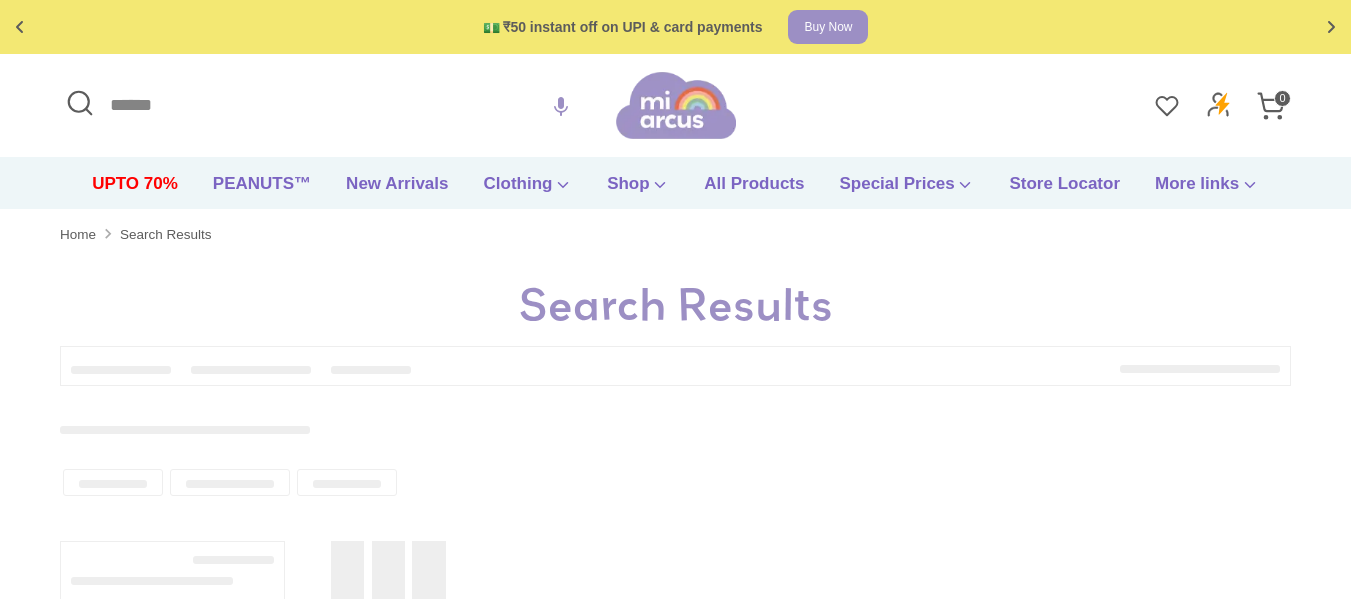 type on "**********" 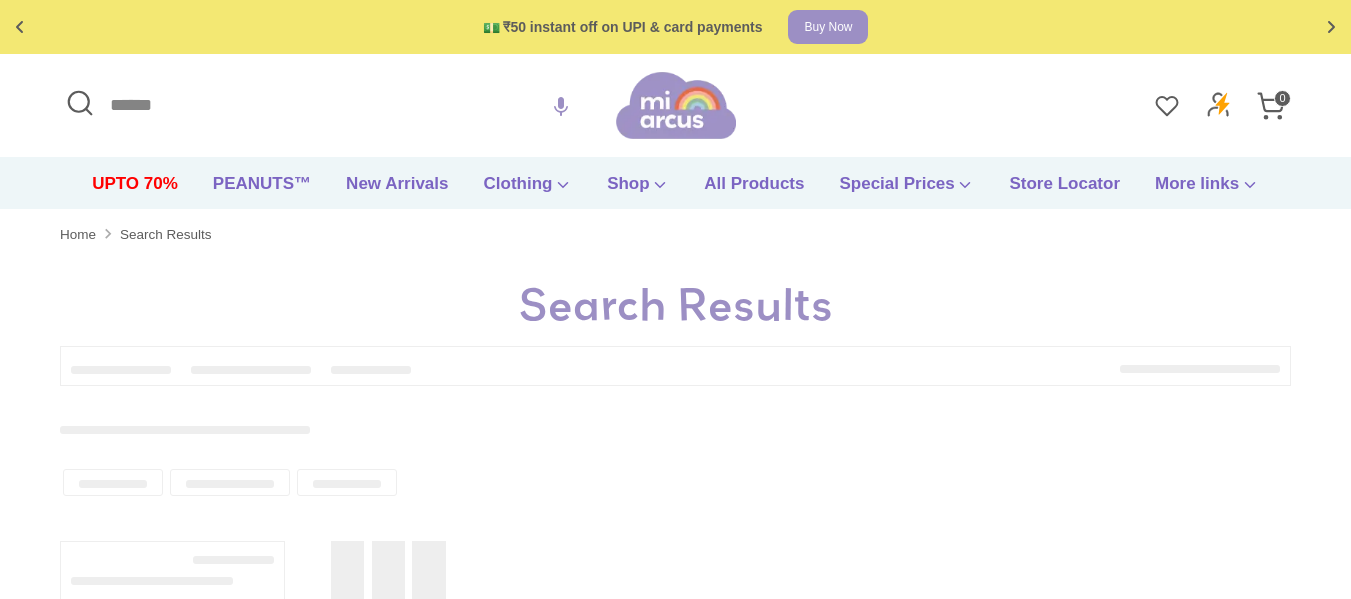 type on "**********" 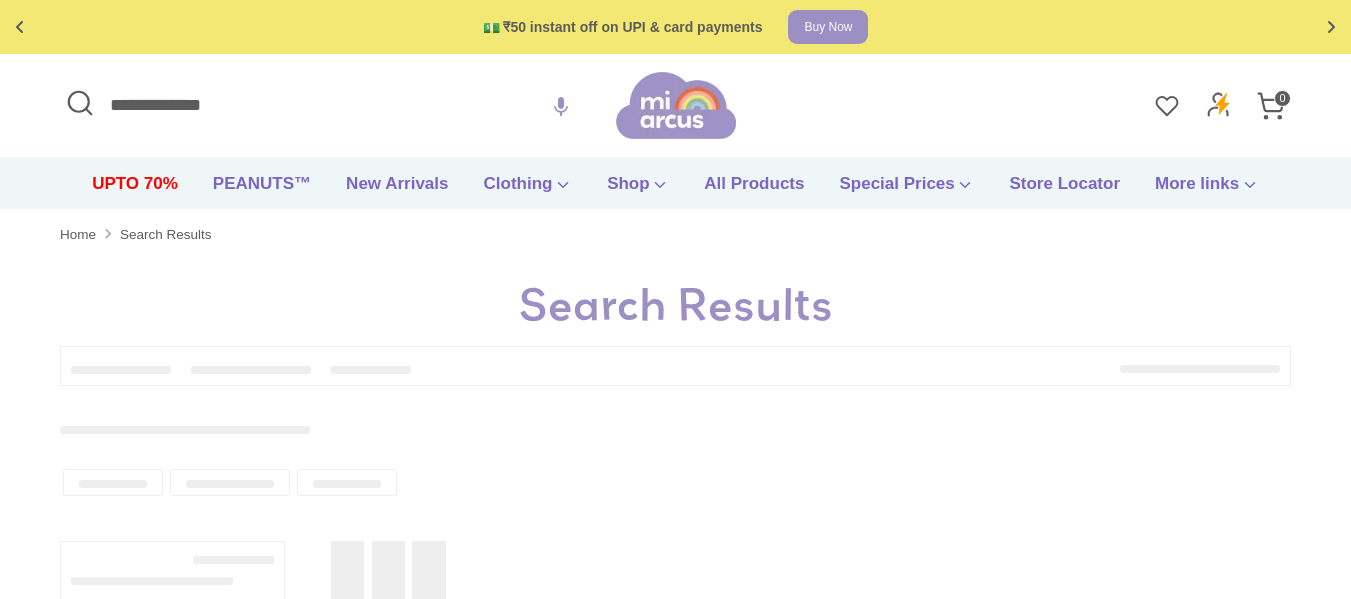 scroll, scrollTop: 0, scrollLeft: 0, axis: both 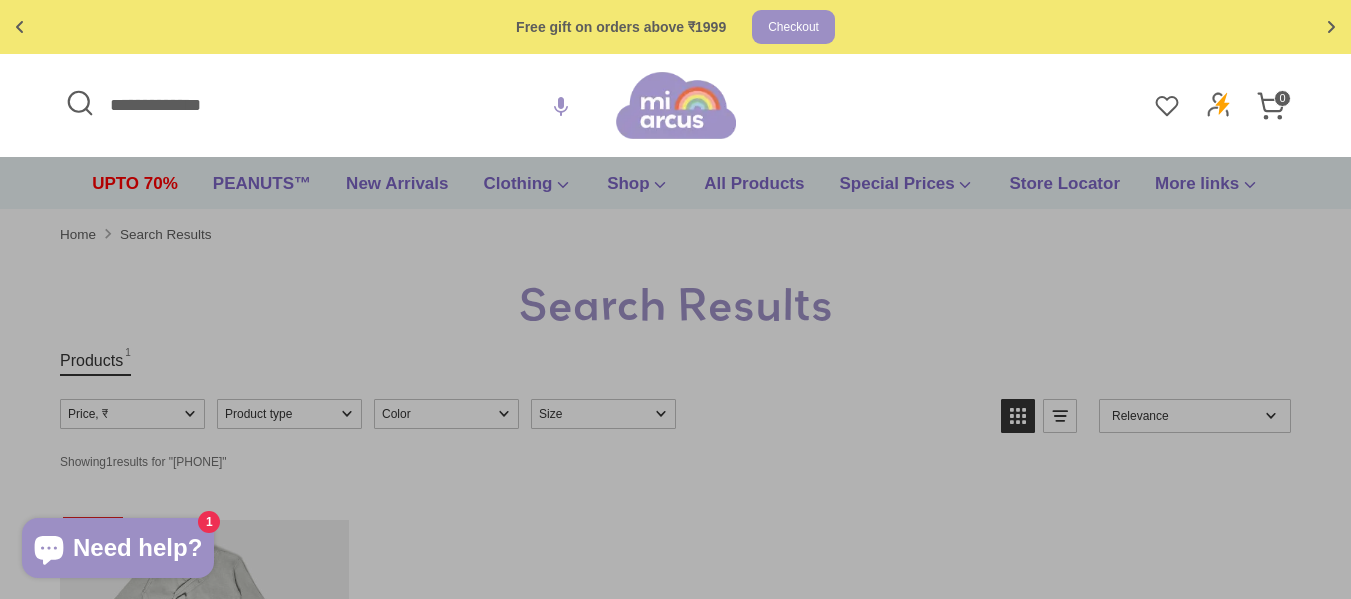 drag, startPoint x: 277, startPoint y: 108, endPoint x: 0, endPoint y: 101, distance: 277.08844 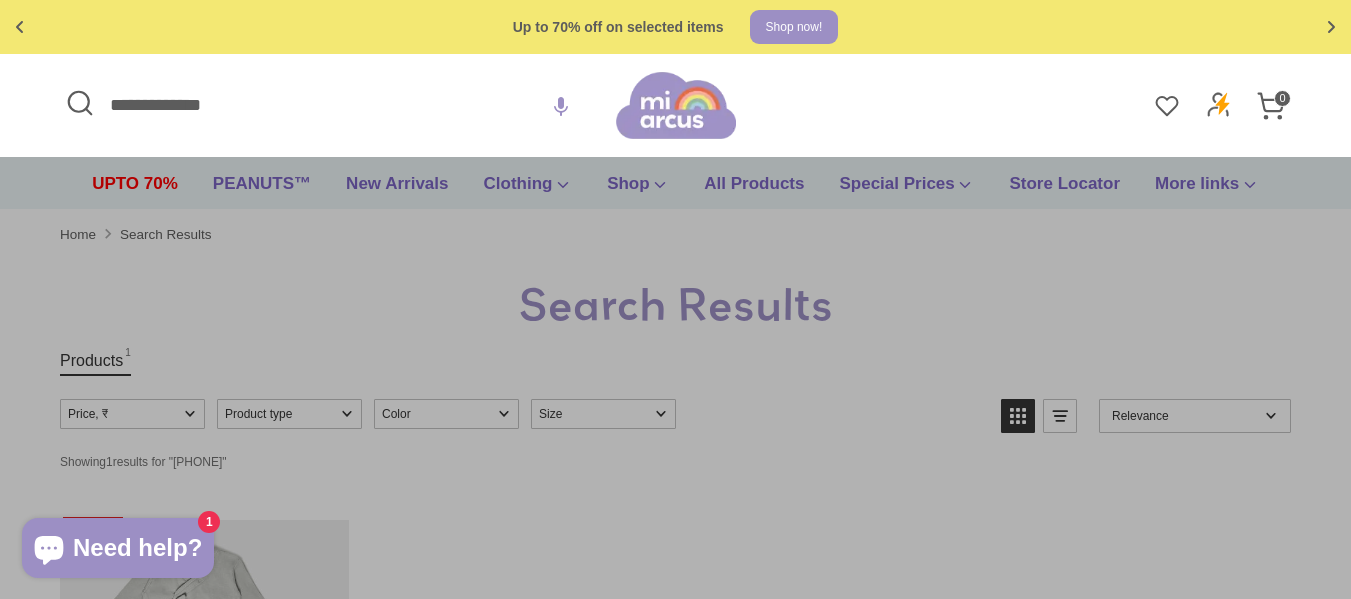 click on "🚚 Free shipping on orders above ₹599 Shop now Free gift on orders above ₹1999 Checkout 💵 ₹50 instant off on UPI & card payments Buy Now Up to 70% off on selected items Shop now! 🚚 Free shipping on orders above ₹599 Shop now Free gift on orders above ₹1999 Checkout 💵 ₹50 instant off on UPI & card payments Buy Now Up to 70% off on selected items Shop now!
✅ Product added to cart!
8904351950842 - Mi Arcus" at bounding box center (675, 943) 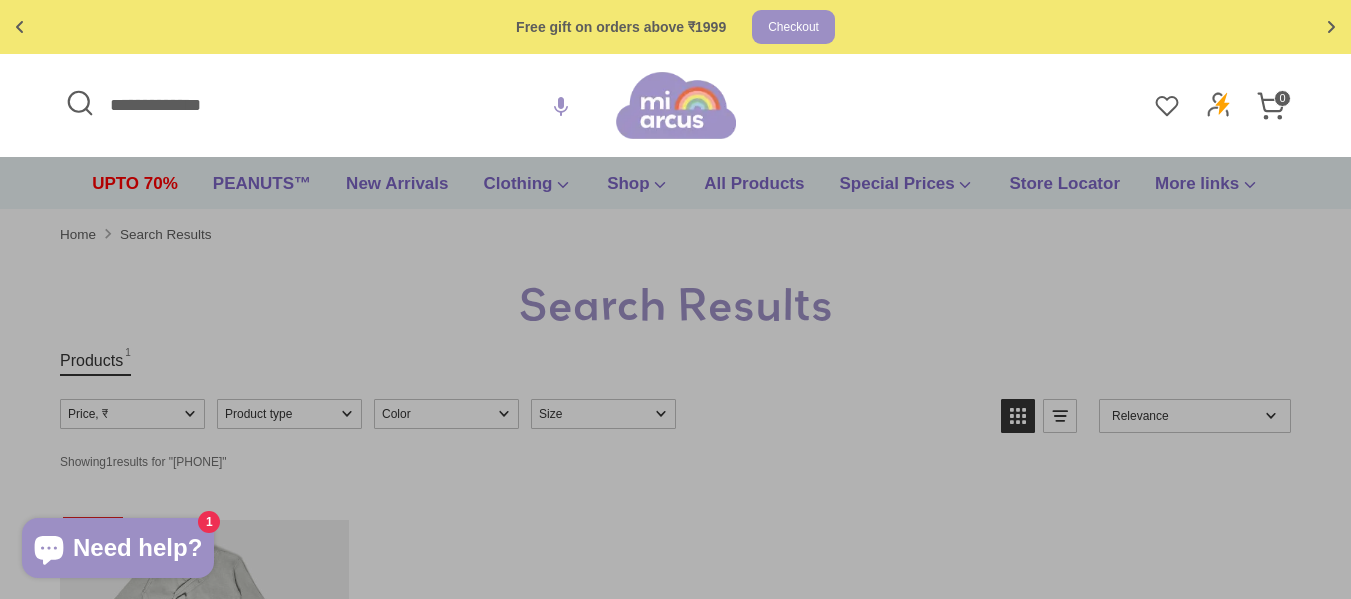 drag, startPoint x: 254, startPoint y: 102, endPoint x: 0, endPoint y: 103, distance: 254.00197 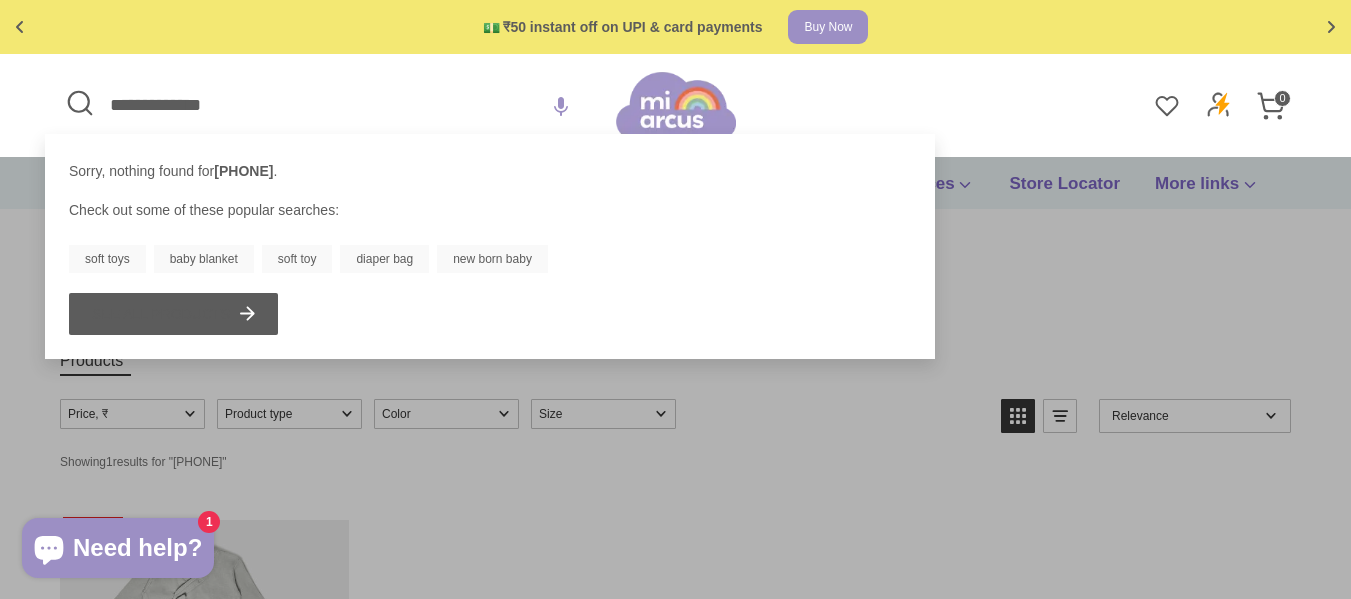 type on "**********" 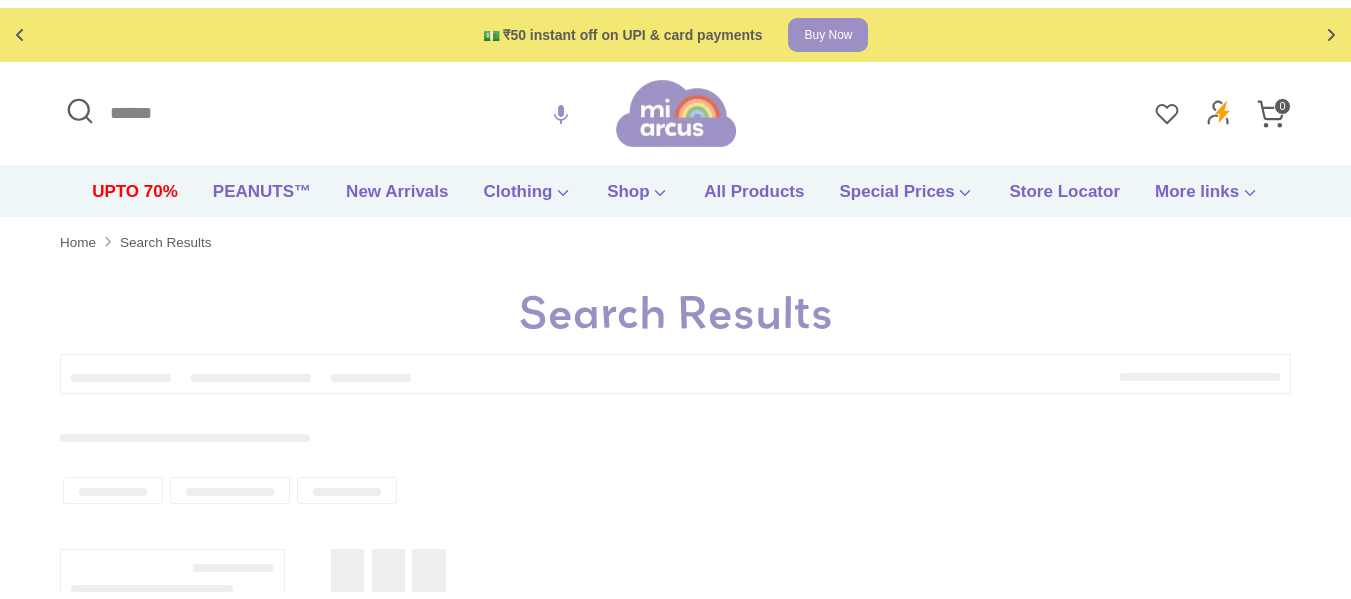 scroll, scrollTop: 0, scrollLeft: 0, axis: both 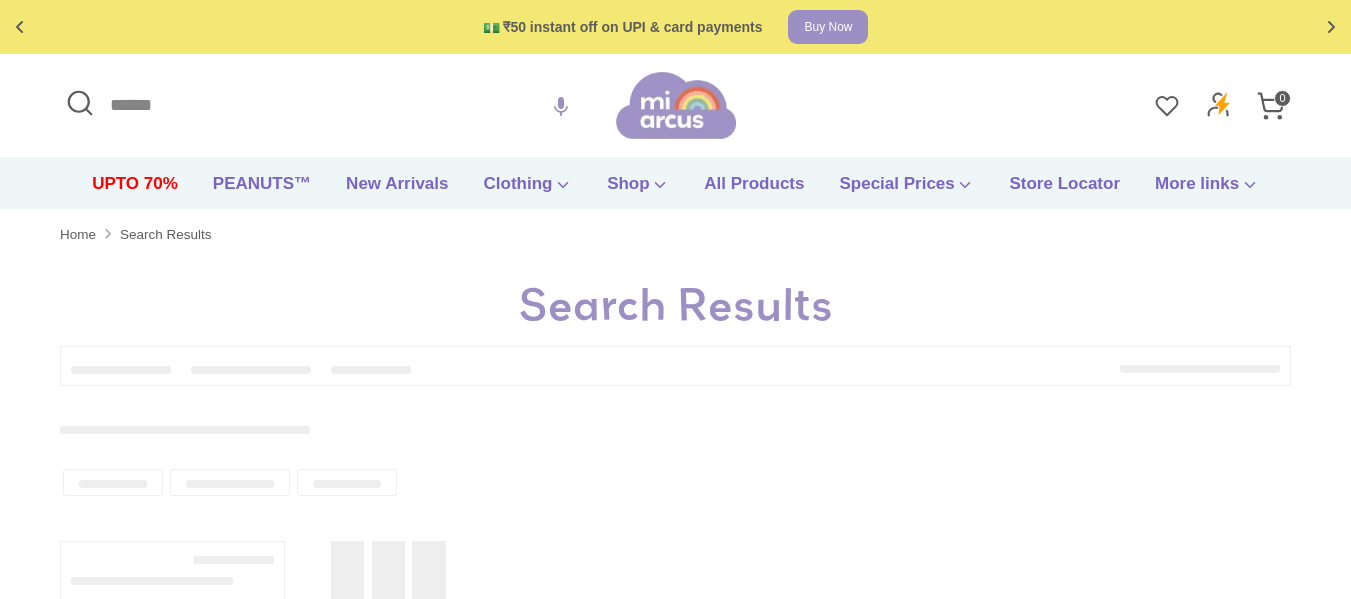 type on "**********" 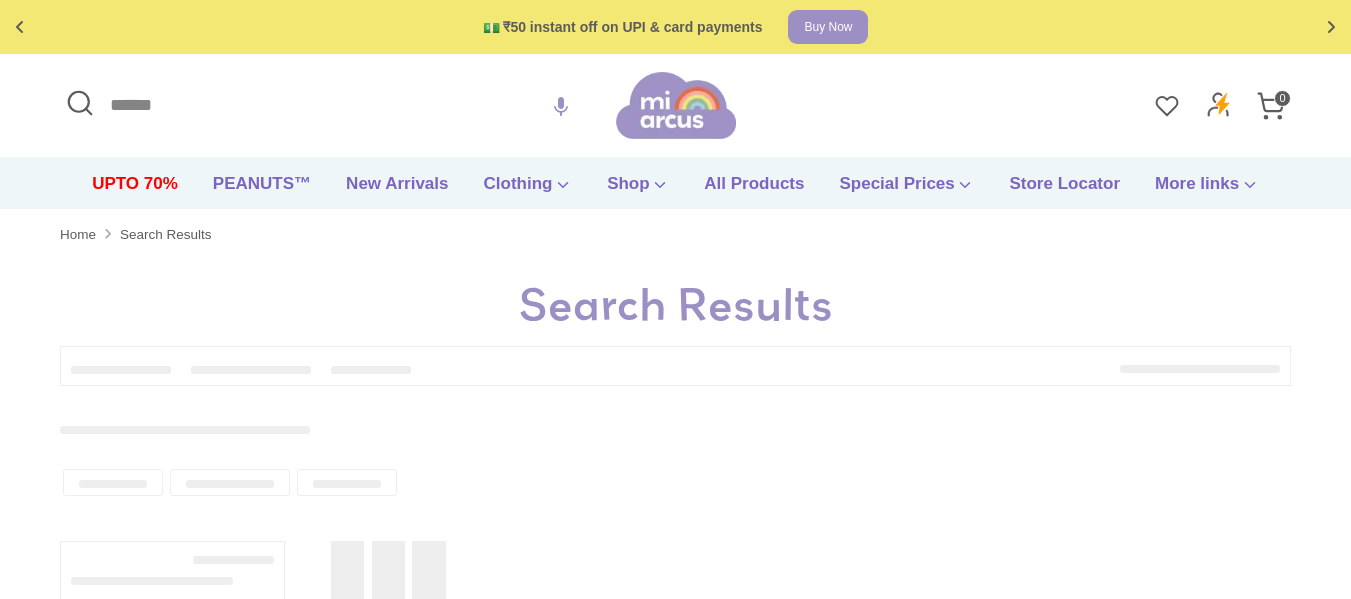 type on "**********" 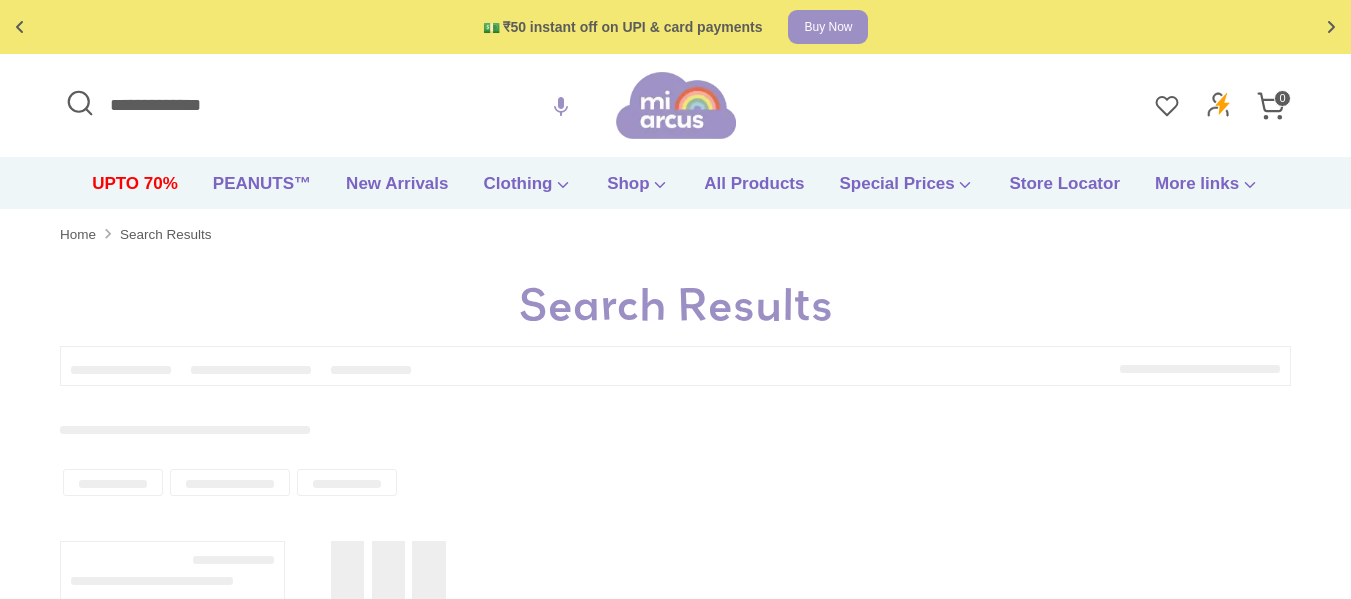 scroll, scrollTop: 0, scrollLeft: 0, axis: both 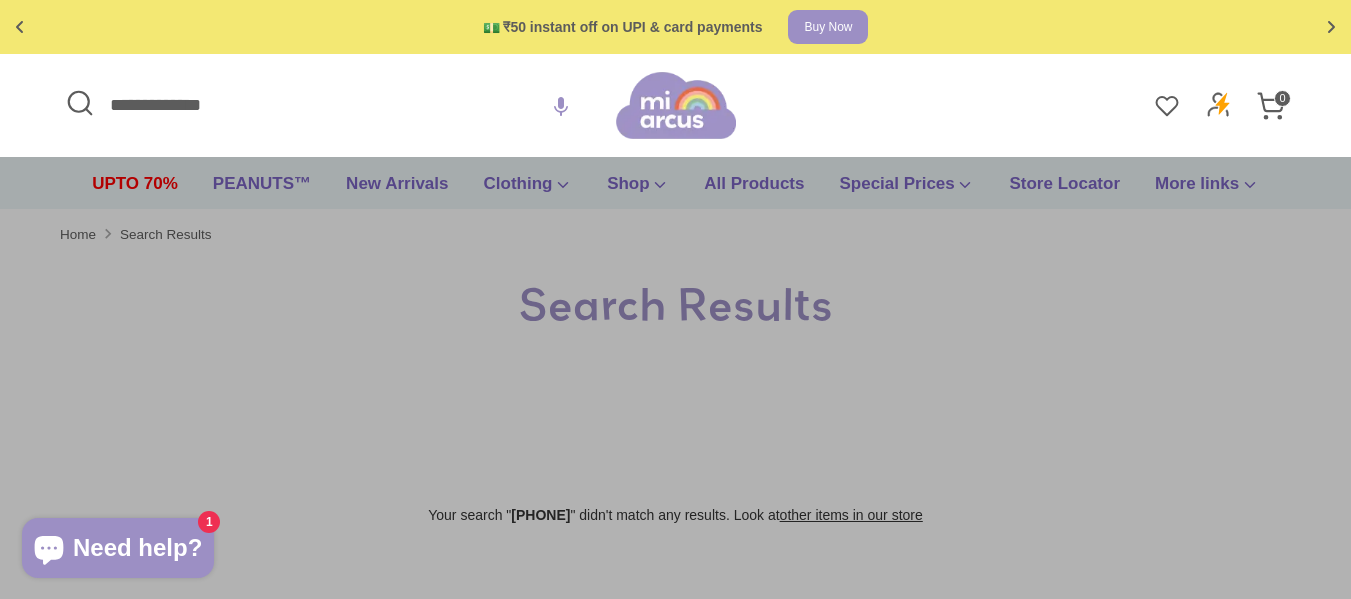 drag, startPoint x: 0, startPoint y: 56, endPoint x: 0, endPoint y: -3, distance: 59 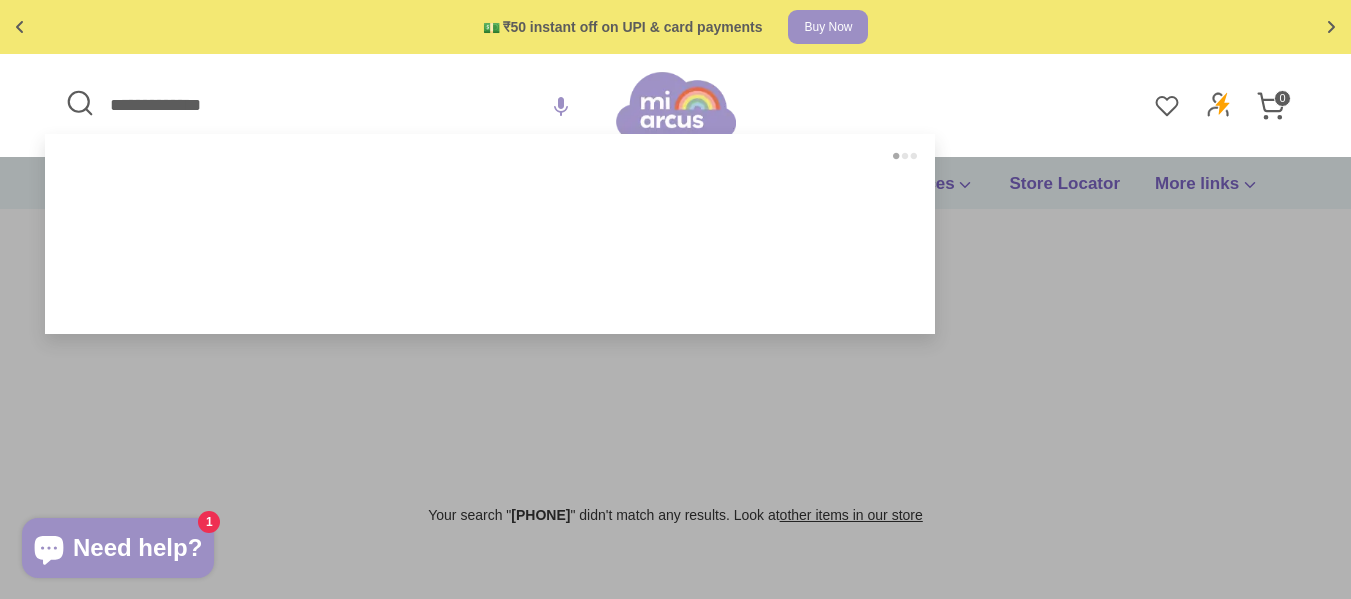 paste 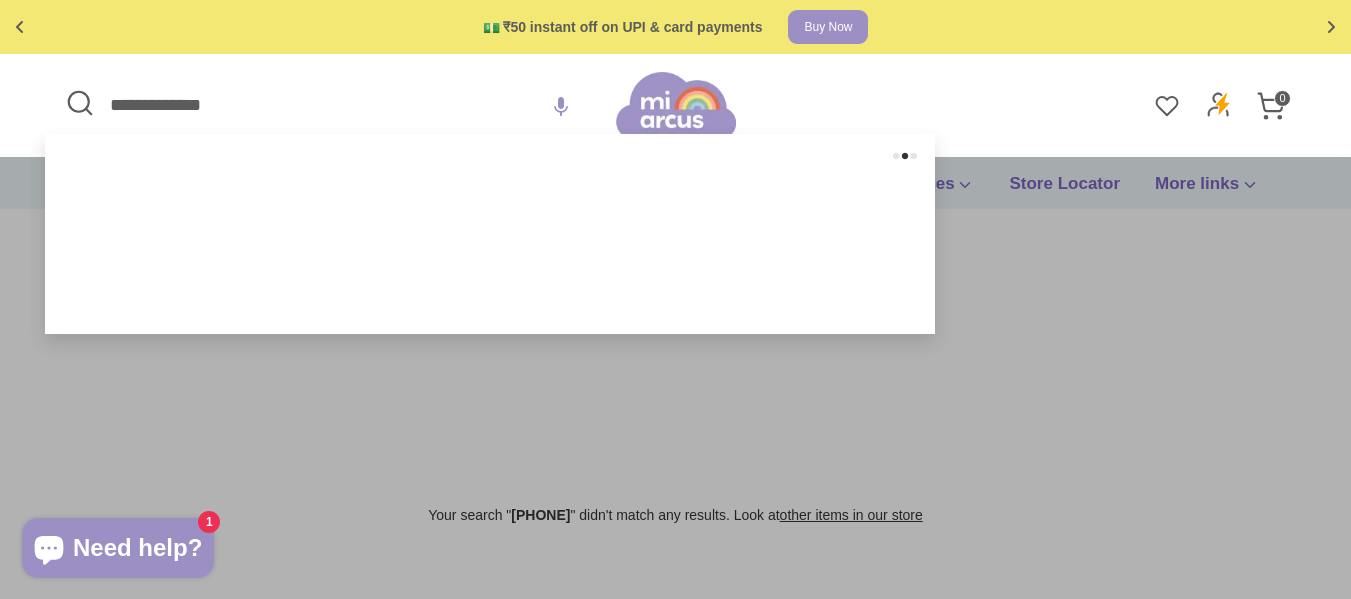 type on "**********" 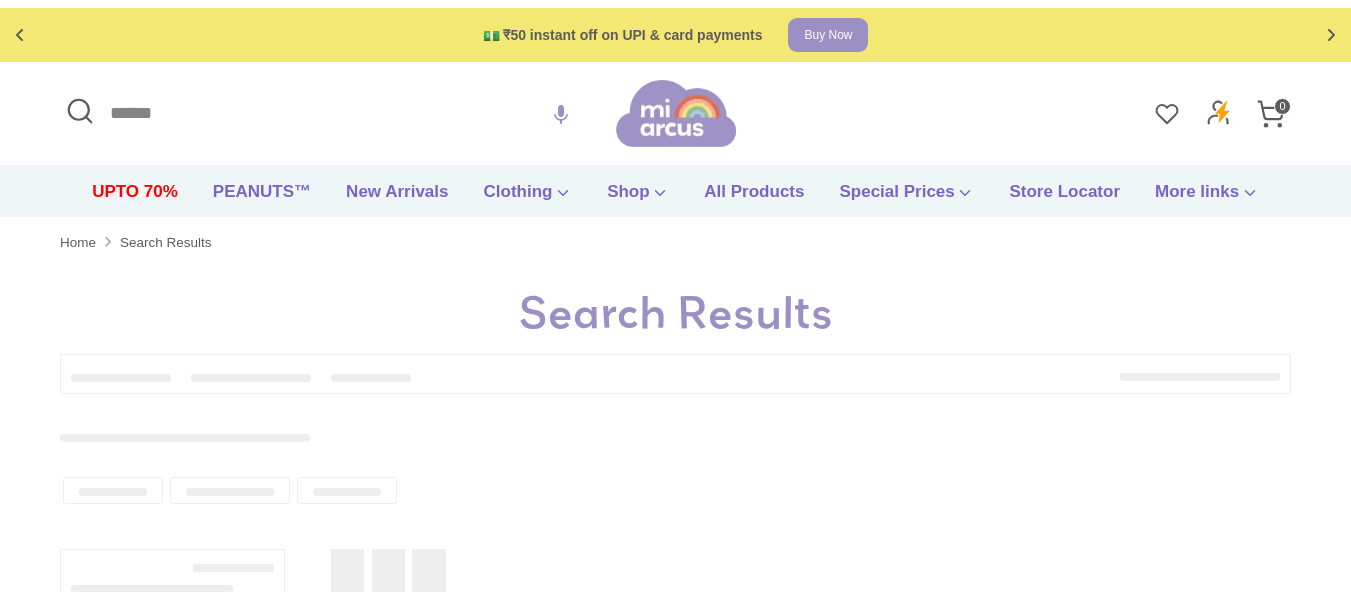 scroll, scrollTop: 0, scrollLeft: 0, axis: both 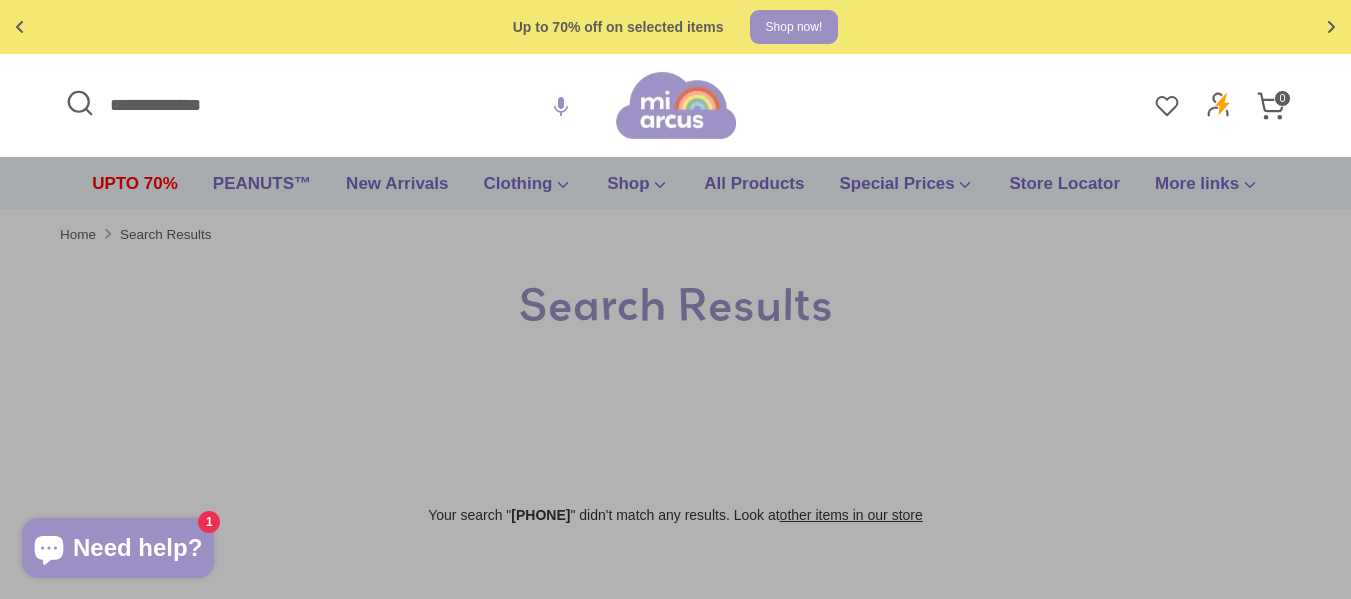 drag, startPoint x: 266, startPoint y: 110, endPoint x: 0, endPoint y: 138, distance: 267.46964 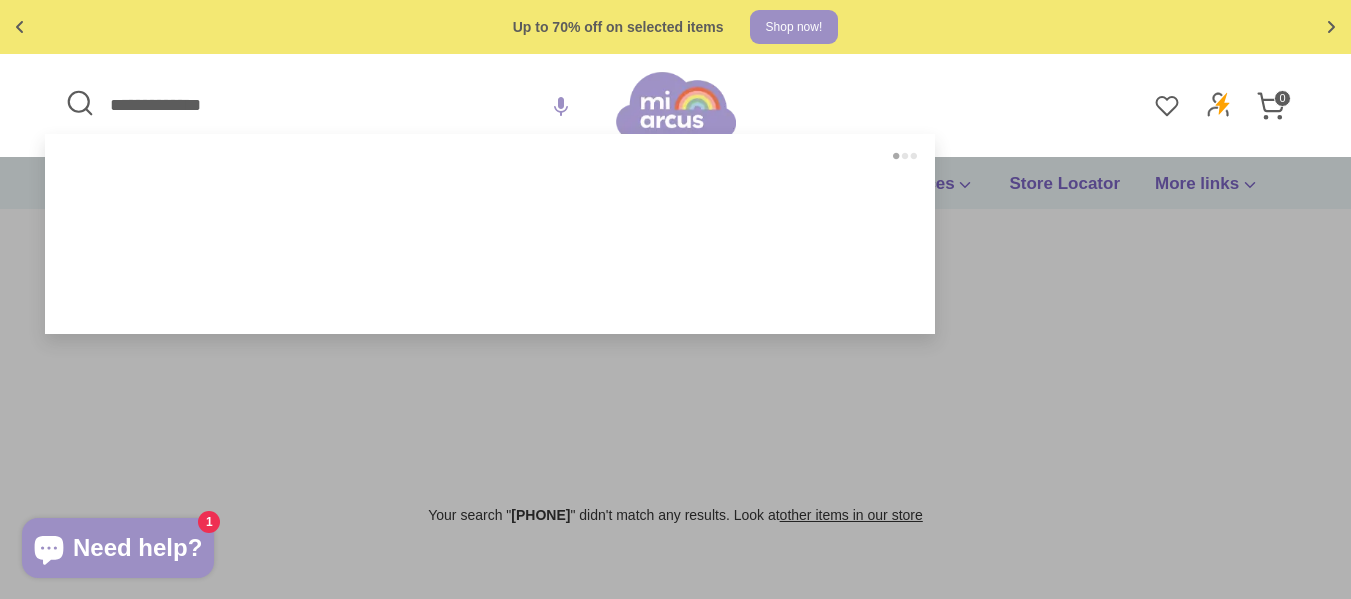 type on "**********" 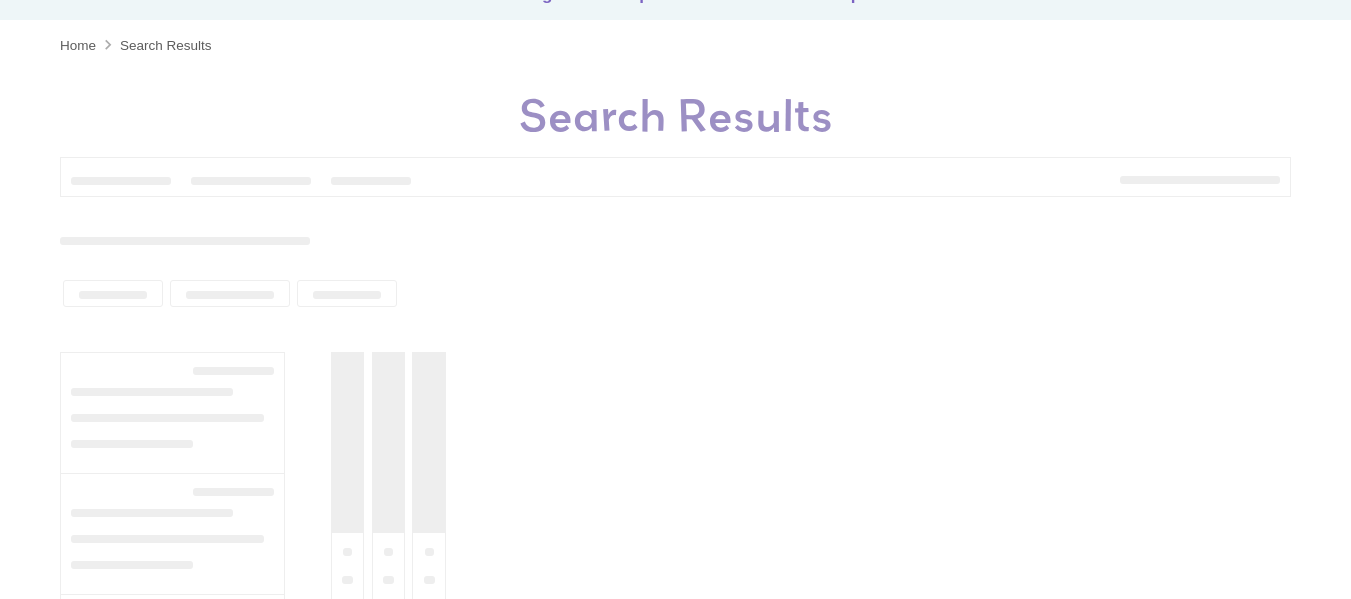 scroll, scrollTop: 0, scrollLeft: 0, axis: both 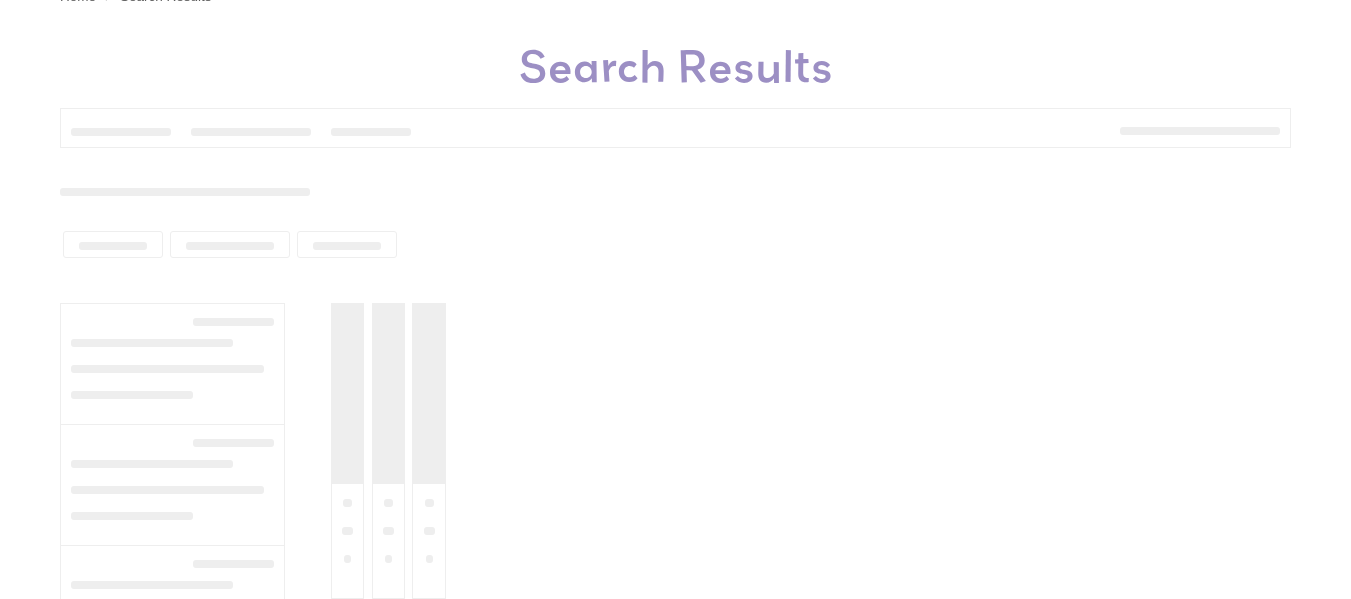 type on "**********" 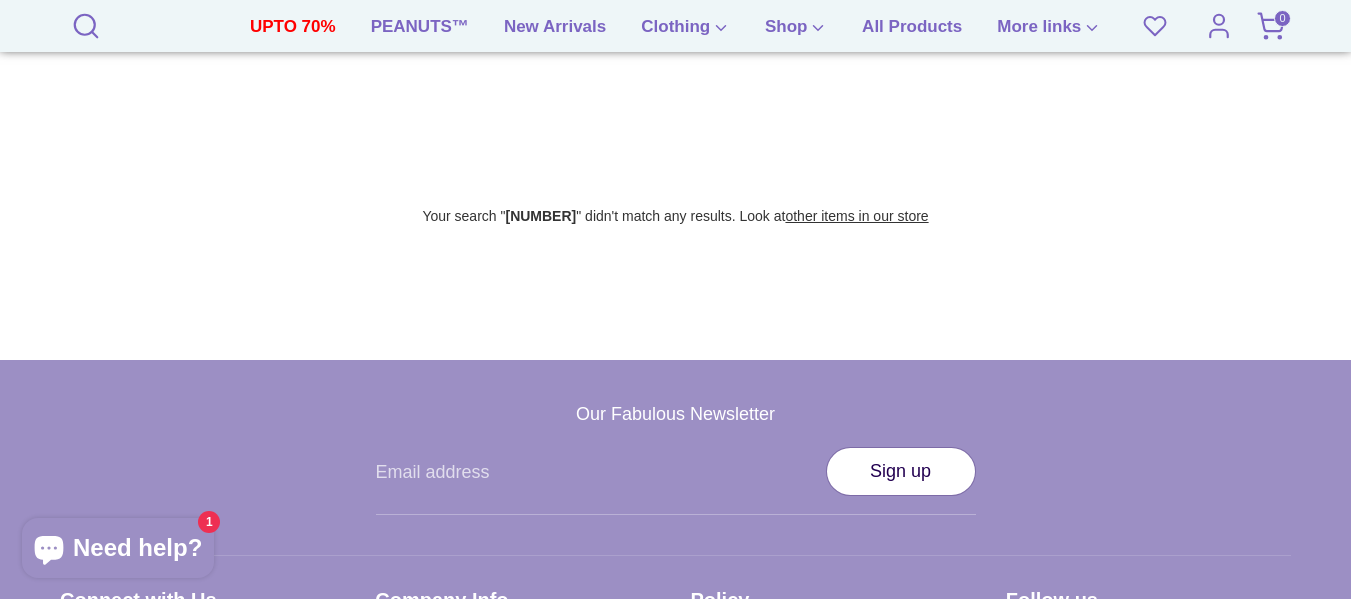 scroll, scrollTop: 0, scrollLeft: 0, axis: both 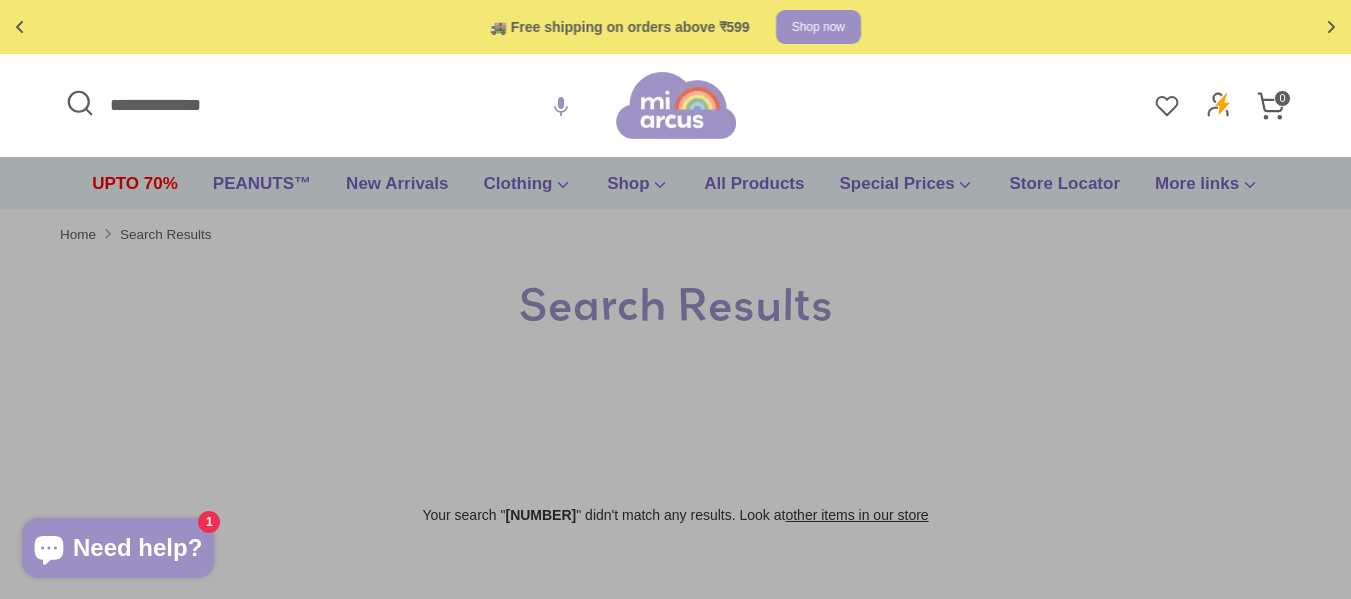 drag, startPoint x: 268, startPoint y: 104, endPoint x: 0, endPoint y: 145, distance: 271.11804 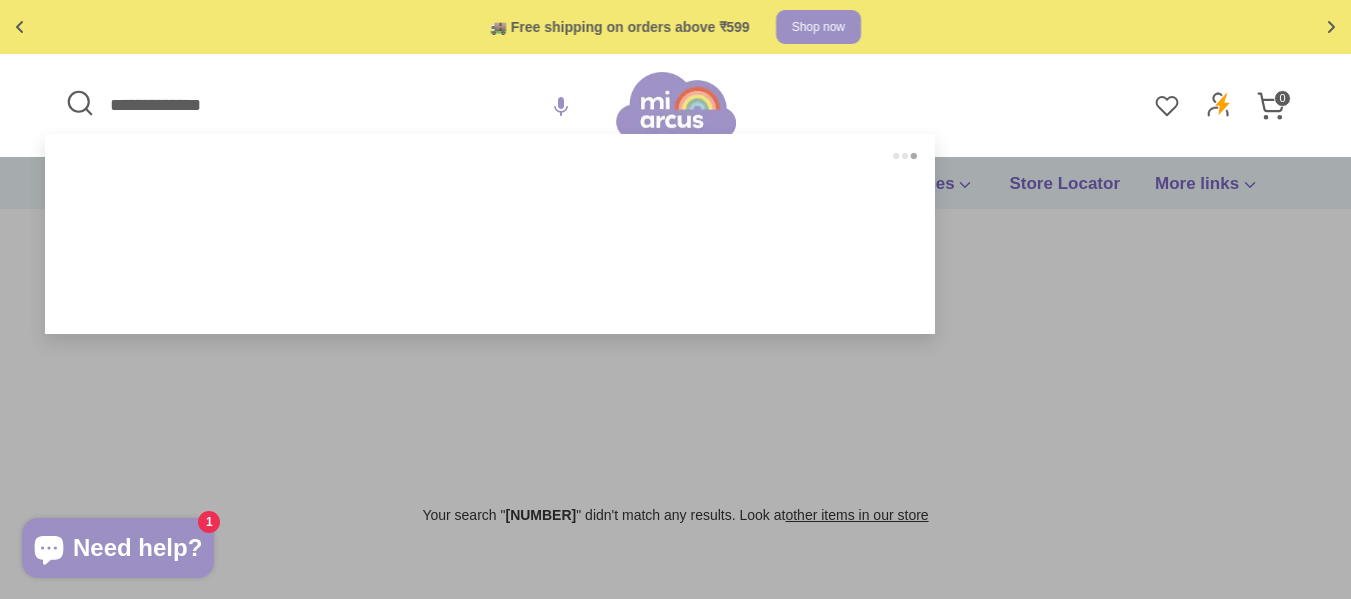 type on "**********" 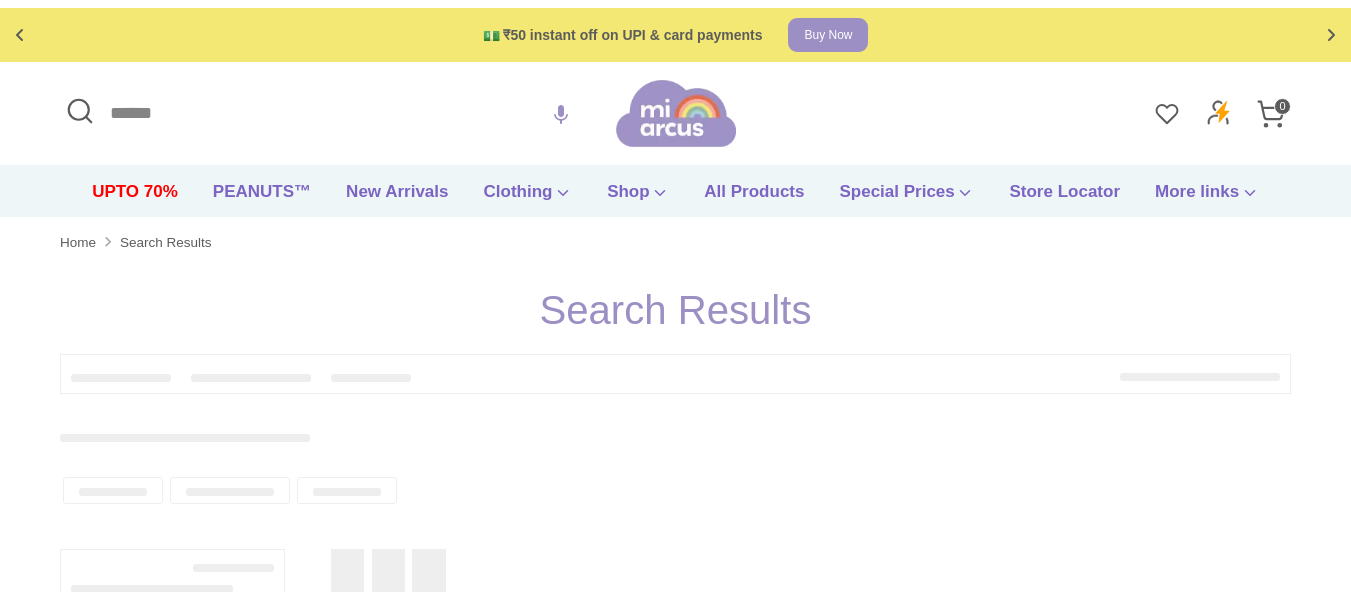 scroll, scrollTop: 0, scrollLeft: 0, axis: both 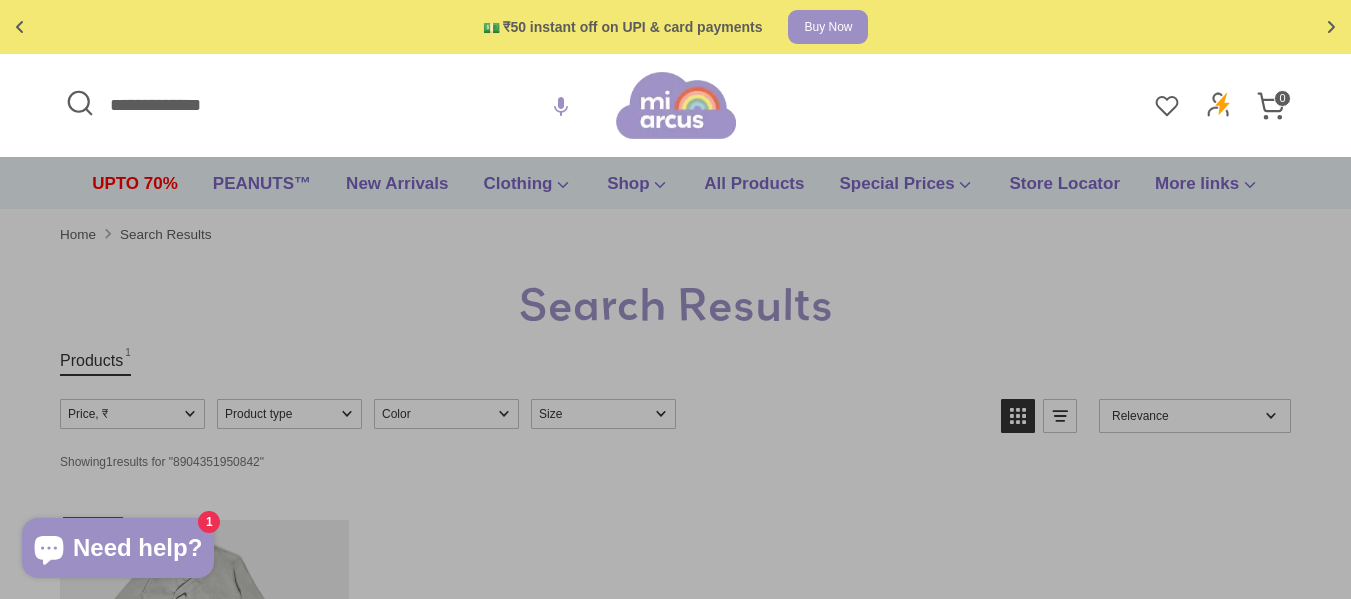 drag, startPoint x: 252, startPoint y: 103, endPoint x: 0, endPoint y: 120, distance: 252.57277 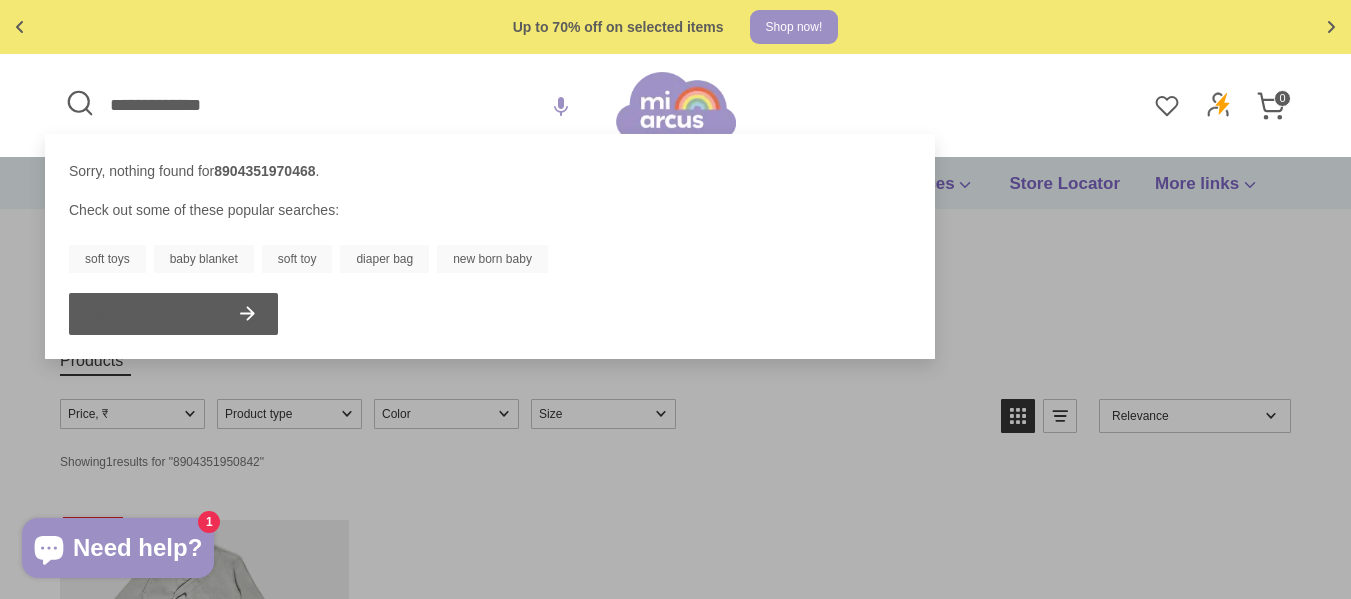 type on "**********" 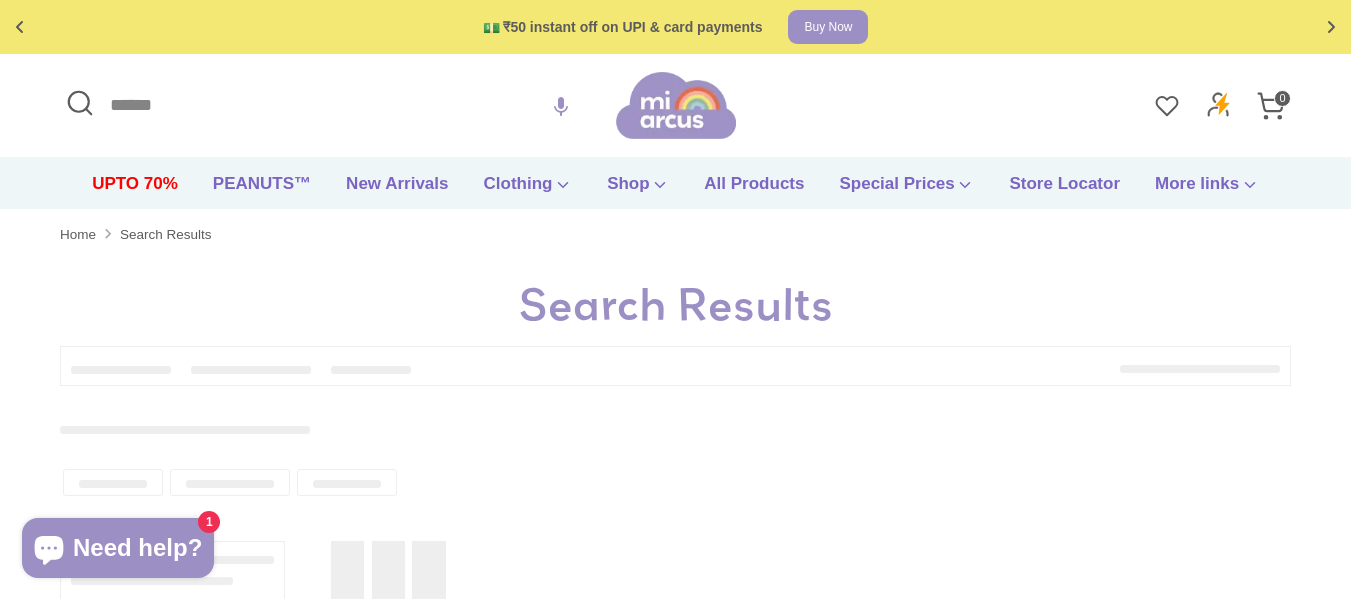 scroll, scrollTop: 0, scrollLeft: 0, axis: both 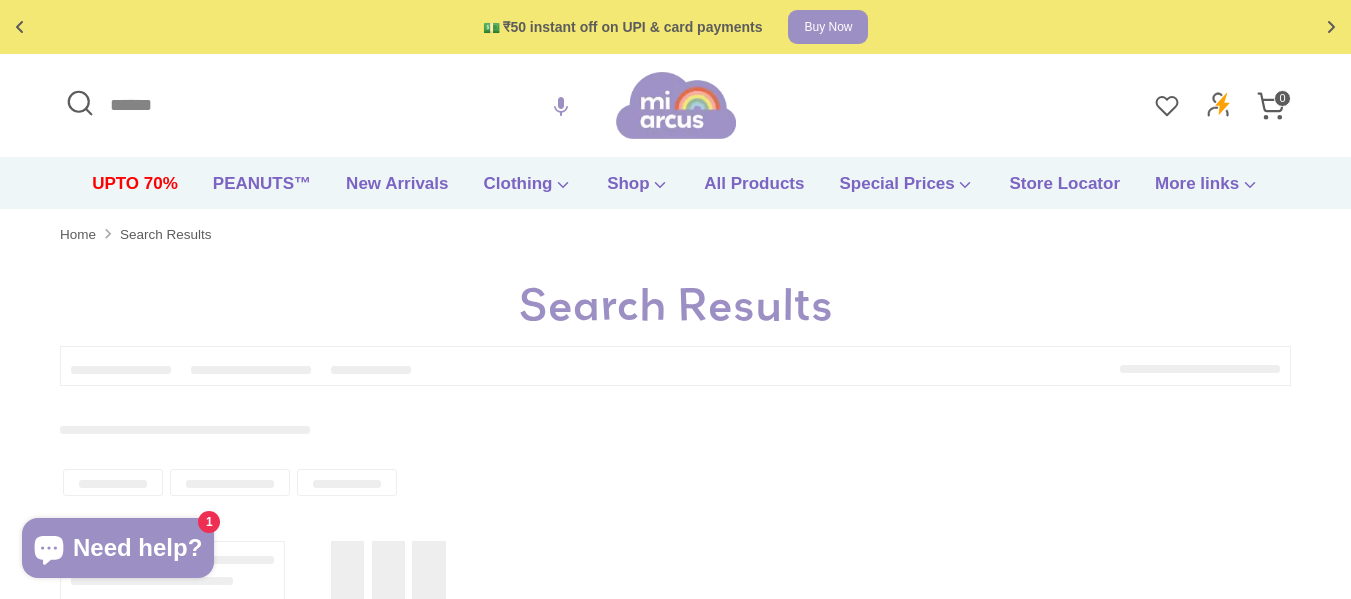 type on "**********" 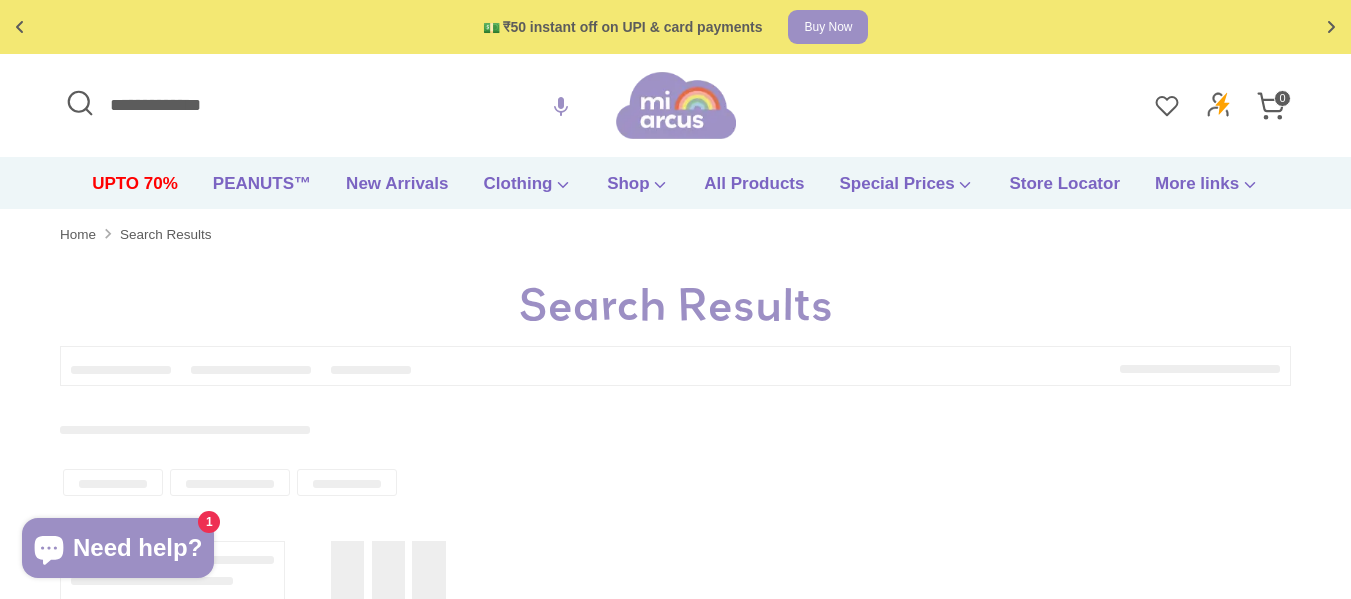 scroll, scrollTop: 0, scrollLeft: 0, axis: both 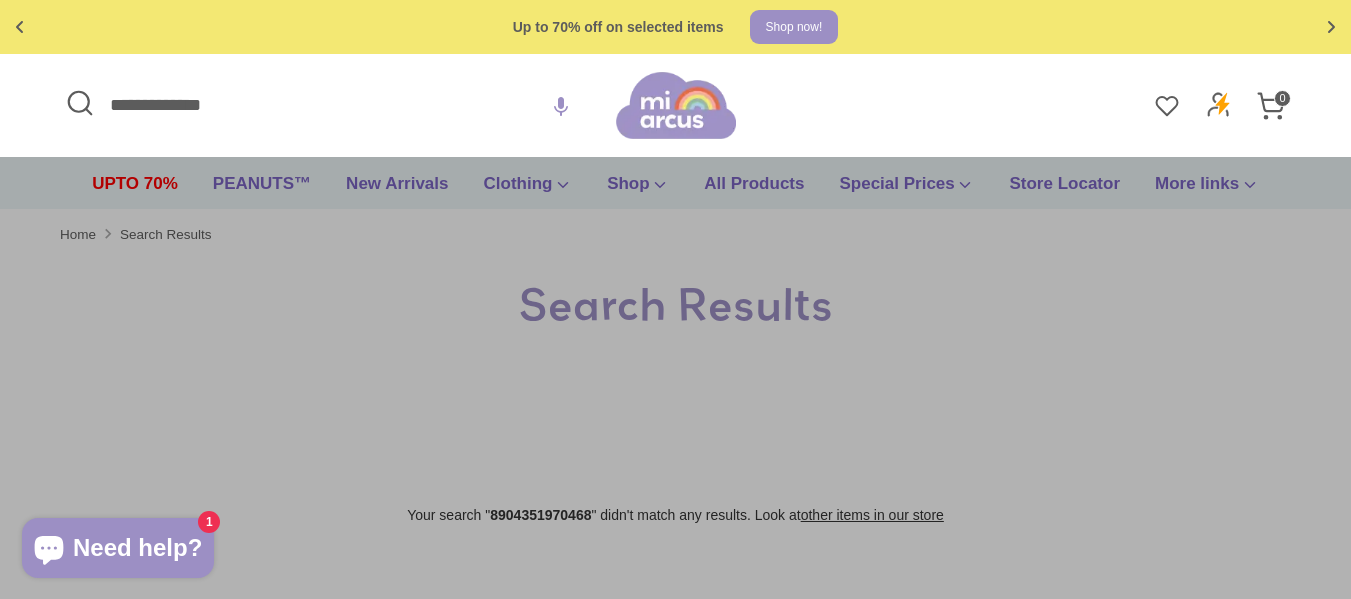 drag, startPoint x: 298, startPoint y: 106, endPoint x: 0, endPoint y: 105, distance: 298.00168 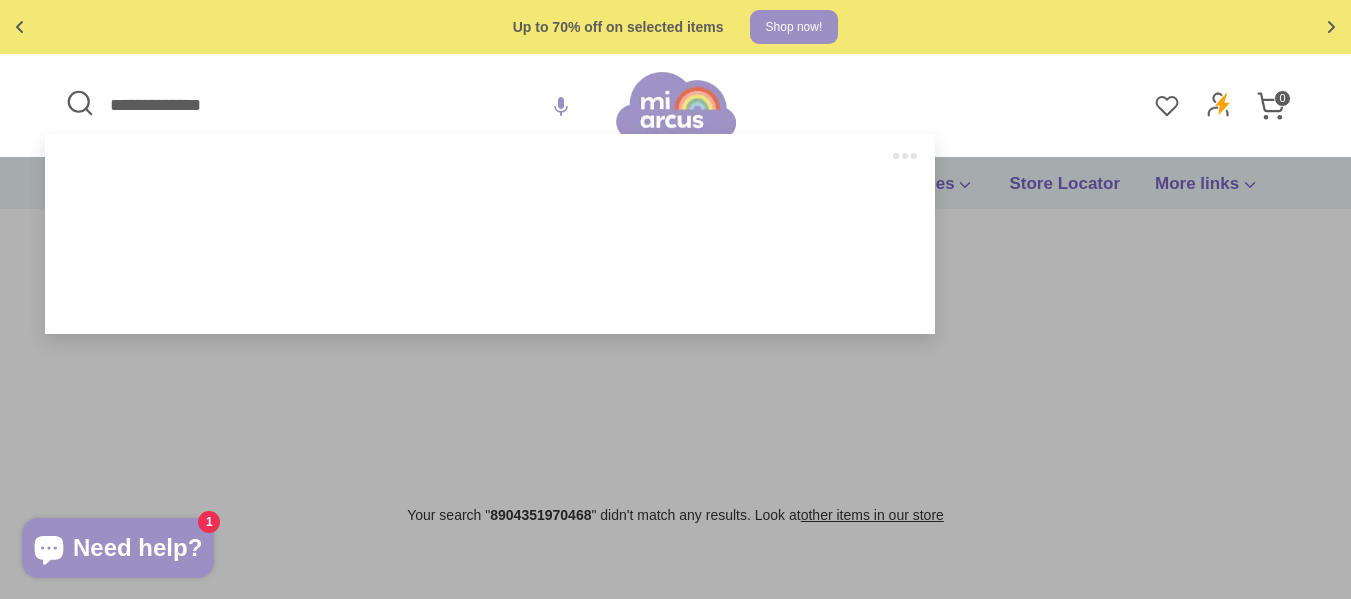 paste 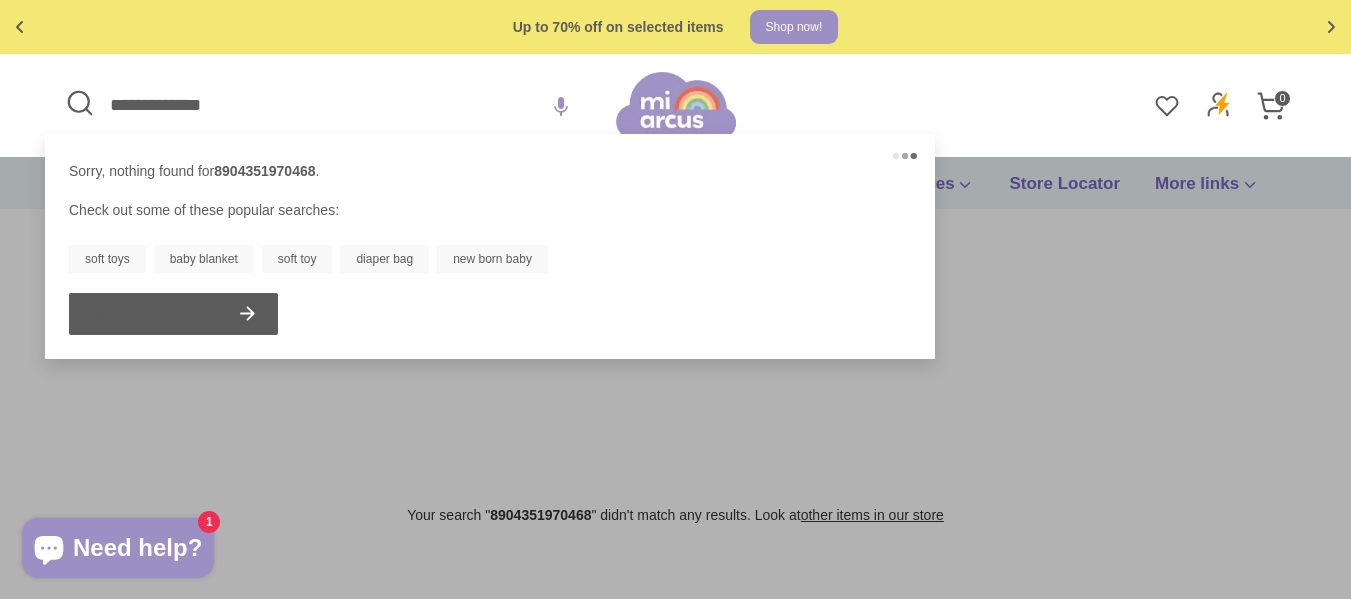 type on "**********" 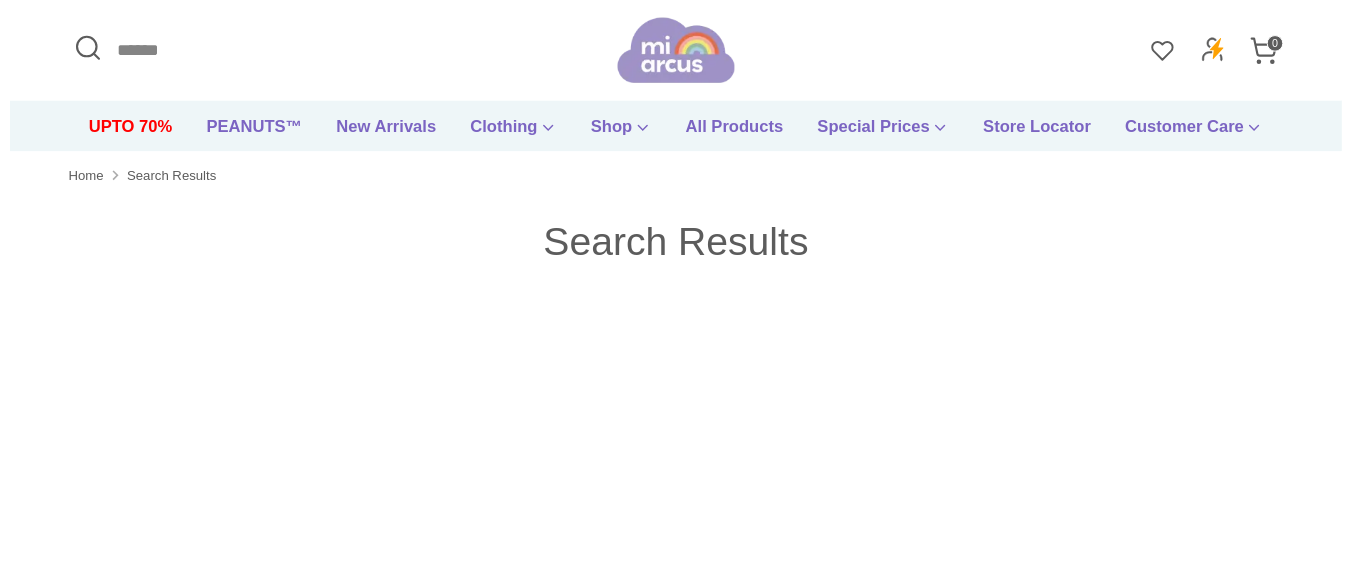 scroll, scrollTop: 116, scrollLeft: 0, axis: vertical 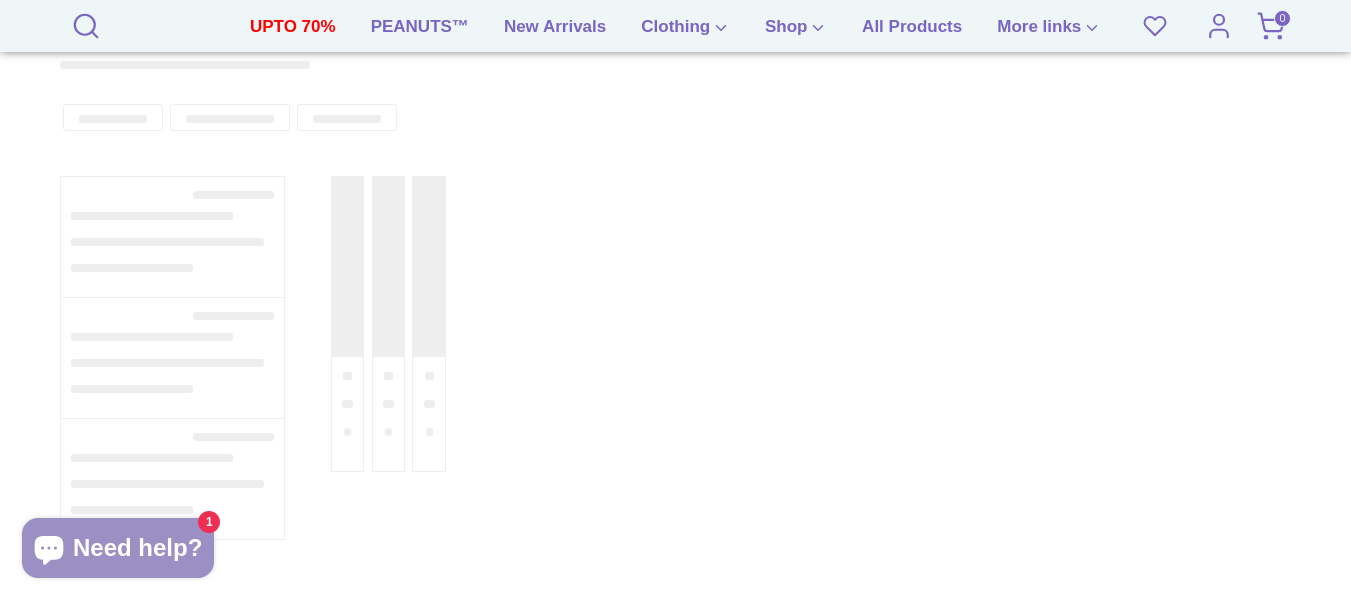 type on "**********" 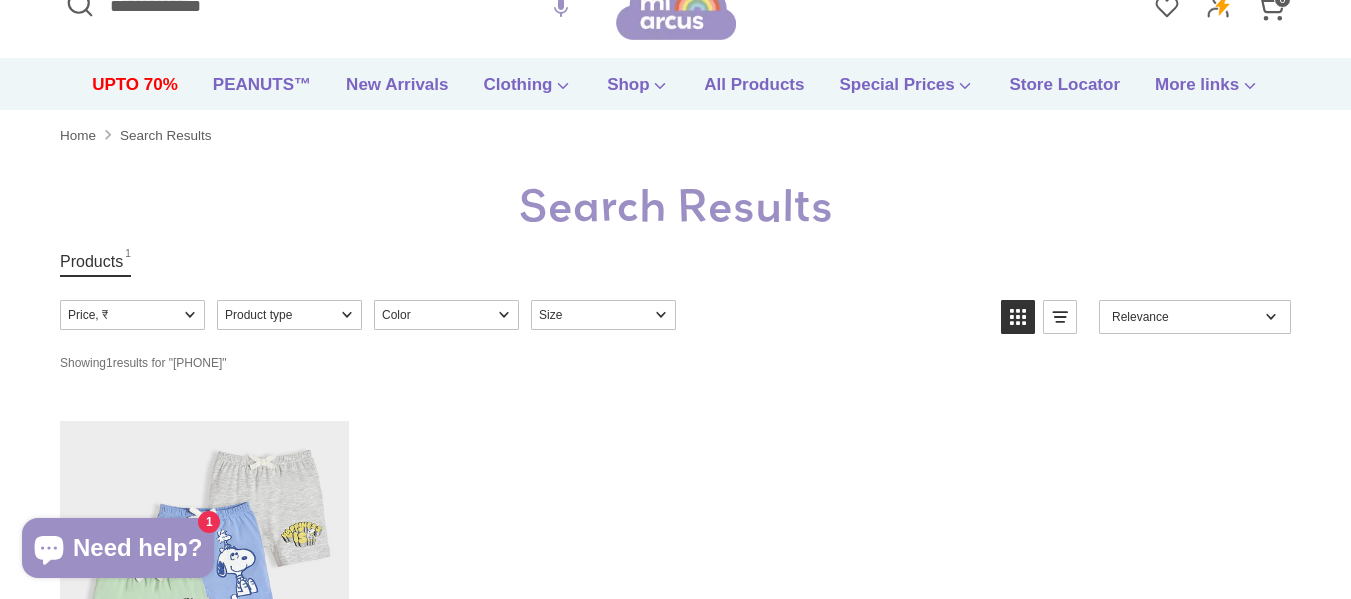 scroll, scrollTop: 0, scrollLeft: 0, axis: both 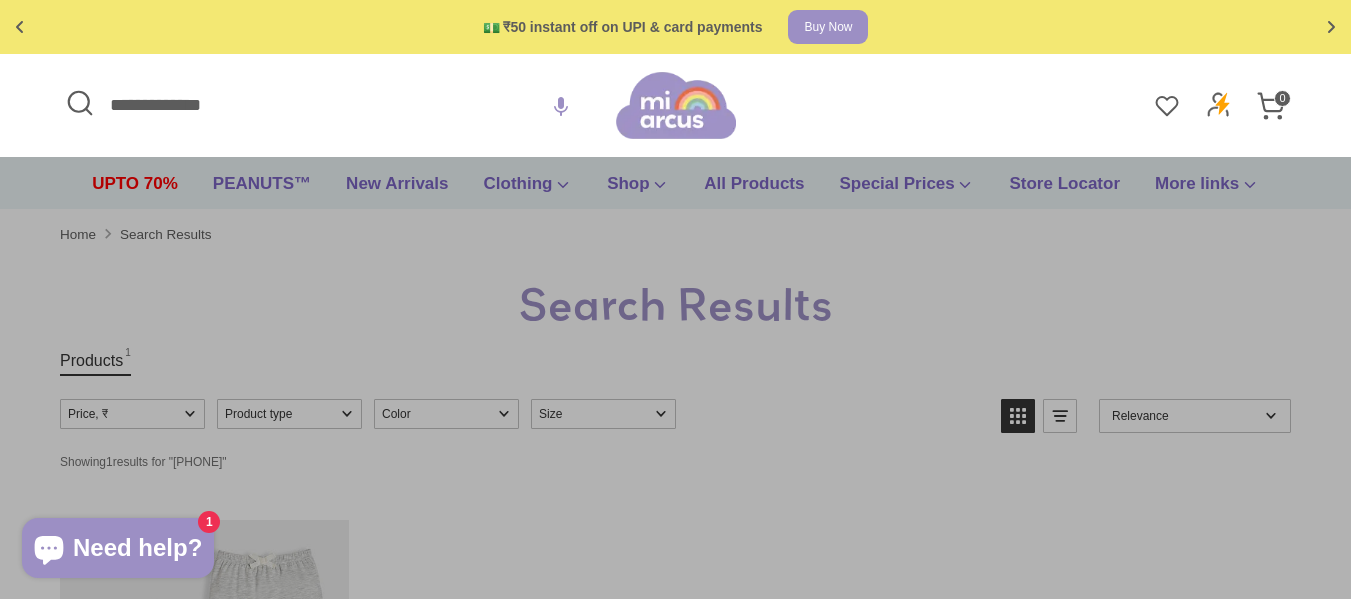 drag, startPoint x: 255, startPoint y: 108, endPoint x: 0, endPoint y: 89, distance: 255.70686 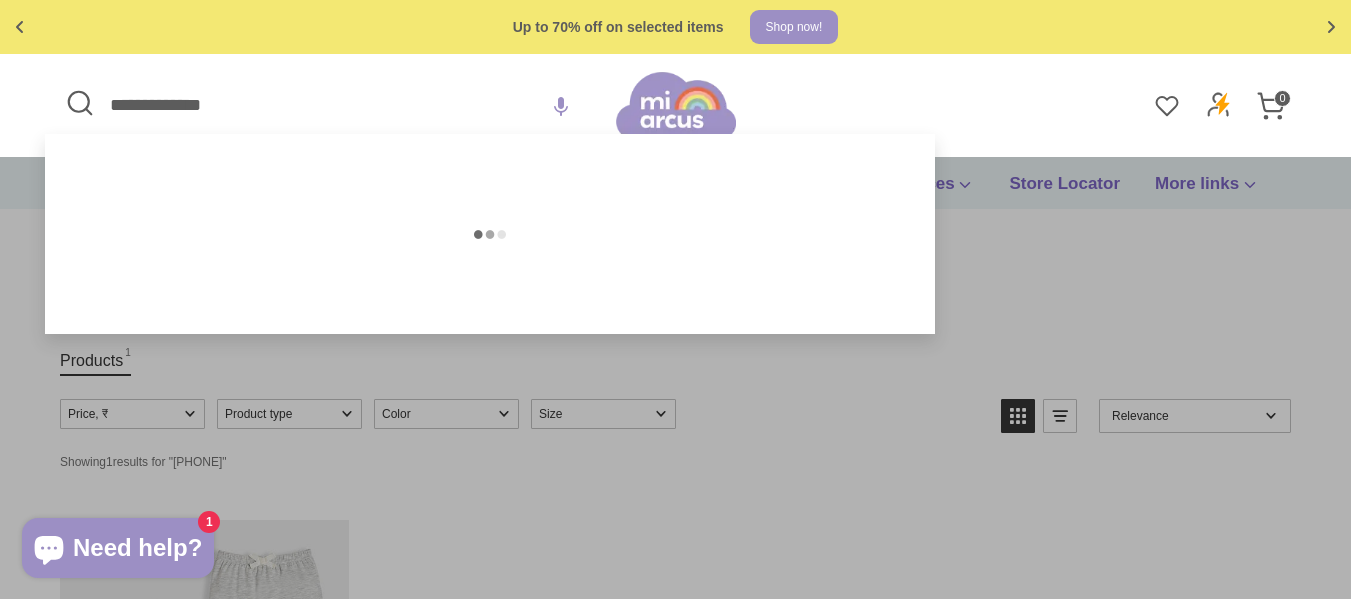 type on "**********" 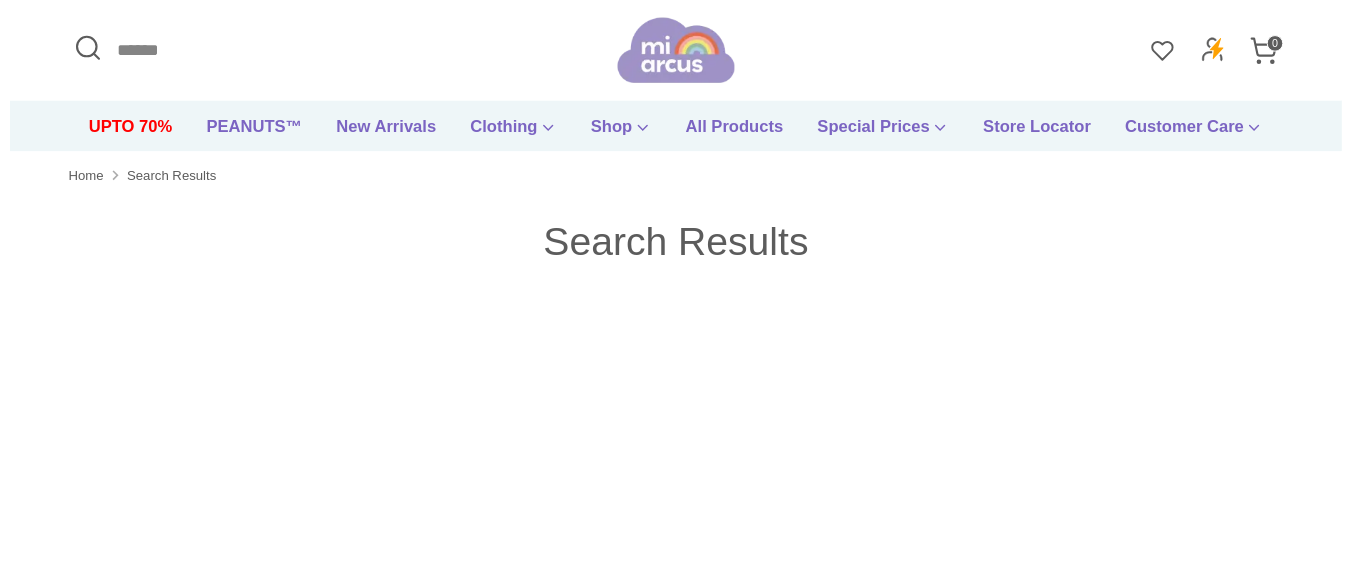scroll, scrollTop: 0, scrollLeft: 0, axis: both 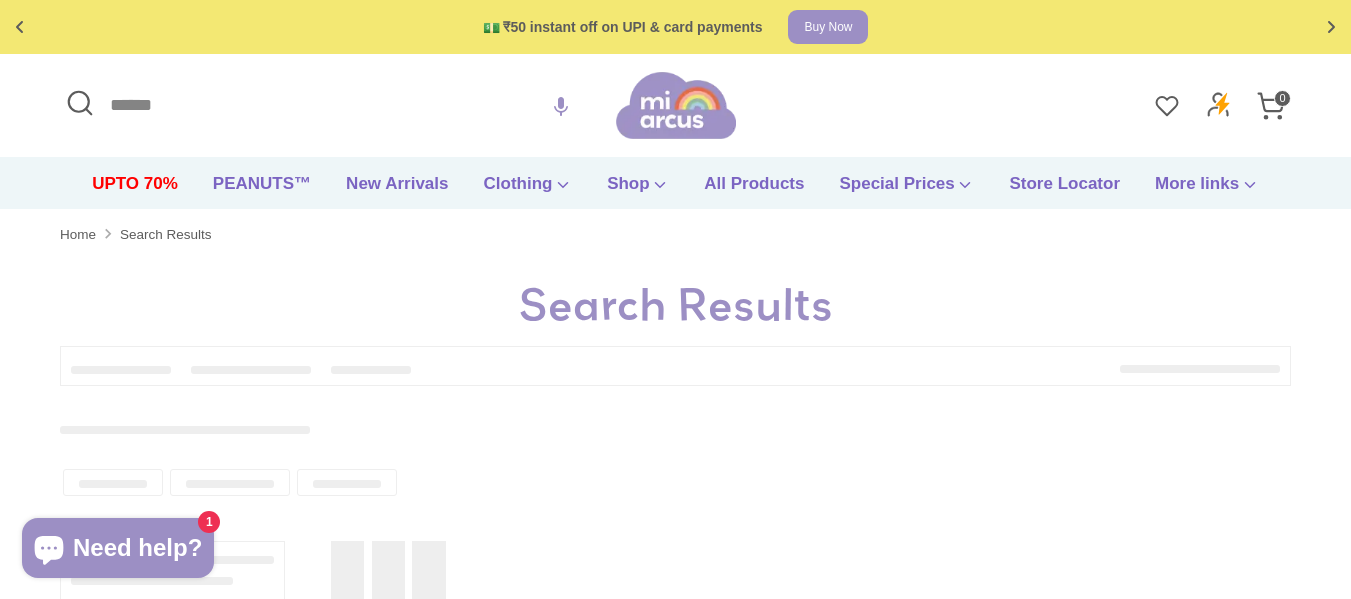 type on "**********" 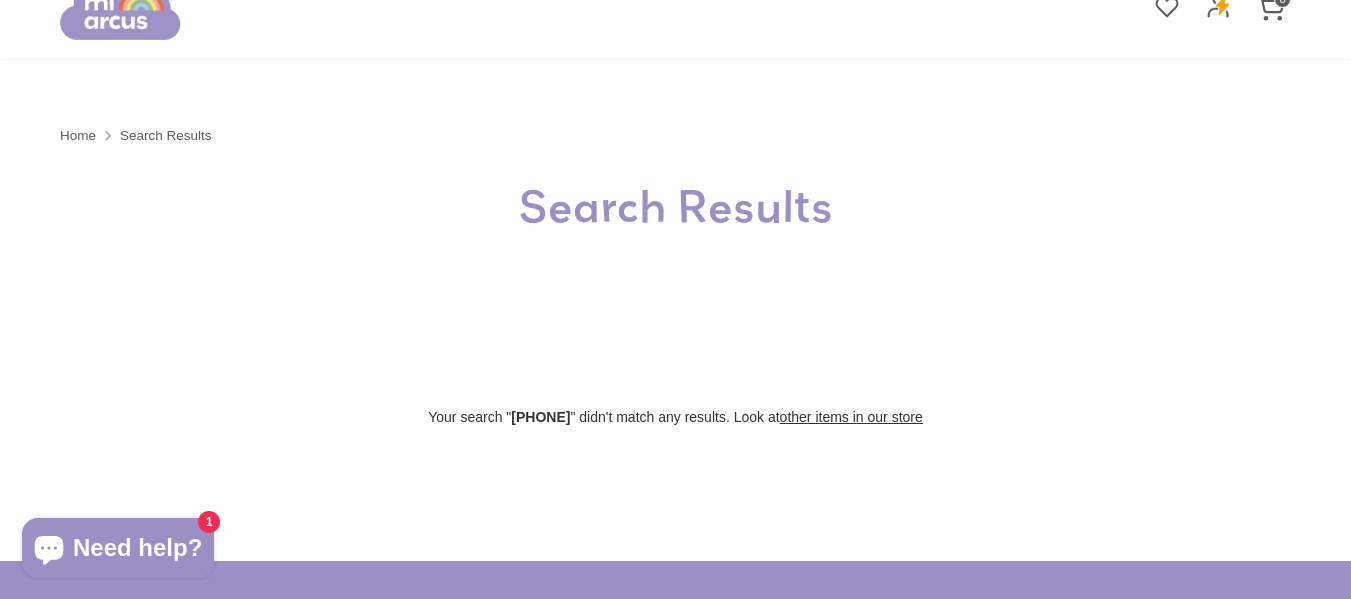 scroll, scrollTop: 0, scrollLeft: 0, axis: both 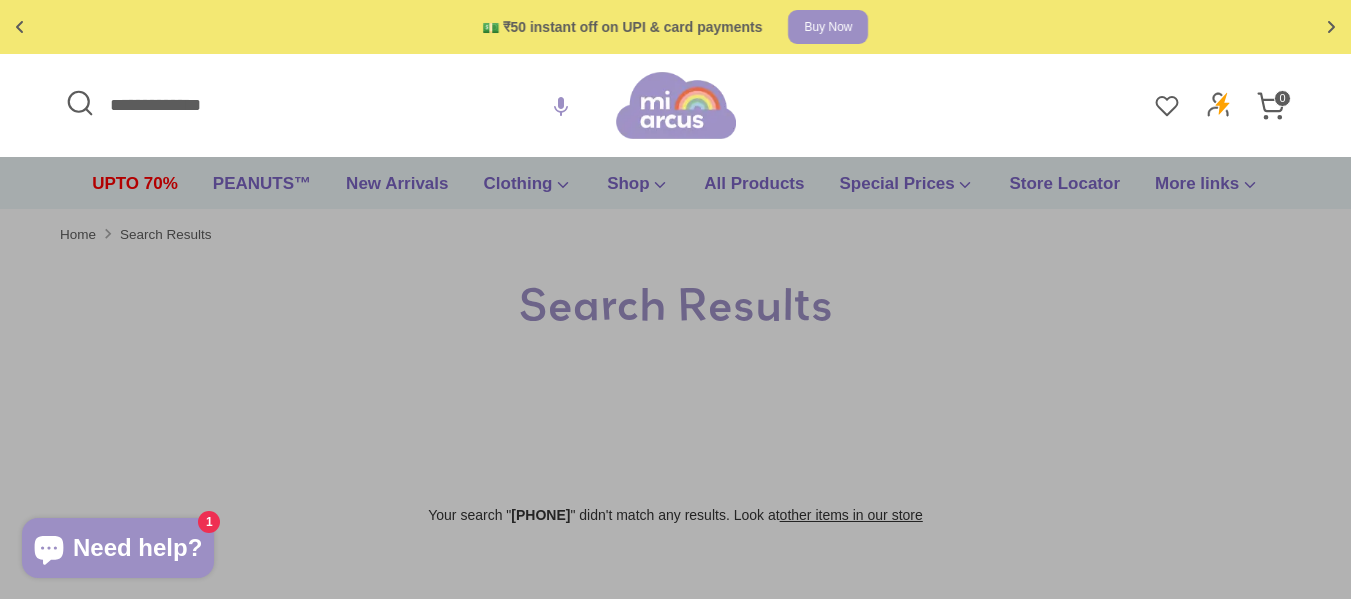 drag, startPoint x: 255, startPoint y: 102, endPoint x: 0, endPoint y: 97, distance: 255.04901 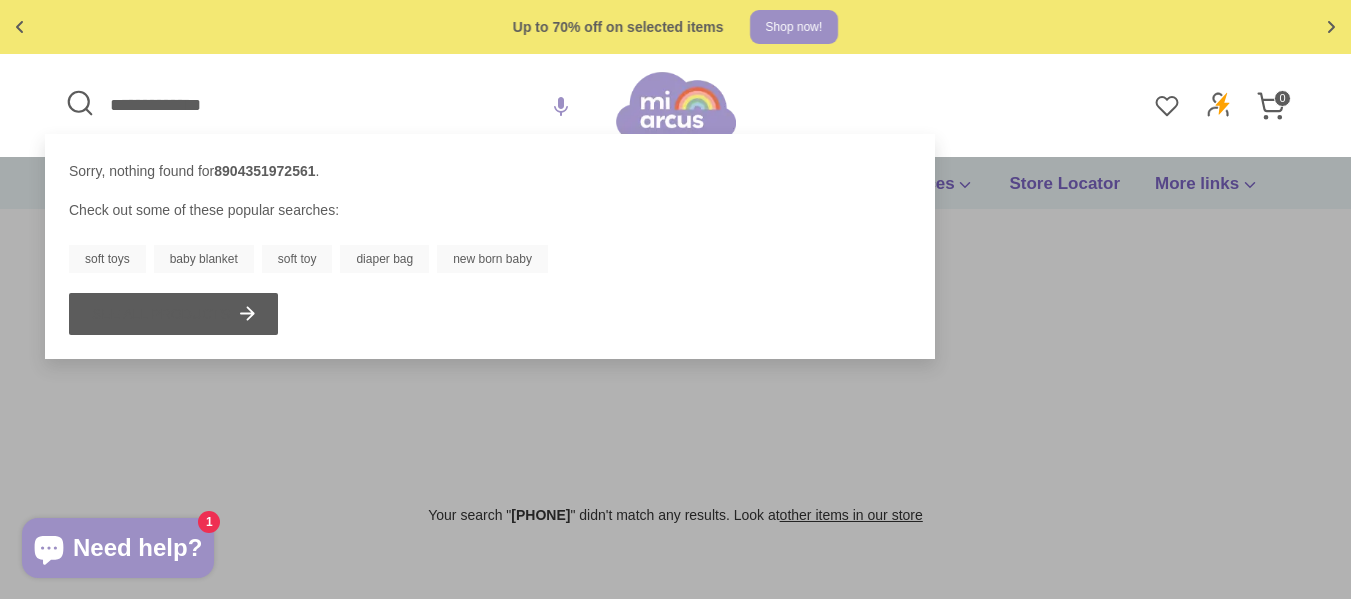 drag, startPoint x: 161, startPoint y: 106, endPoint x: 0, endPoint y: 78, distance: 163.41664 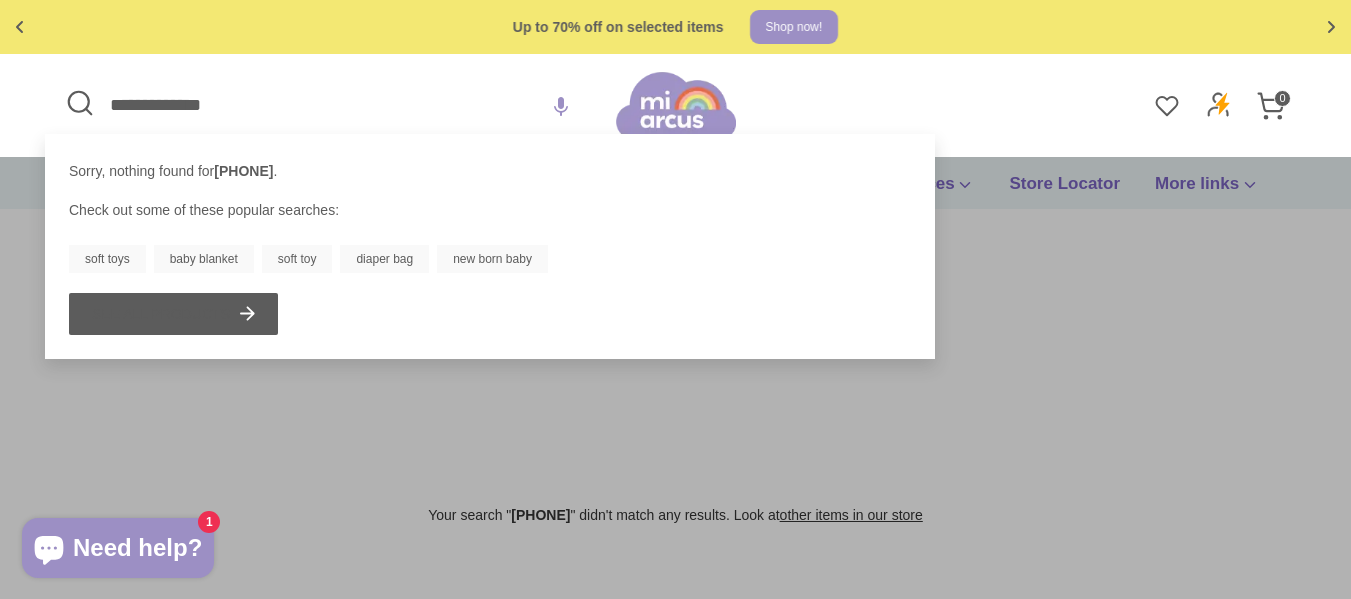 drag, startPoint x: 278, startPoint y: 111, endPoint x: 0, endPoint y: 131, distance: 278.7185 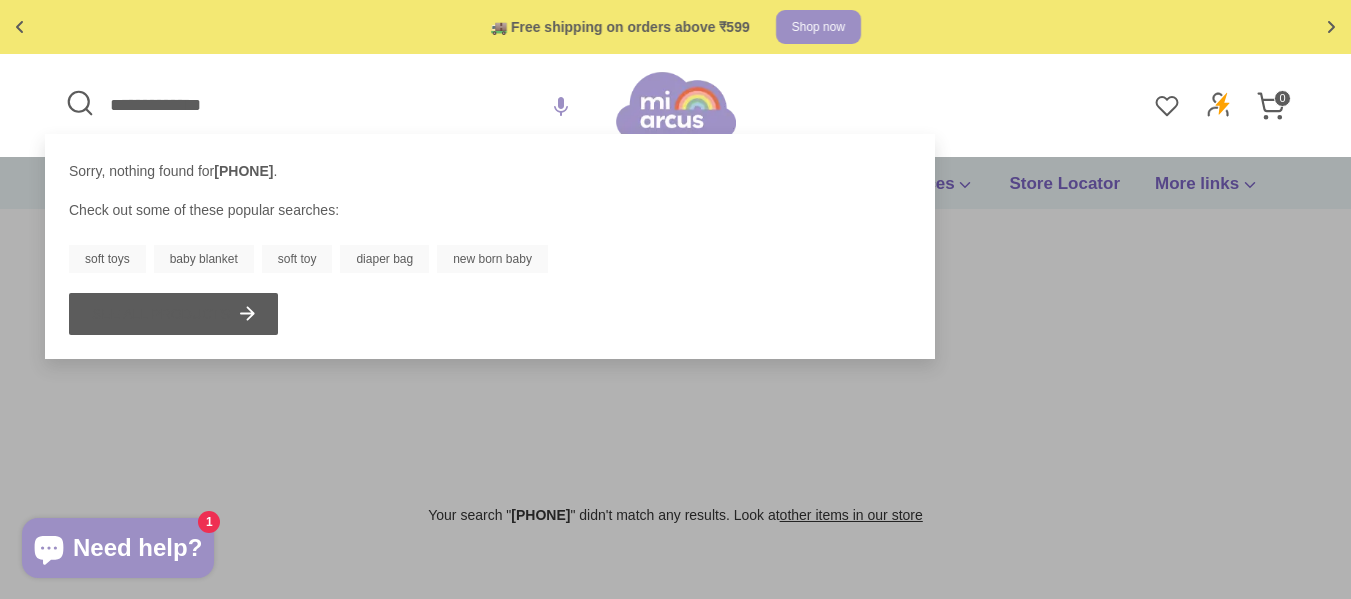 type on "**********" 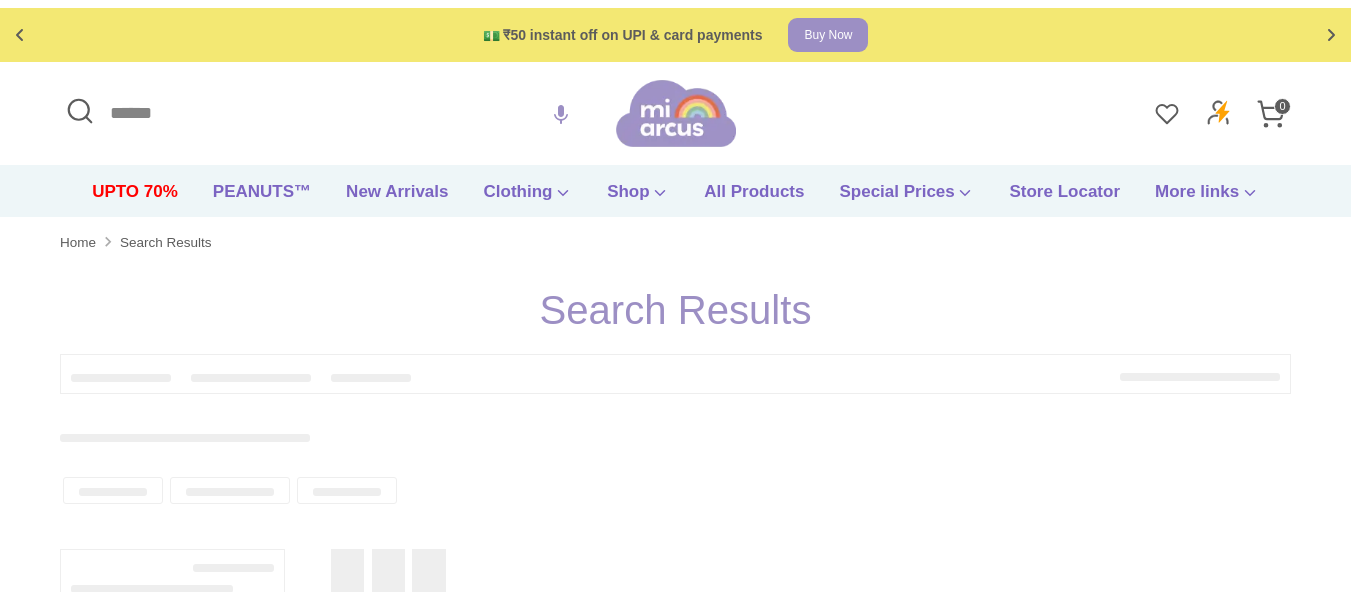 scroll, scrollTop: 0, scrollLeft: 0, axis: both 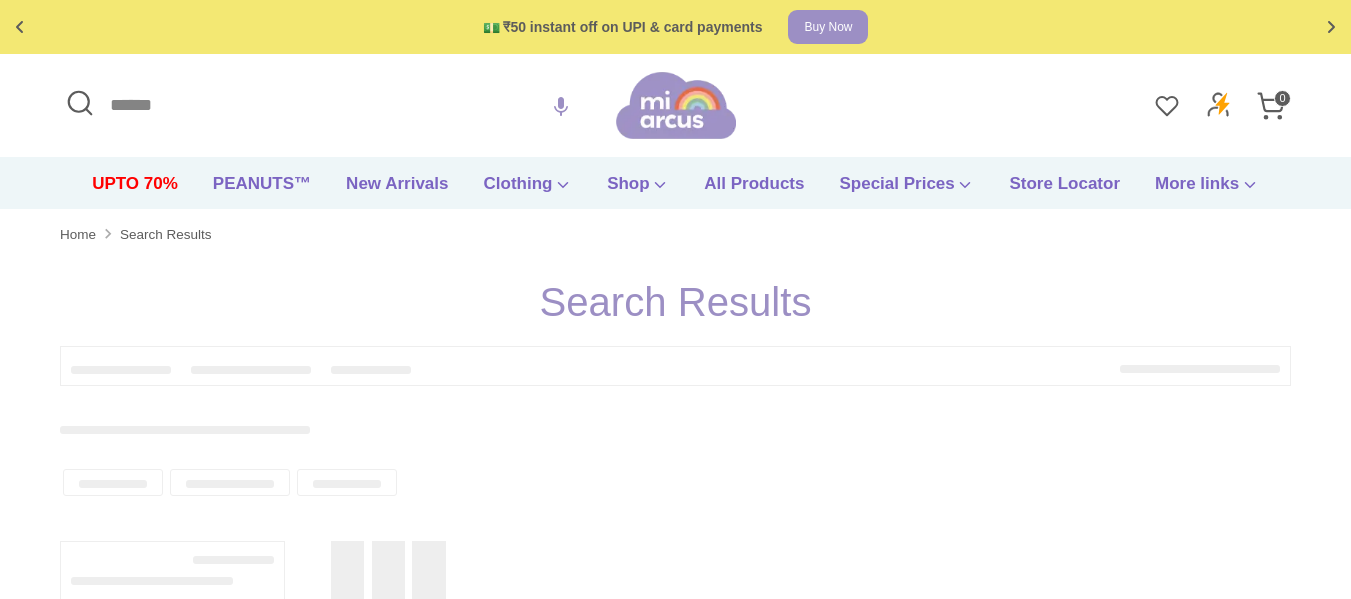 type on "**********" 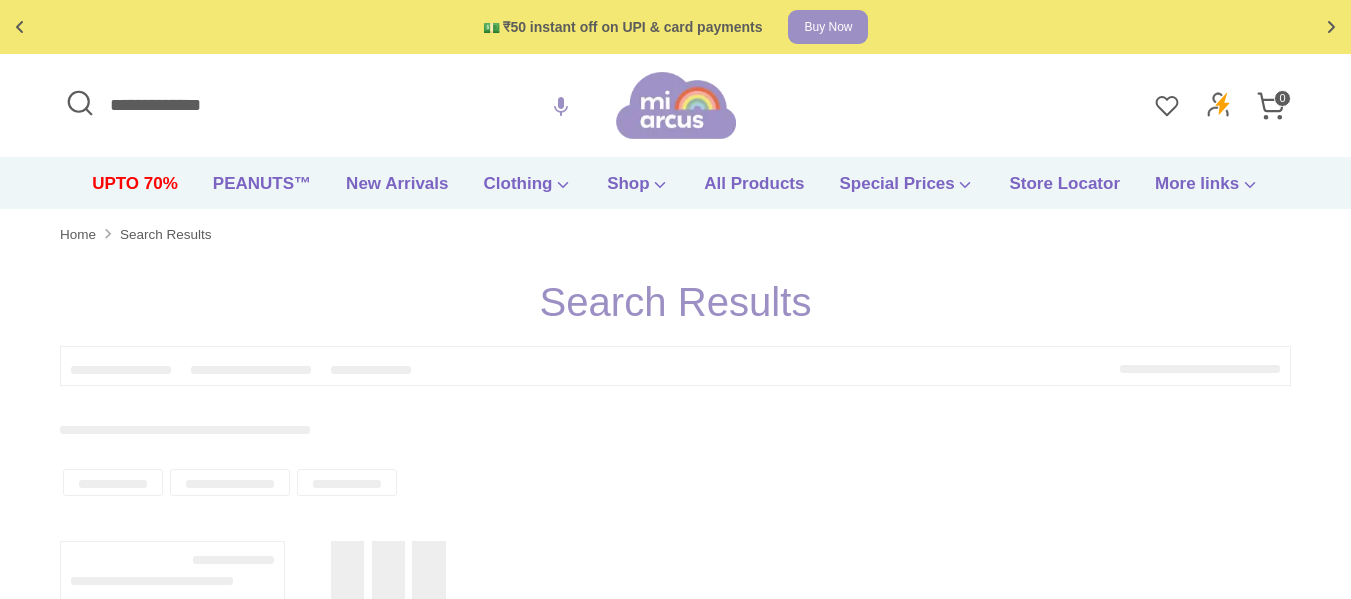 type on "**********" 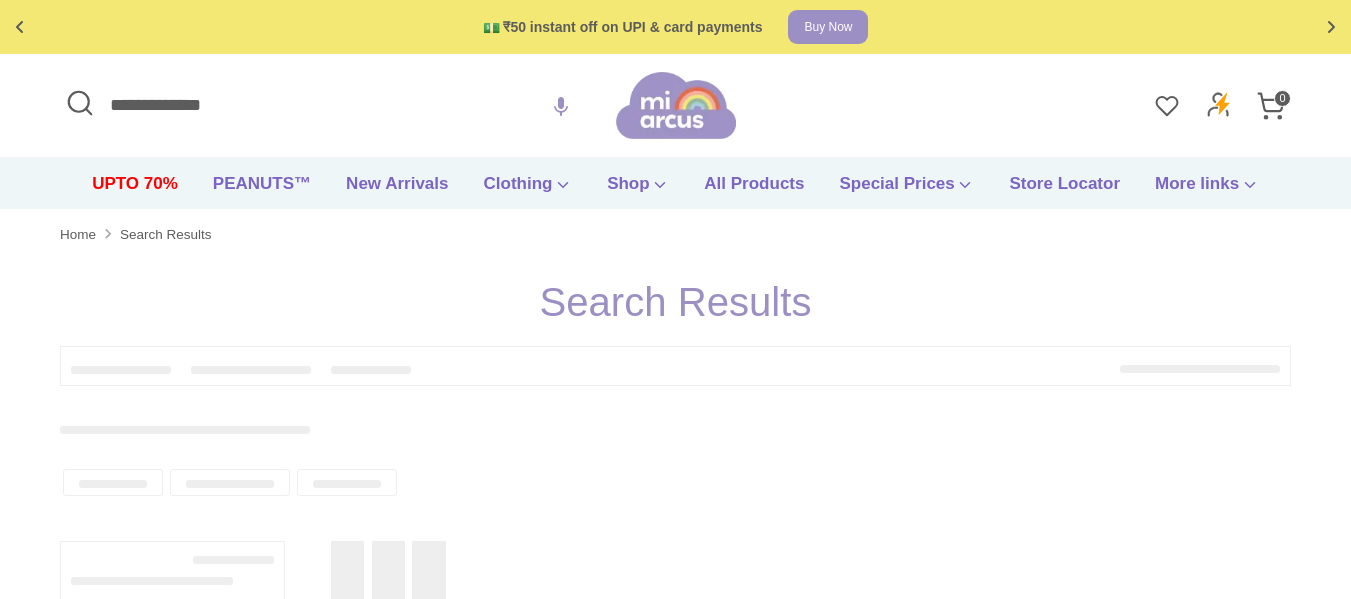 scroll, scrollTop: 0, scrollLeft: 0, axis: both 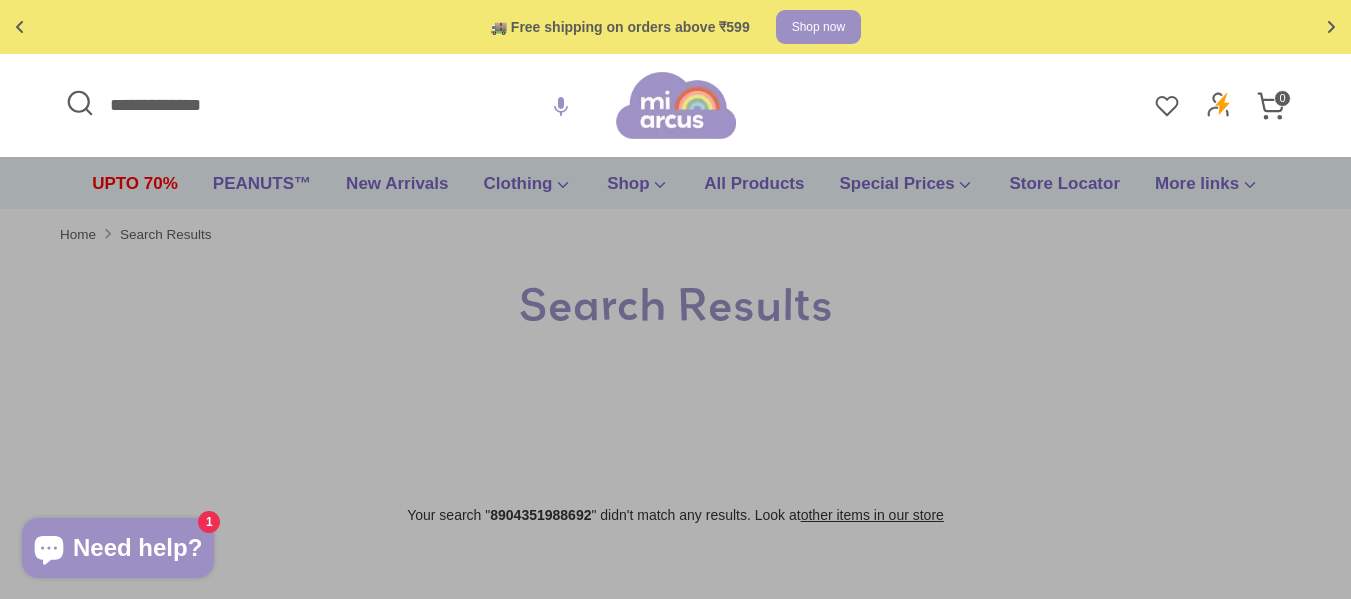drag, startPoint x: 290, startPoint y: 106, endPoint x: 0, endPoint y: 96, distance: 290.17236 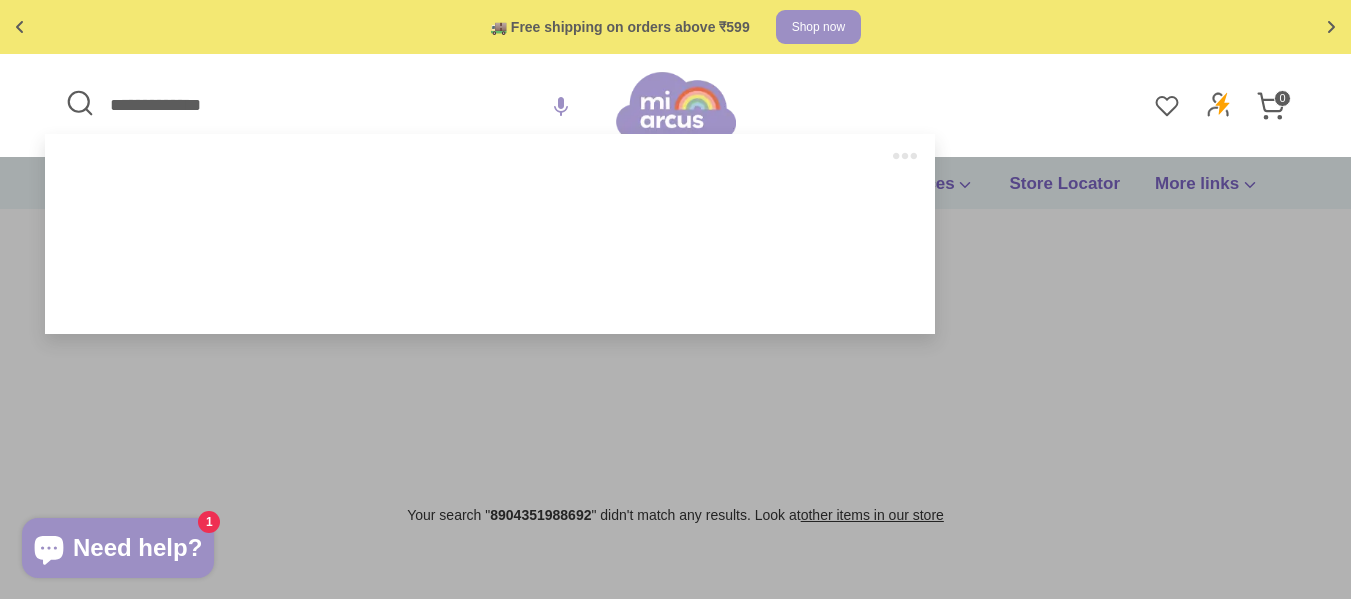 paste 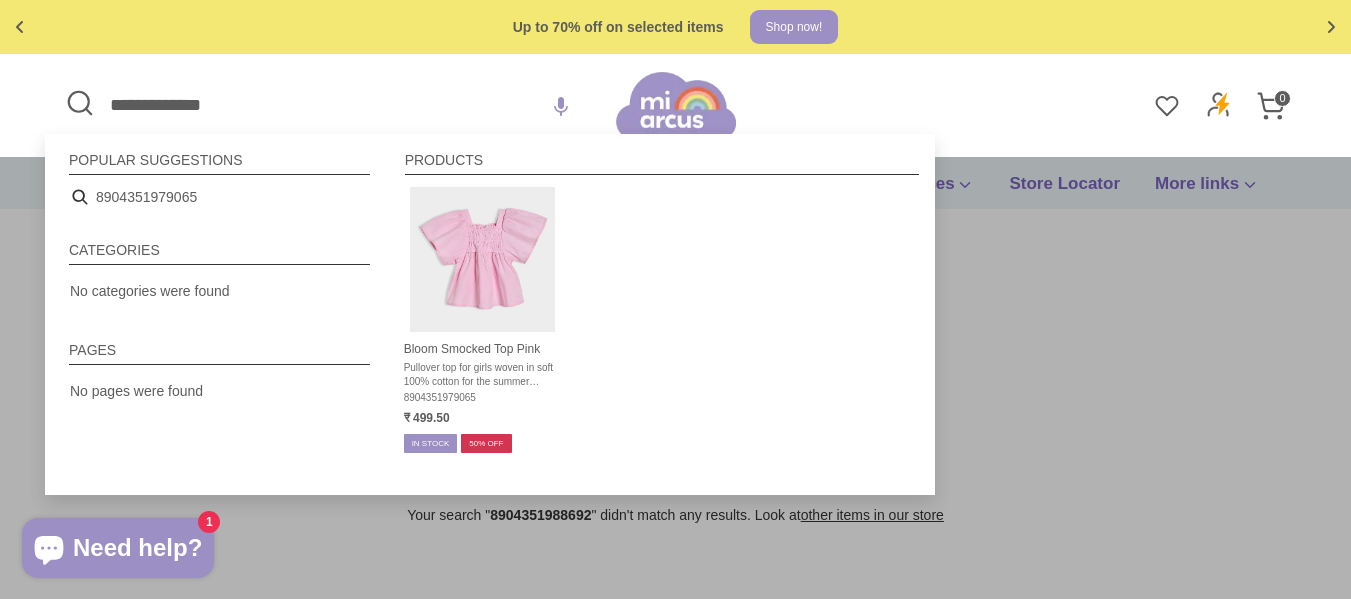 drag, startPoint x: 257, startPoint y: 105, endPoint x: 0, endPoint y: 96, distance: 257.15753 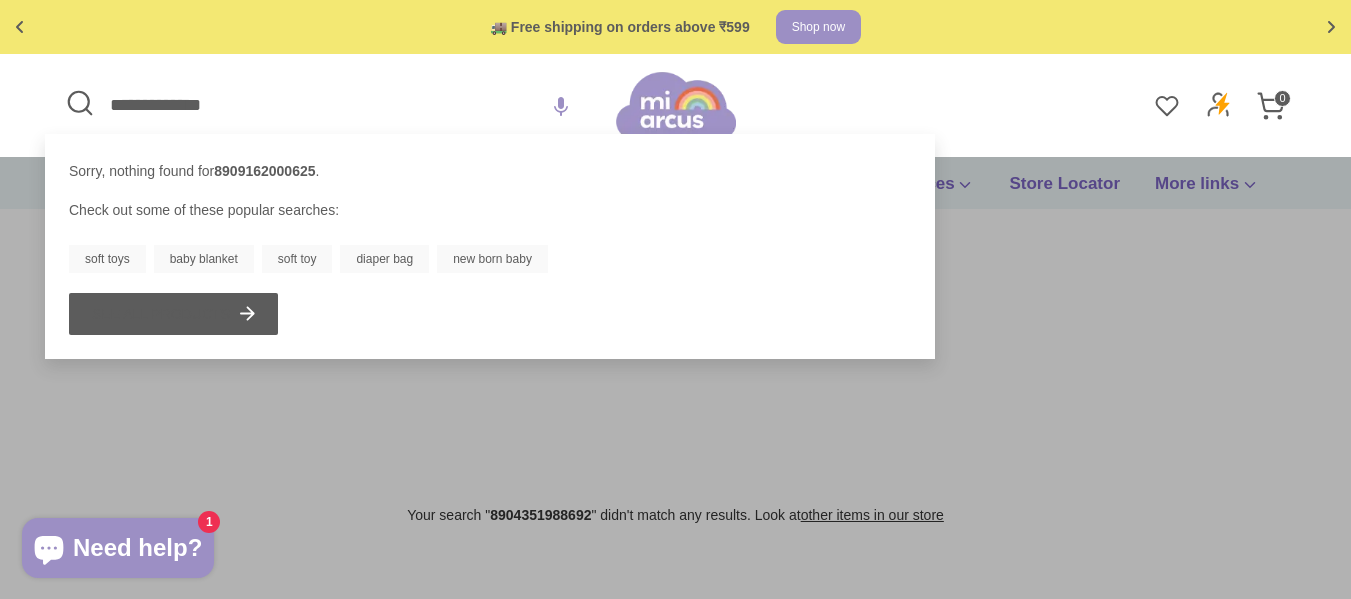type on "**********" 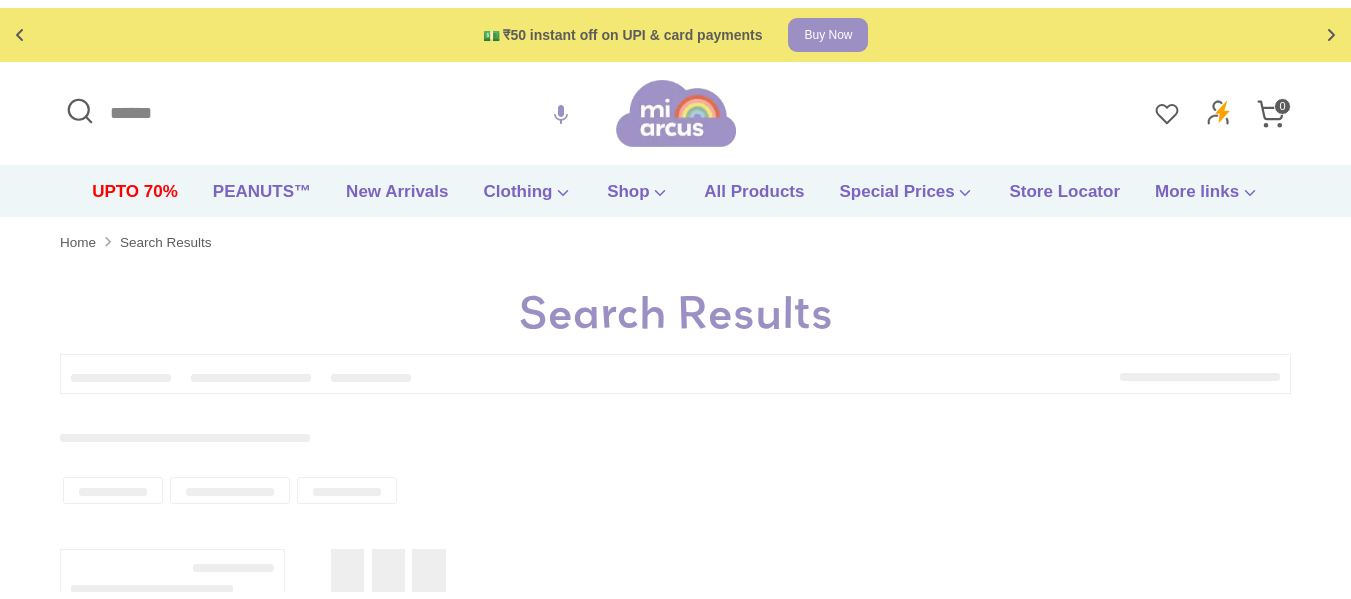 scroll, scrollTop: 0, scrollLeft: 0, axis: both 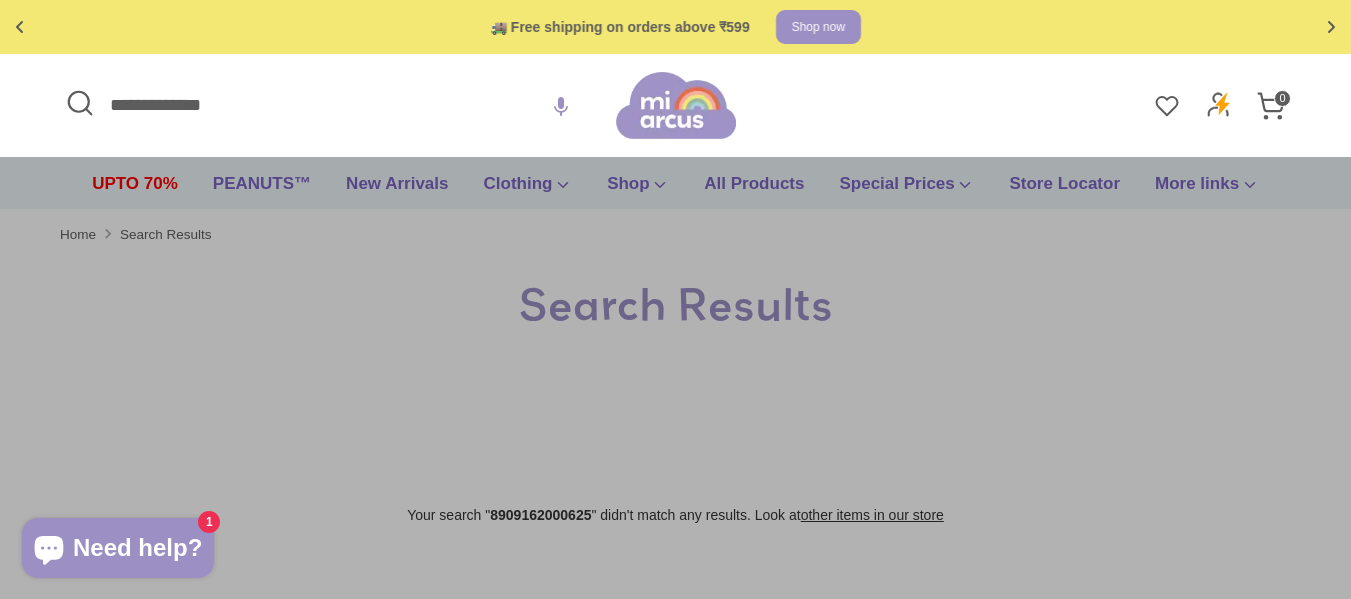 drag, startPoint x: 246, startPoint y: 109, endPoint x: 0, endPoint y: 181, distance: 256.3201 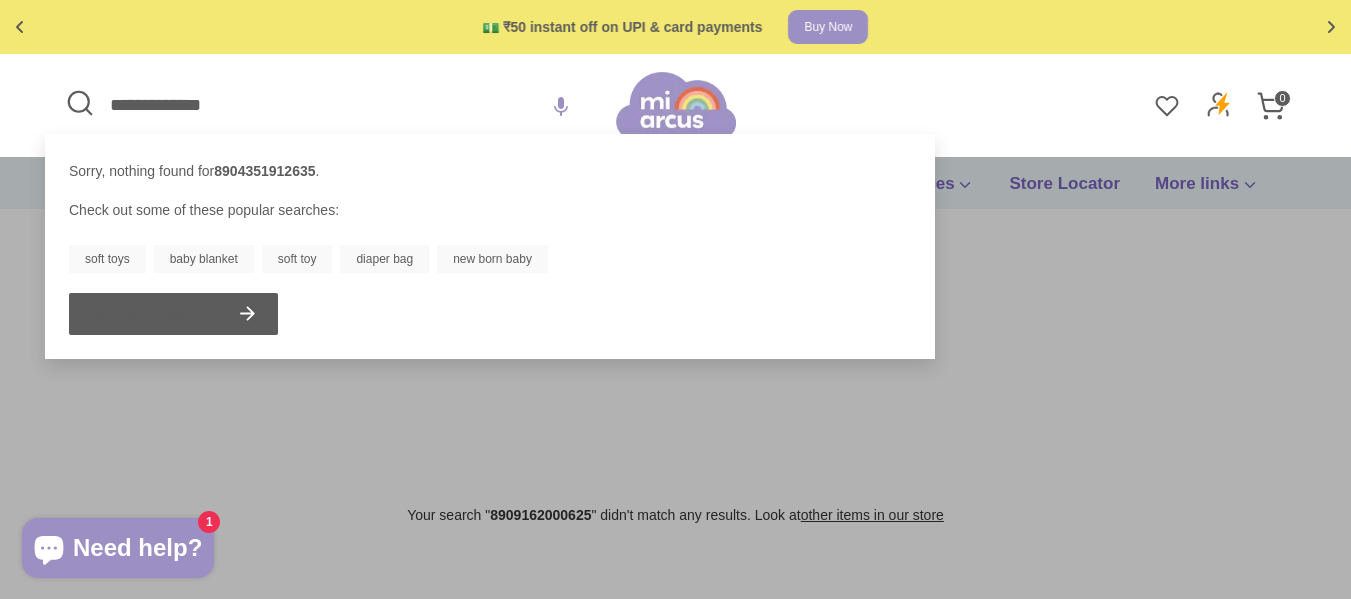type on "**********" 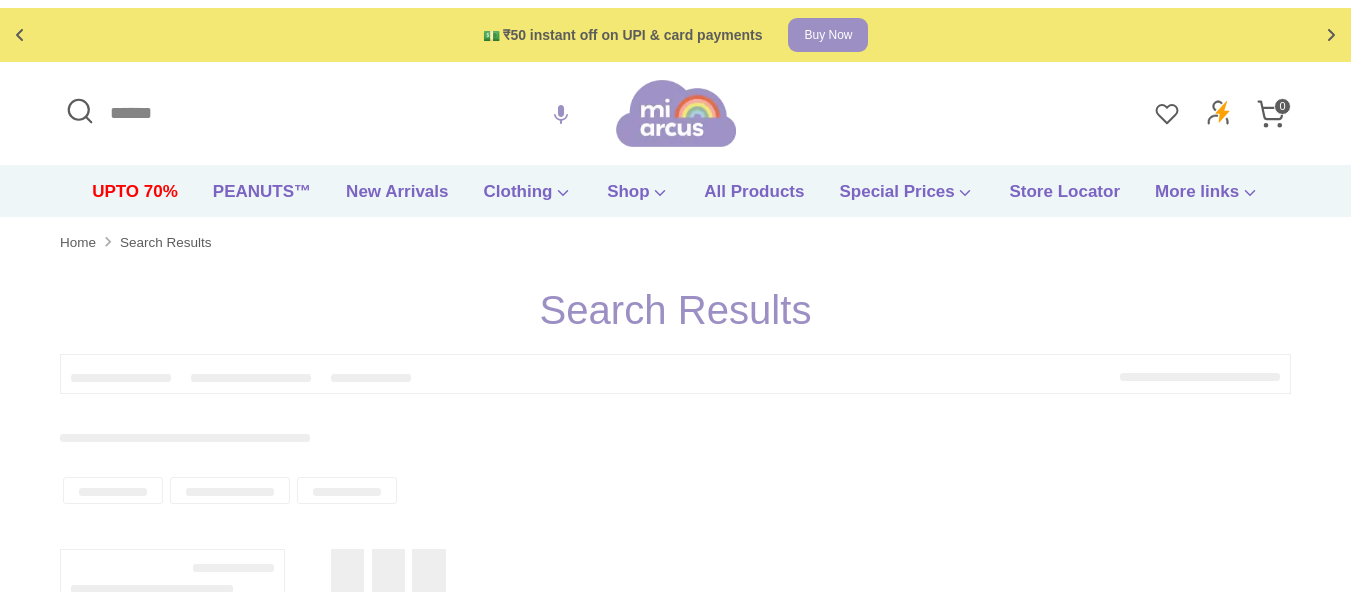 scroll, scrollTop: 0, scrollLeft: 0, axis: both 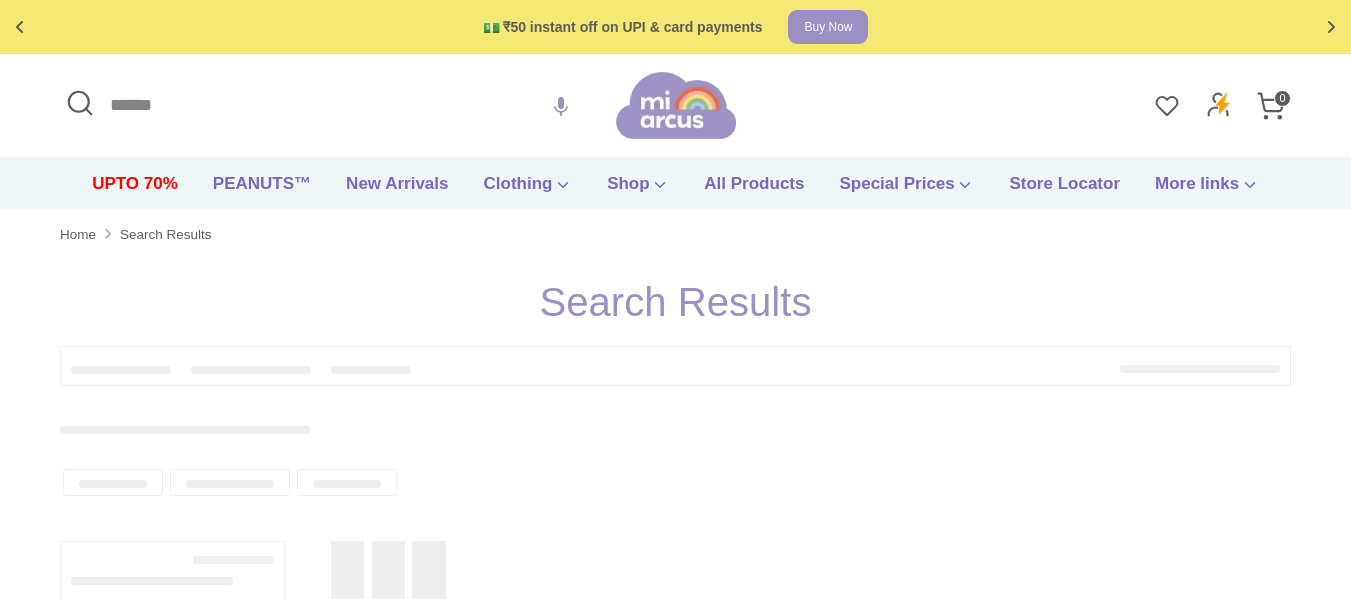 type on "**********" 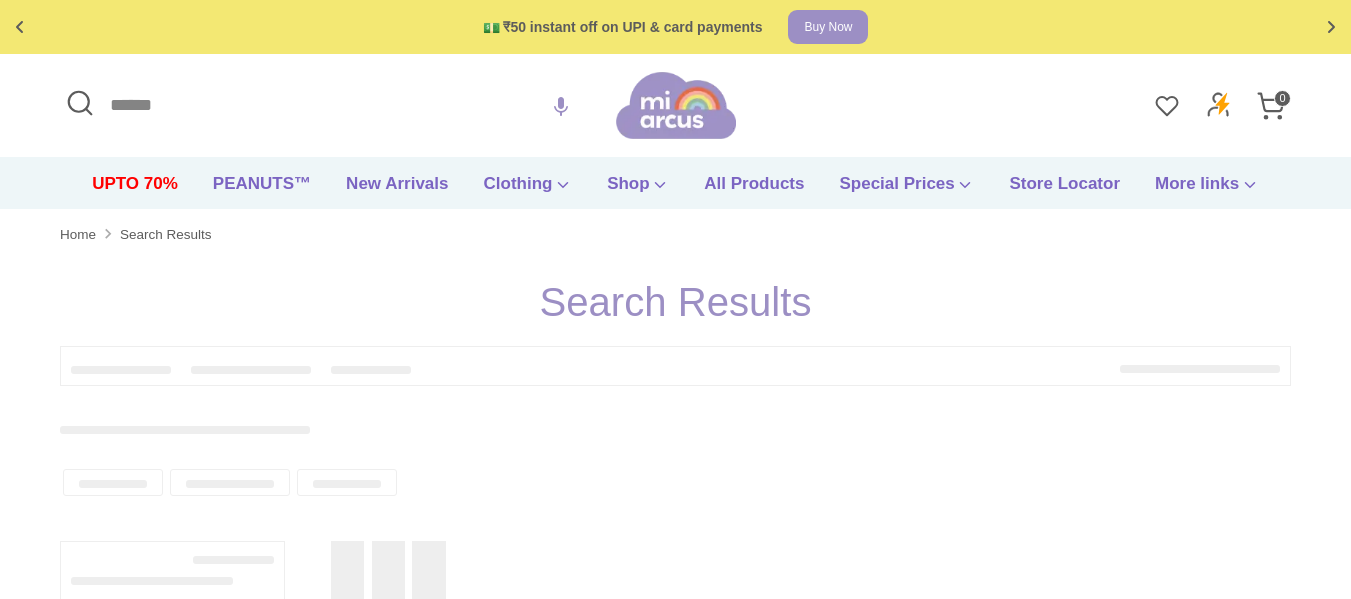 type on "**********" 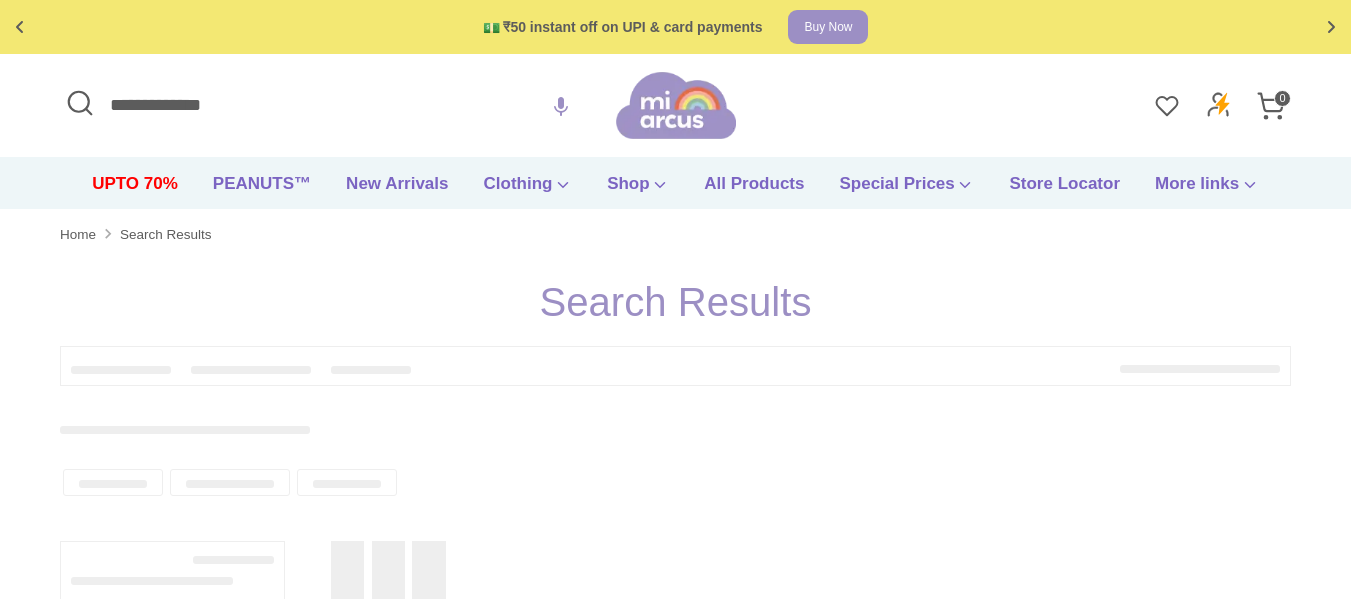 scroll, scrollTop: 0, scrollLeft: 0, axis: both 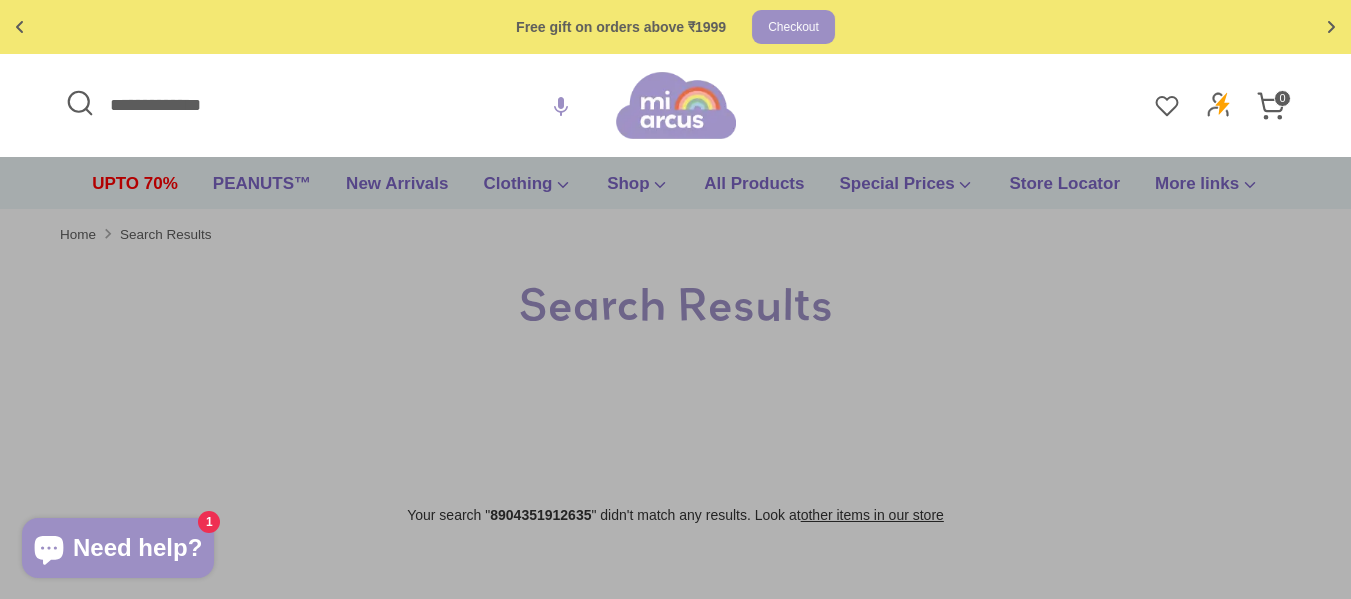 drag, startPoint x: 250, startPoint y: 91, endPoint x: 0, endPoint y: 213, distance: 278.1798 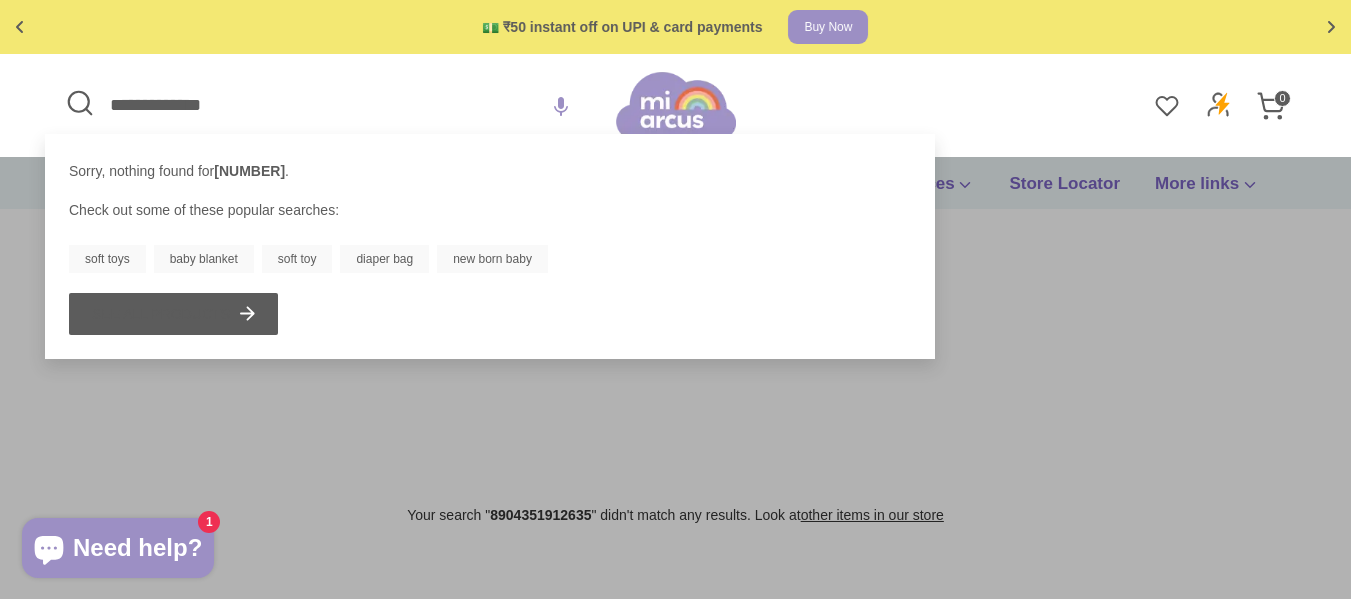 type on "**********" 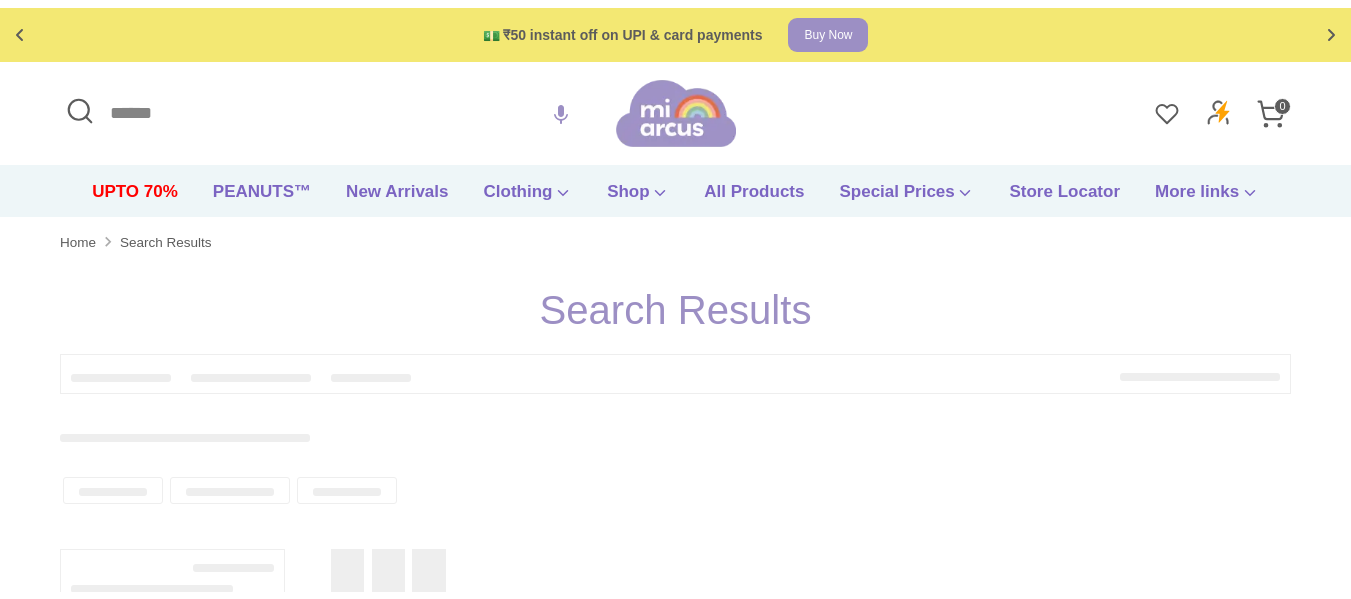 scroll, scrollTop: 0, scrollLeft: 0, axis: both 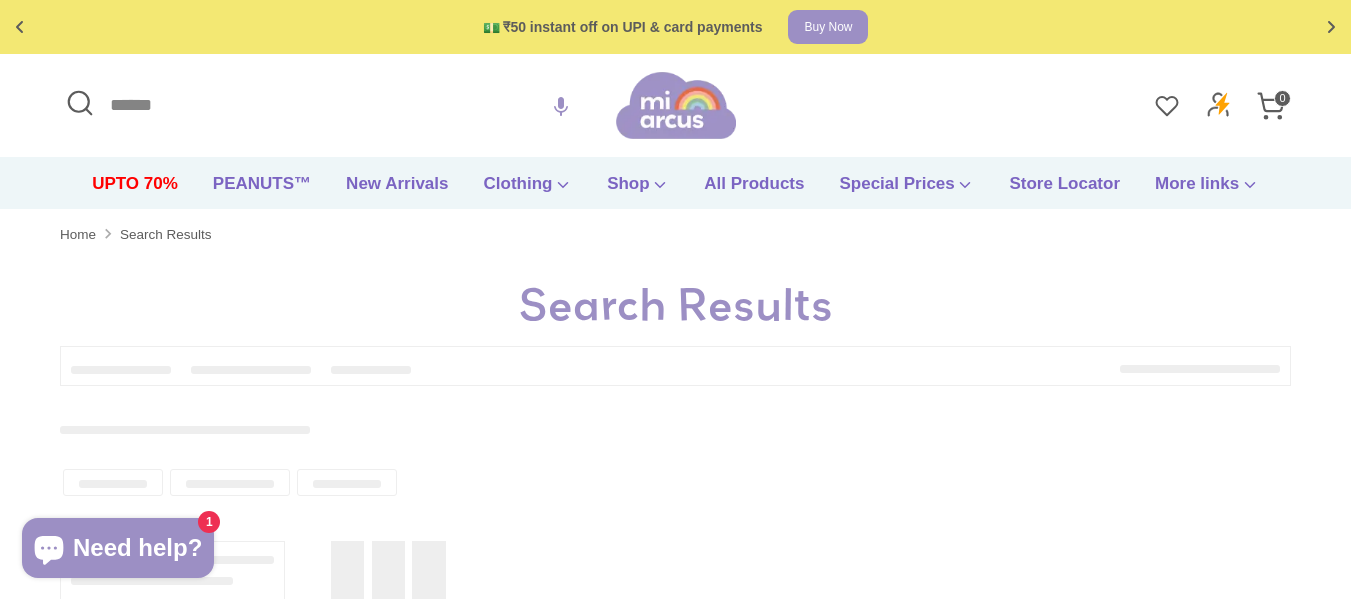 type on "**********" 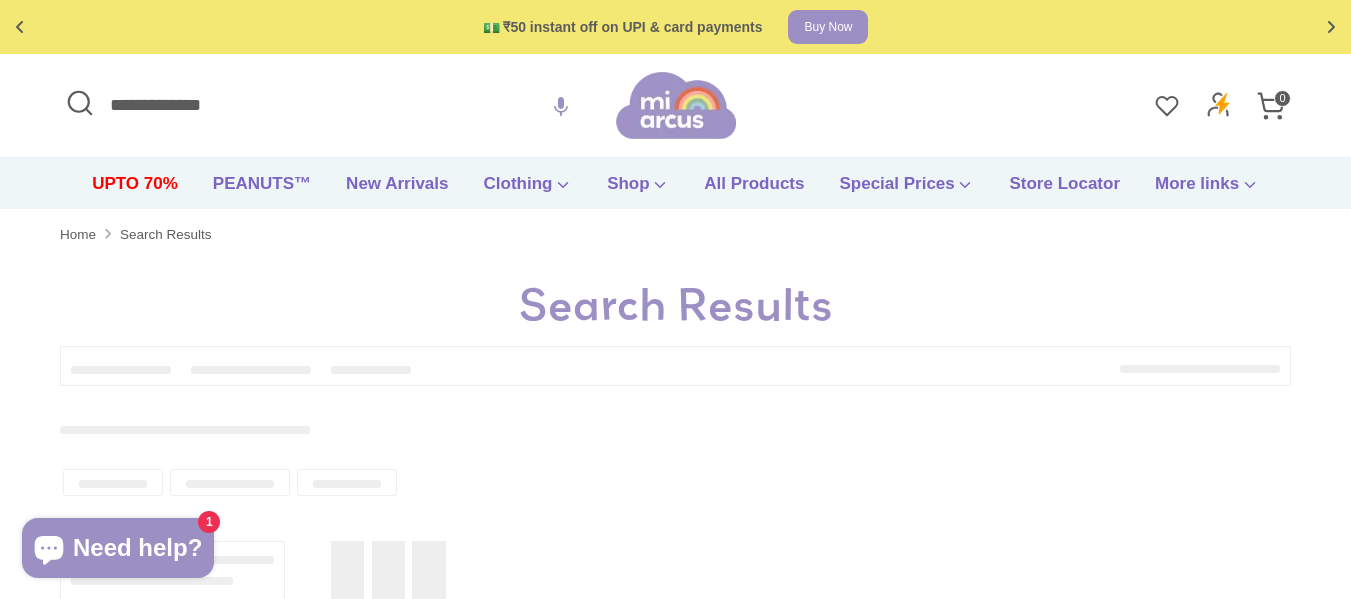 scroll, scrollTop: 0, scrollLeft: 0, axis: both 